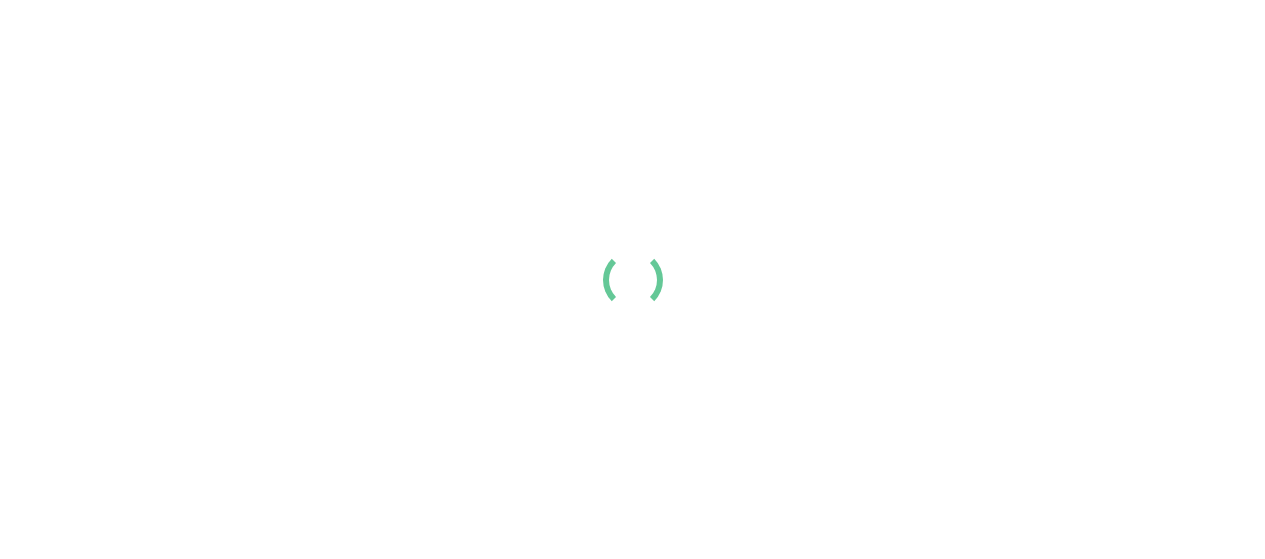 scroll, scrollTop: 0, scrollLeft: 0, axis: both 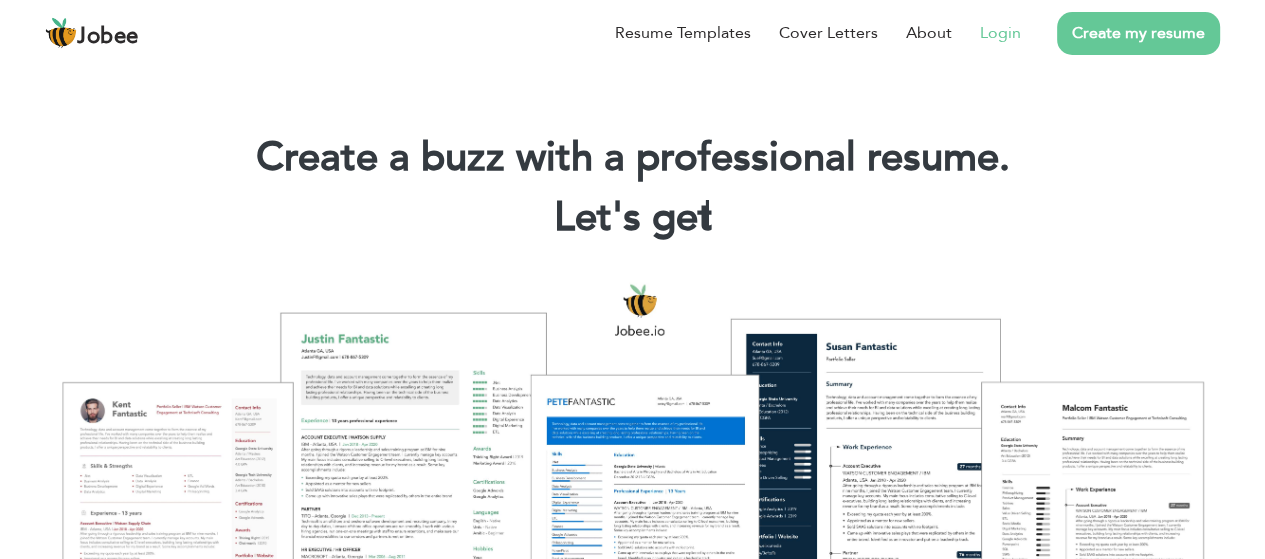 click on "Login" at bounding box center [1000, 33] 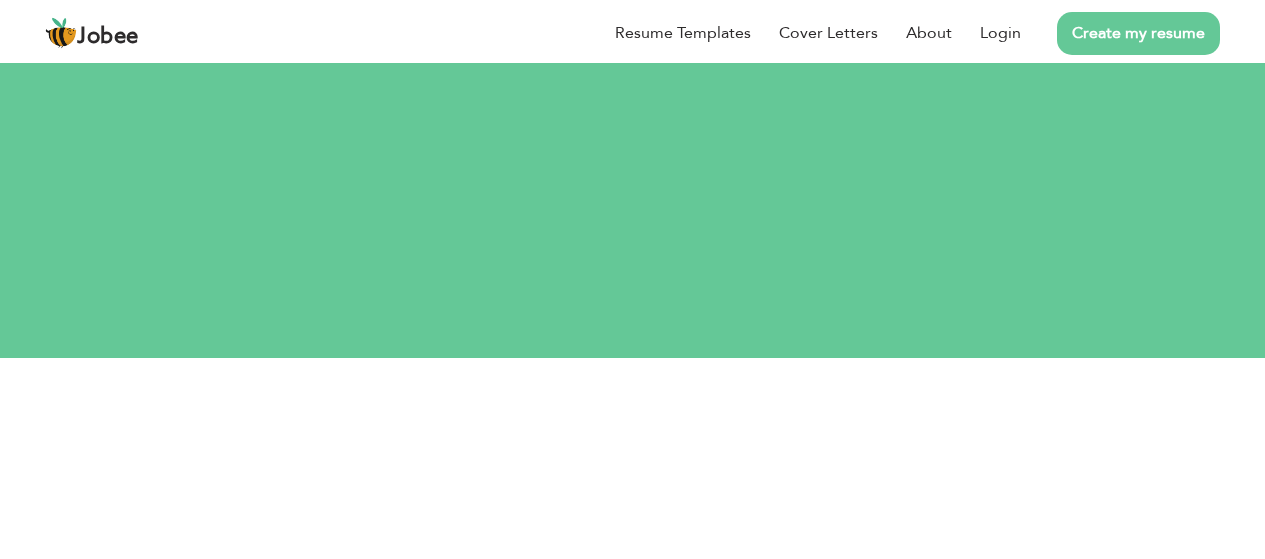 scroll, scrollTop: 0, scrollLeft: 0, axis: both 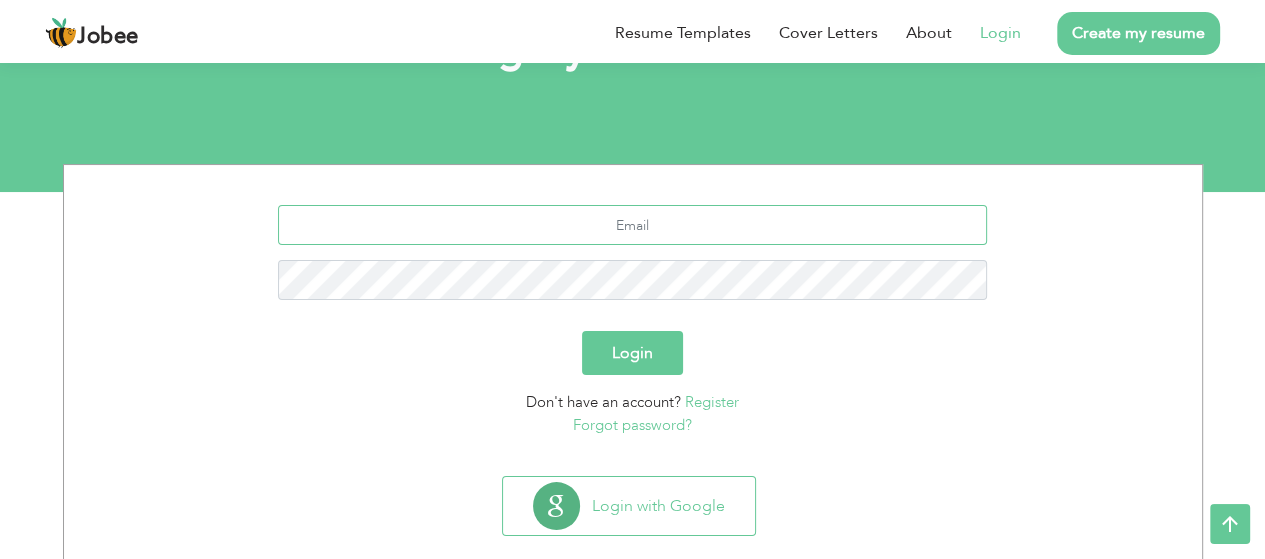 click at bounding box center [632, 225] 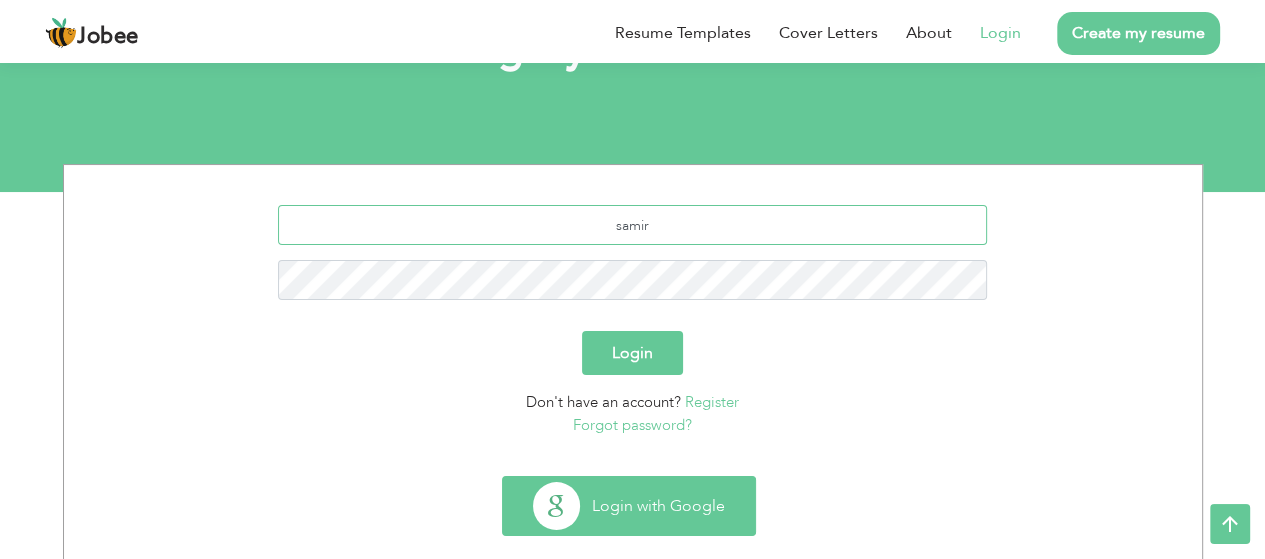 type on "samir" 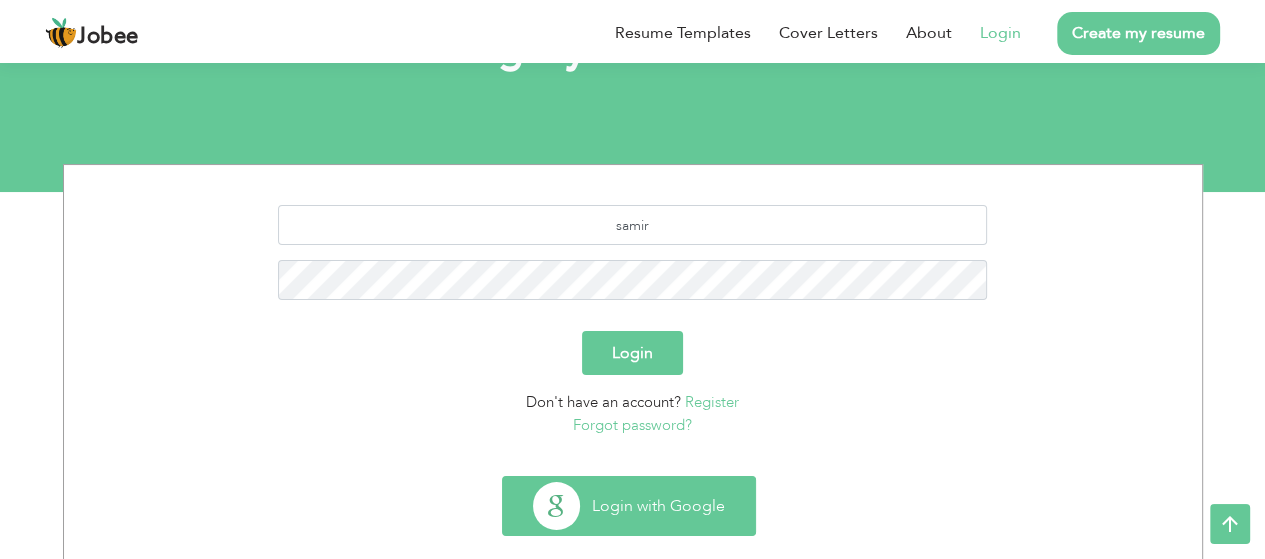 click on "Login with Google" at bounding box center [629, 506] 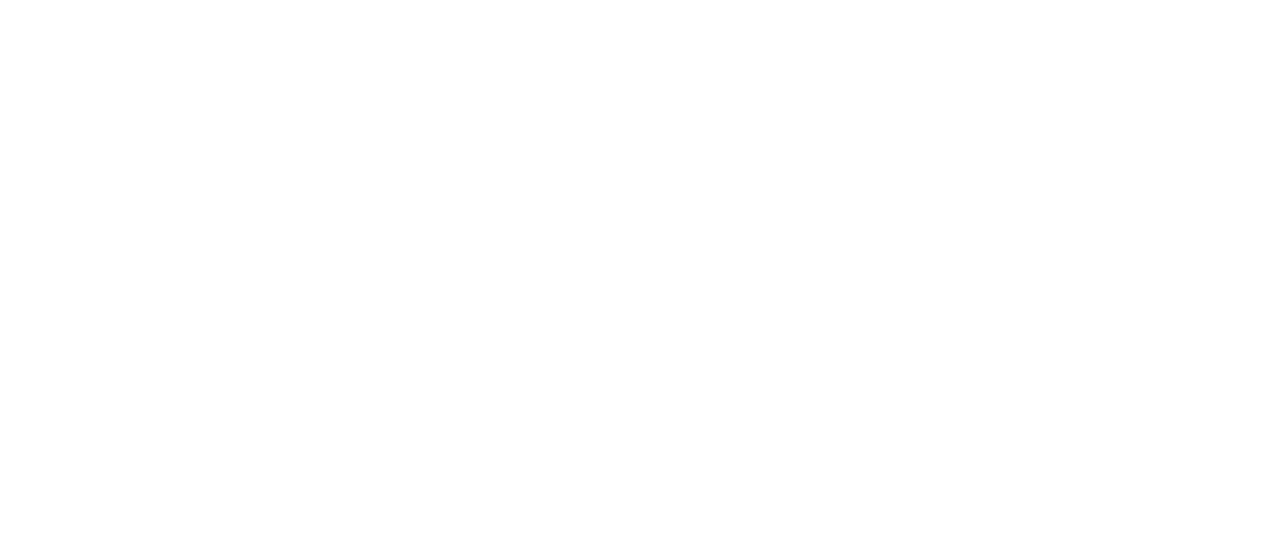 scroll, scrollTop: 0, scrollLeft: 0, axis: both 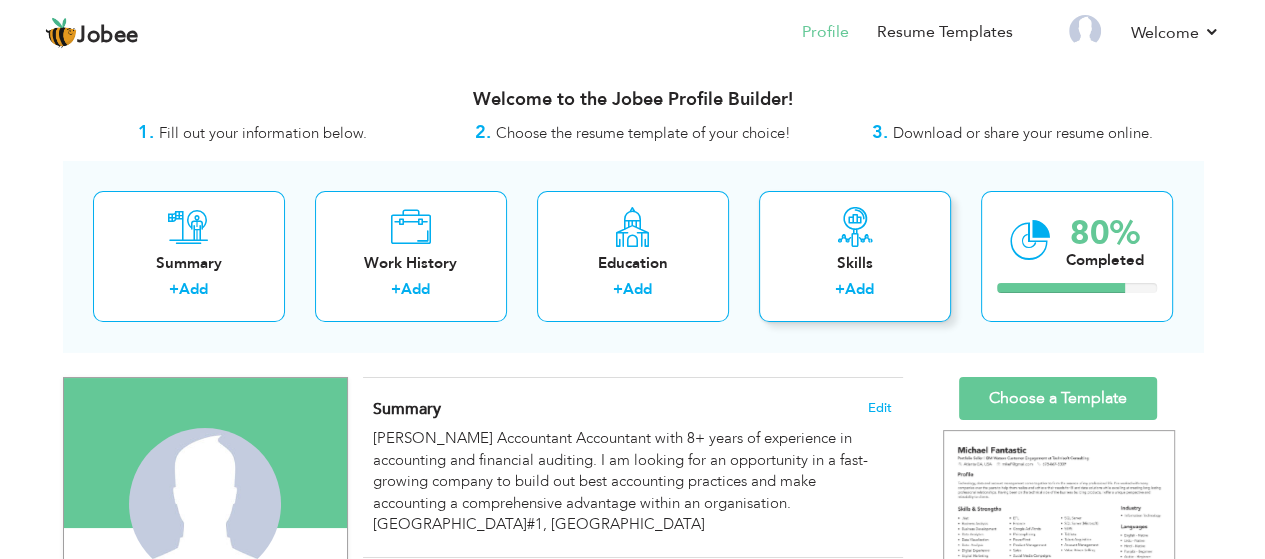 click on "Add" at bounding box center (859, 289) 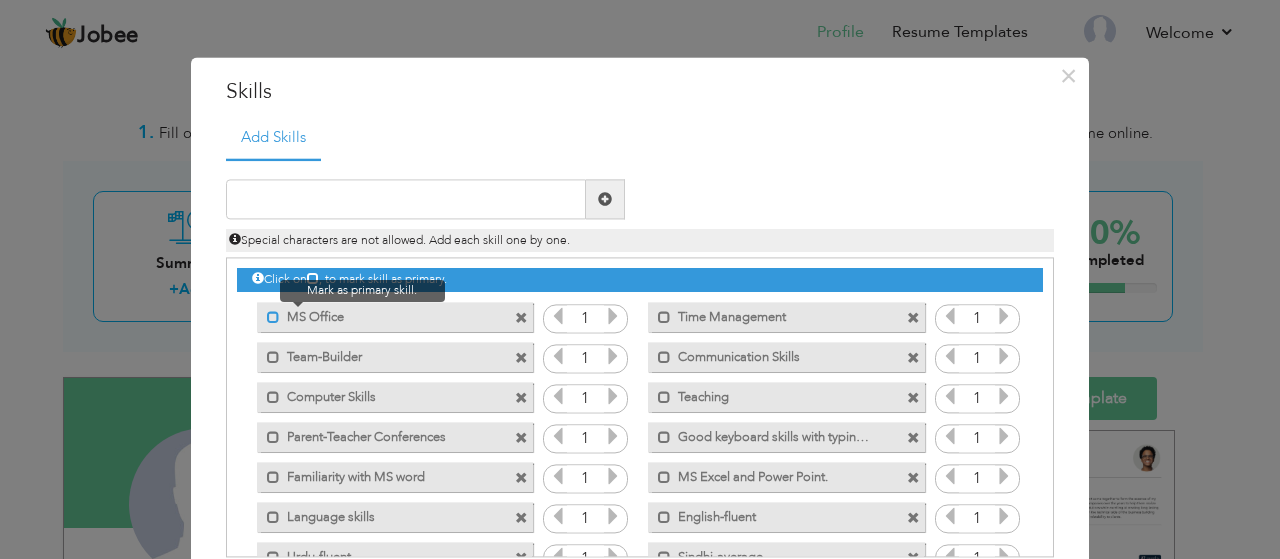 click at bounding box center [273, 317] 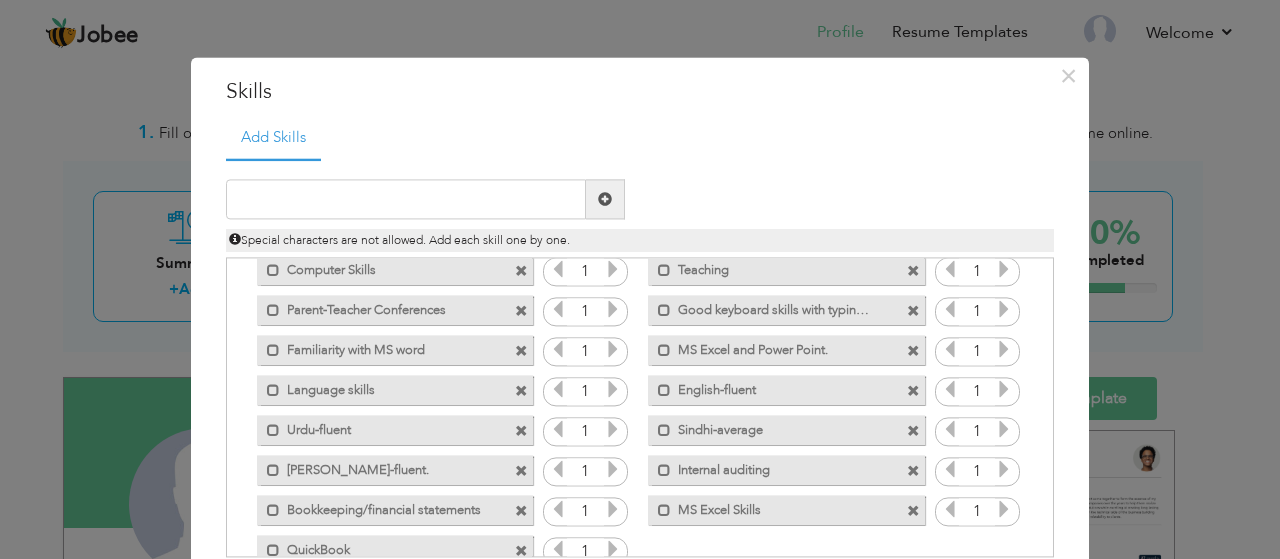 scroll, scrollTop: 164, scrollLeft: 0, axis: vertical 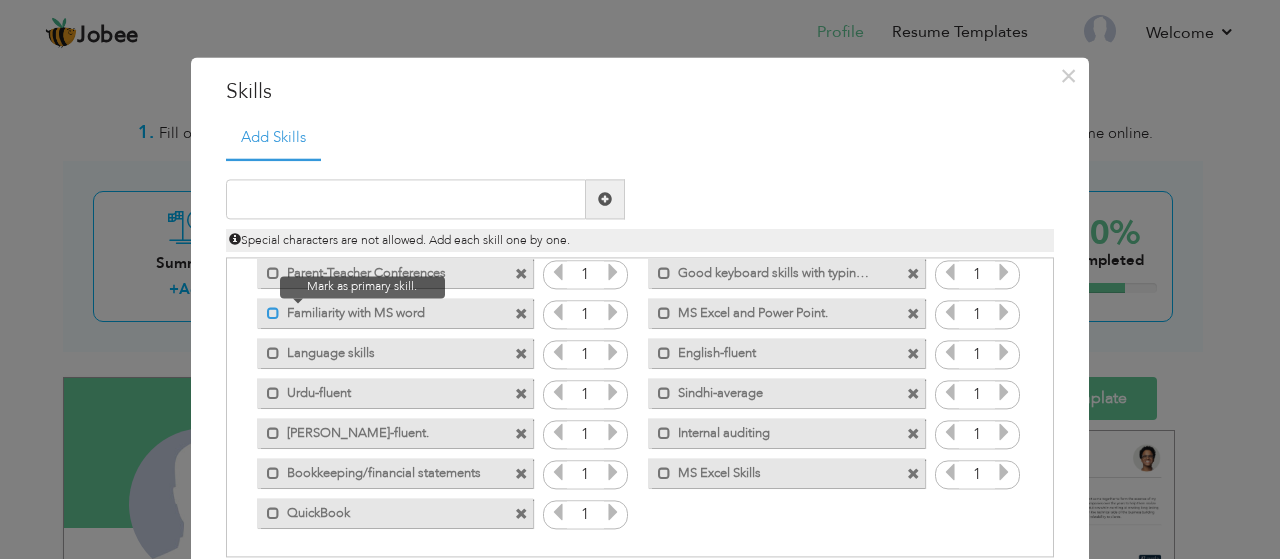 click at bounding box center (273, 313) 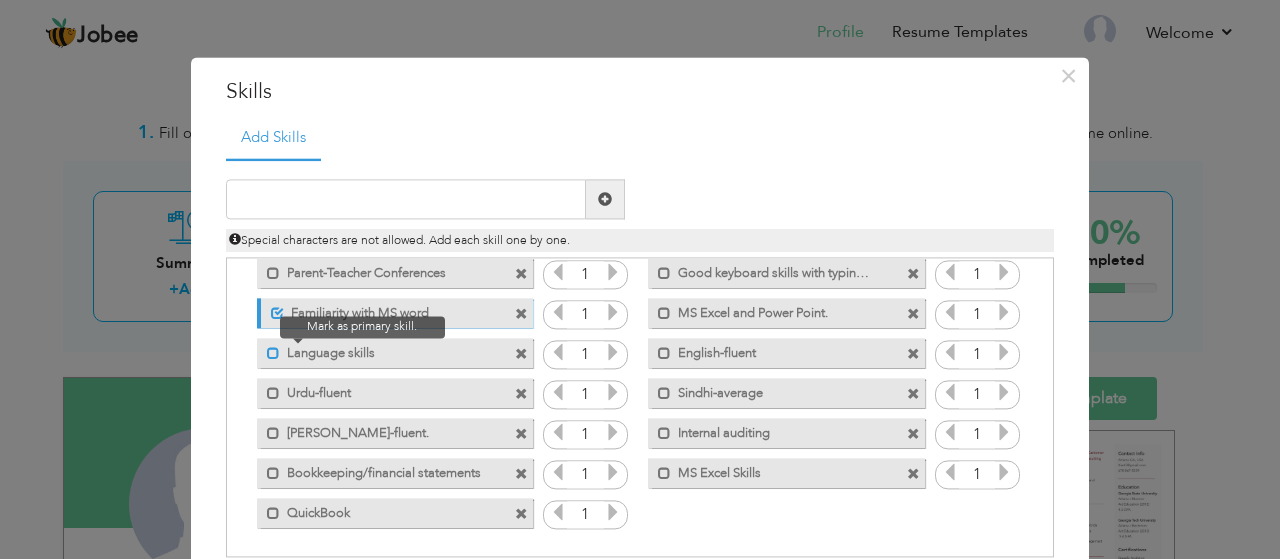 click at bounding box center [273, 353] 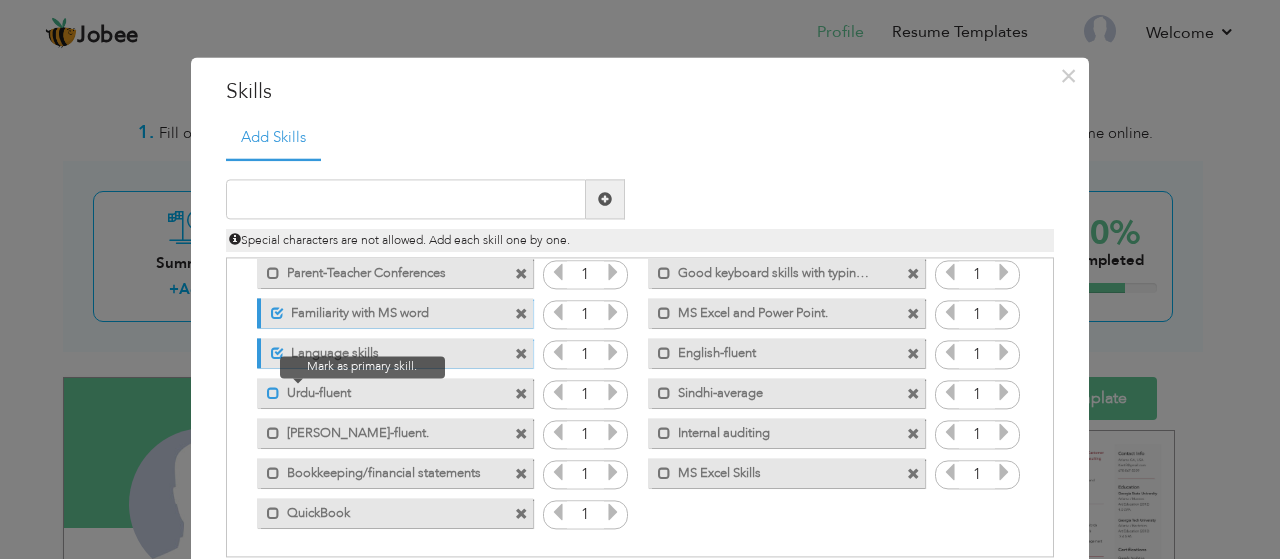 click at bounding box center (273, 393) 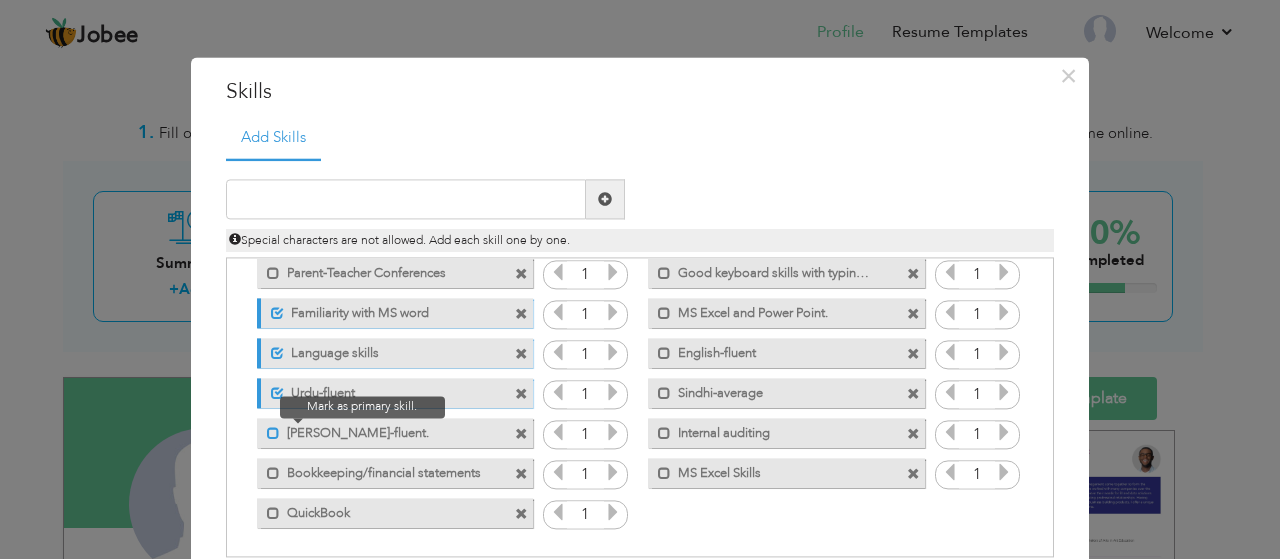 click at bounding box center [273, 433] 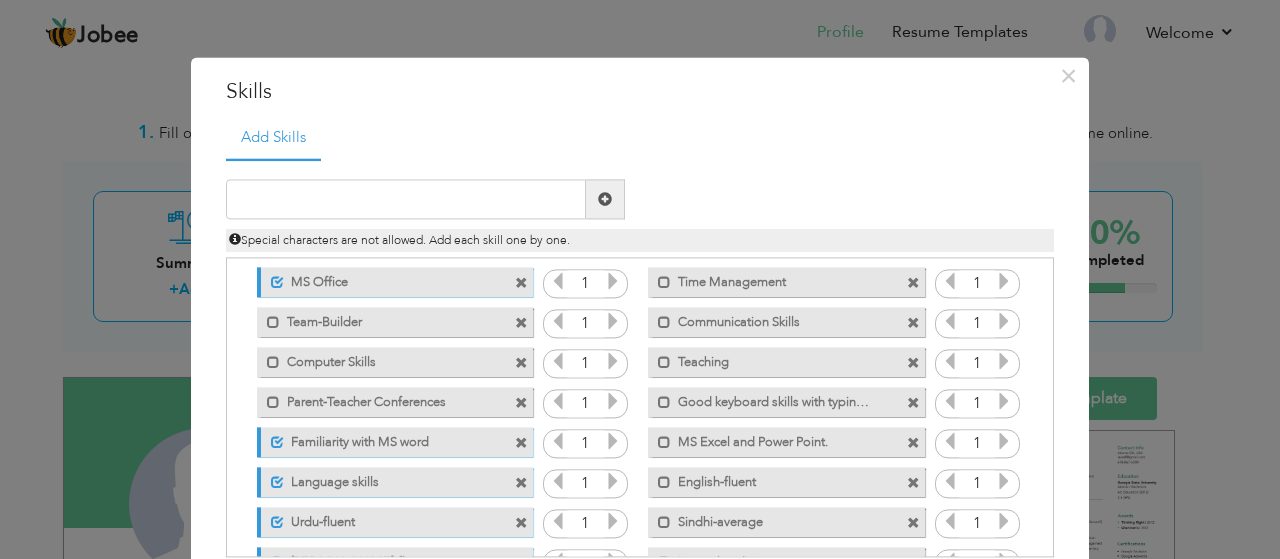 scroll, scrollTop: 0, scrollLeft: 0, axis: both 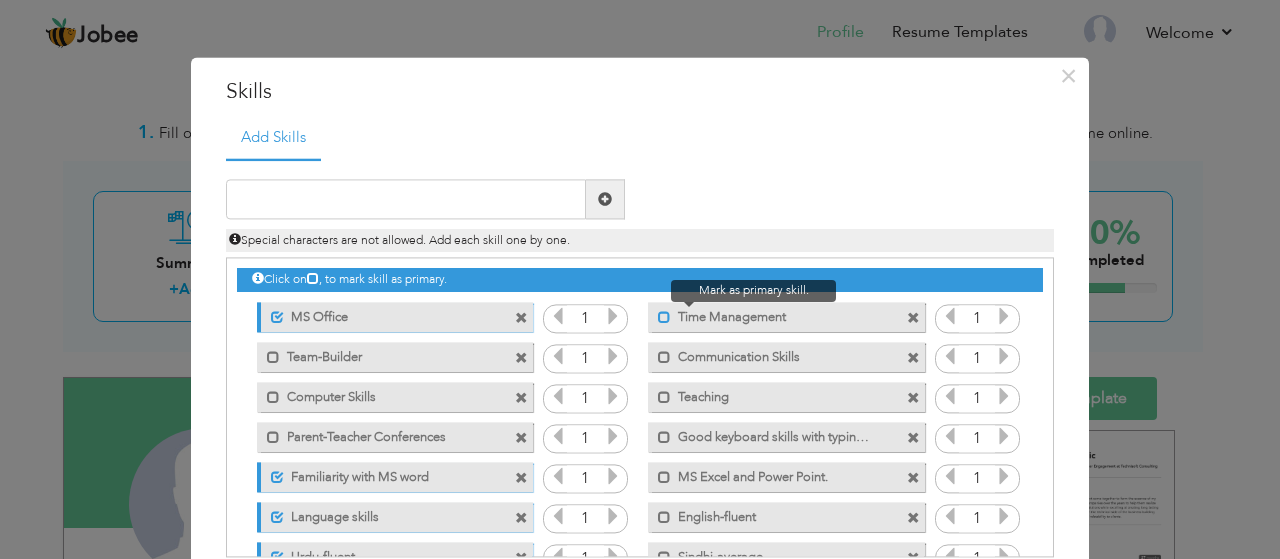click at bounding box center [664, 317] 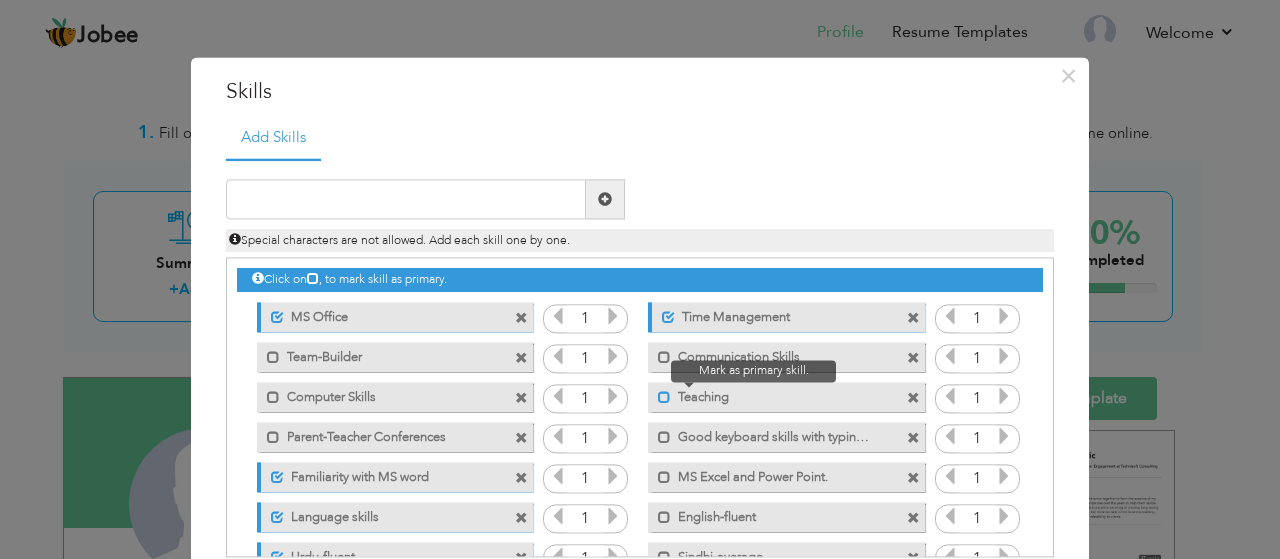 scroll, scrollTop: 164, scrollLeft: 0, axis: vertical 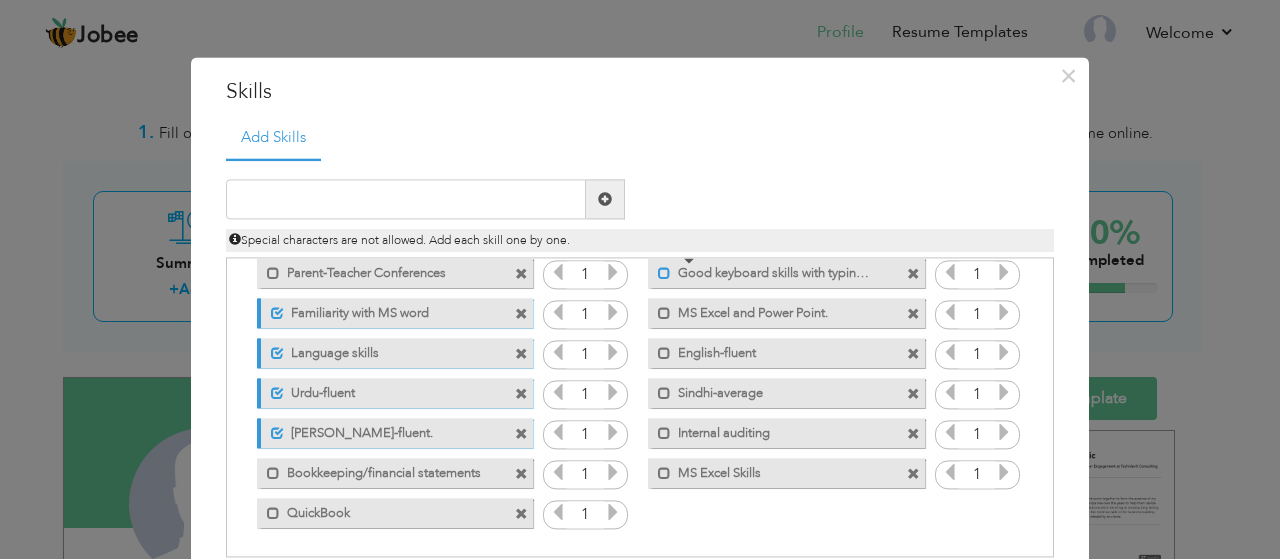 click at bounding box center [664, 273] 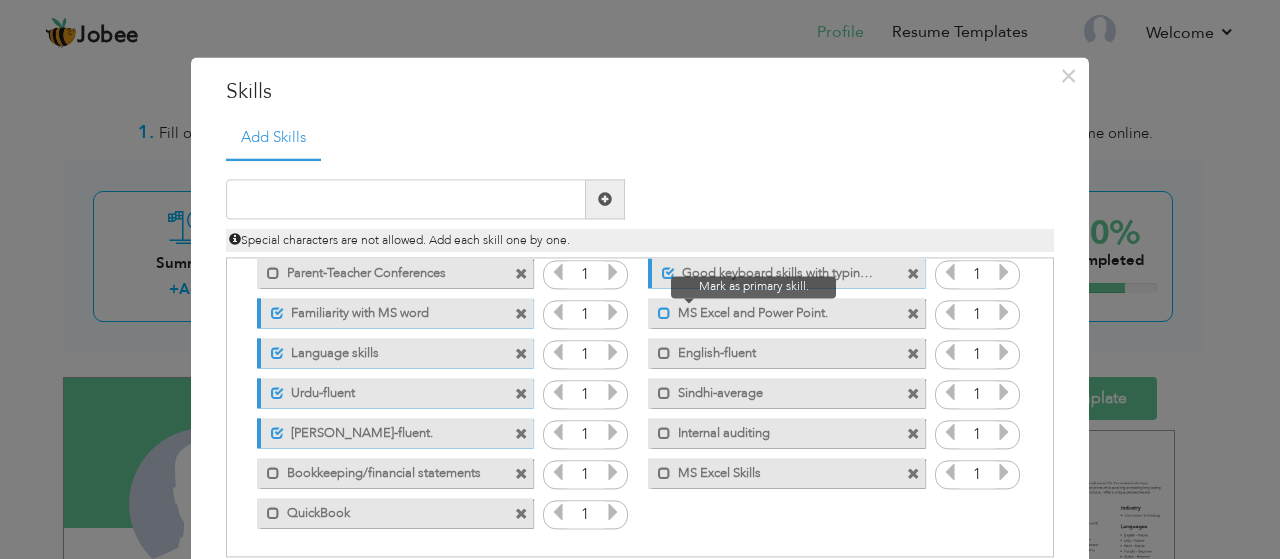 click at bounding box center [664, 313] 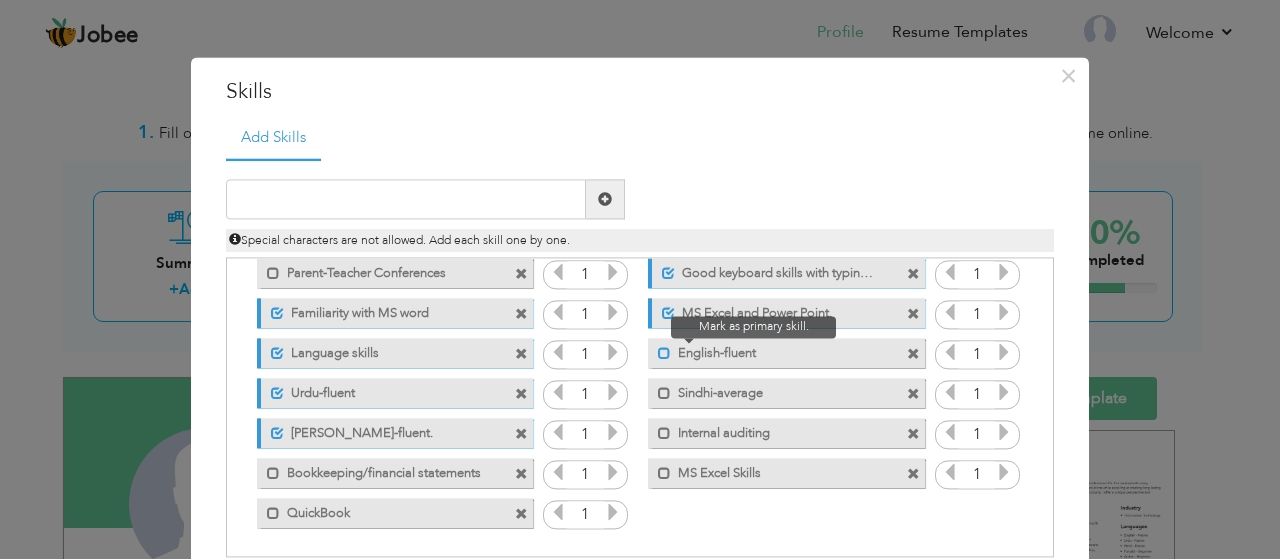 click at bounding box center (664, 353) 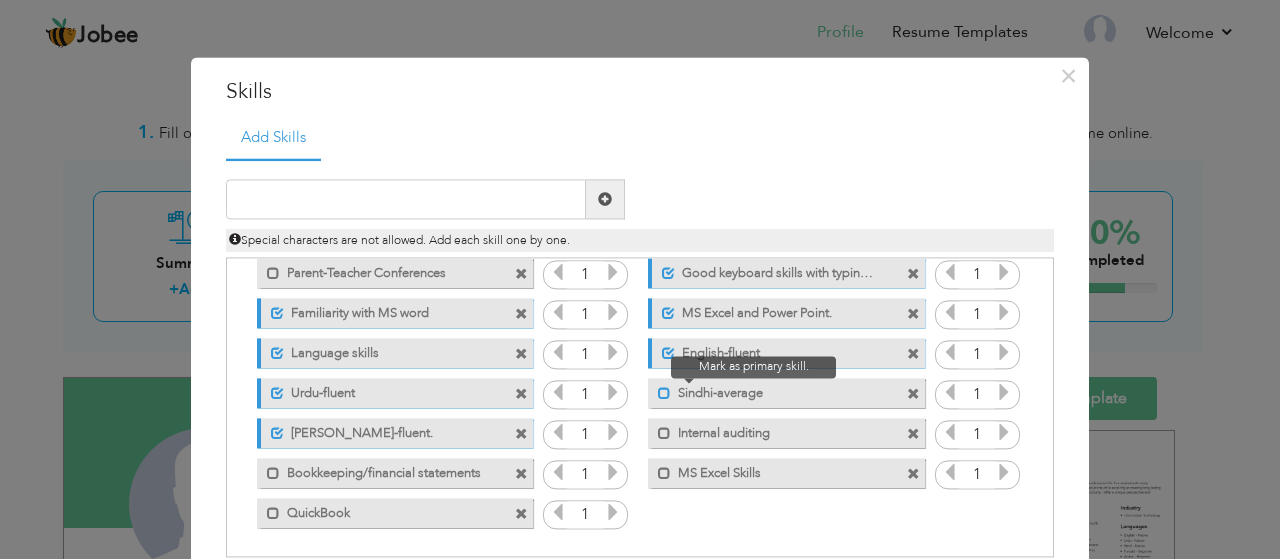 click at bounding box center [664, 393] 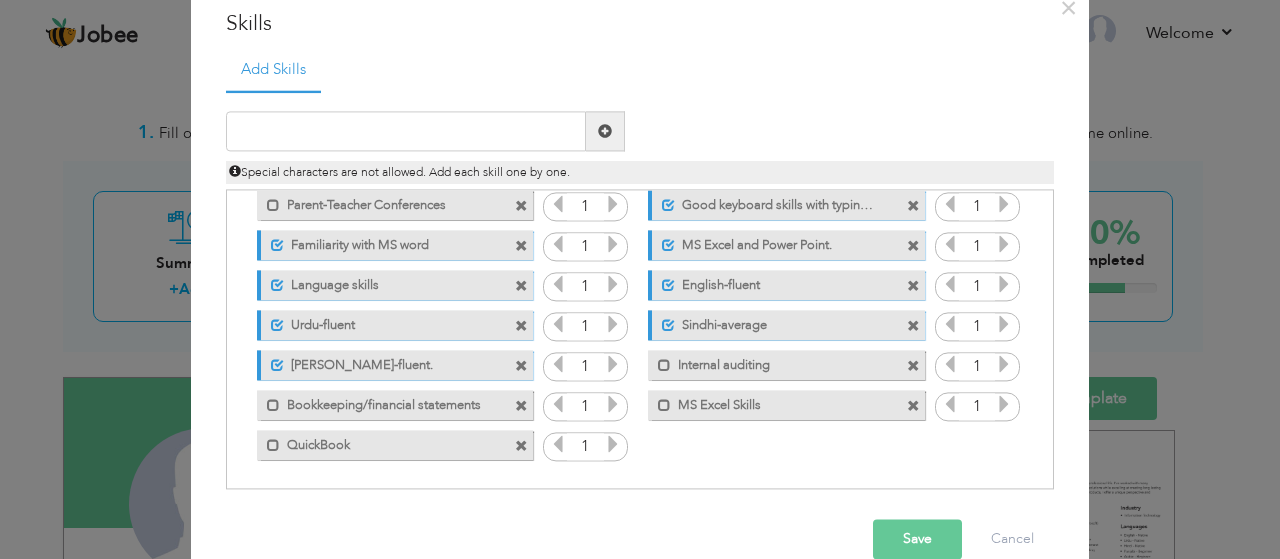scroll, scrollTop: 103, scrollLeft: 0, axis: vertical 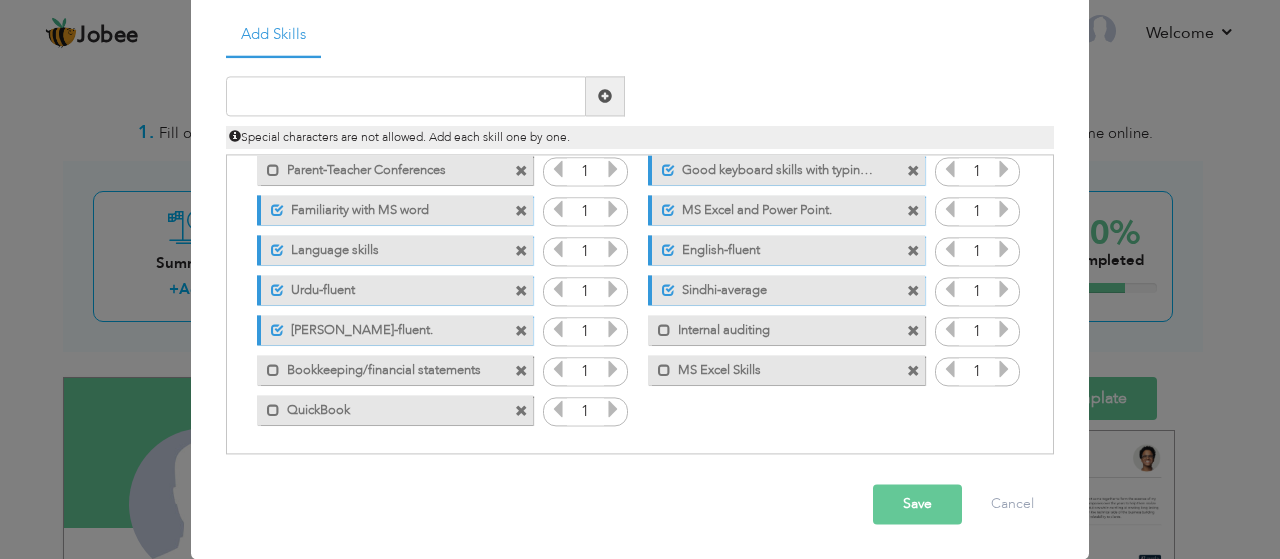 click at bounding box center (521, 411) 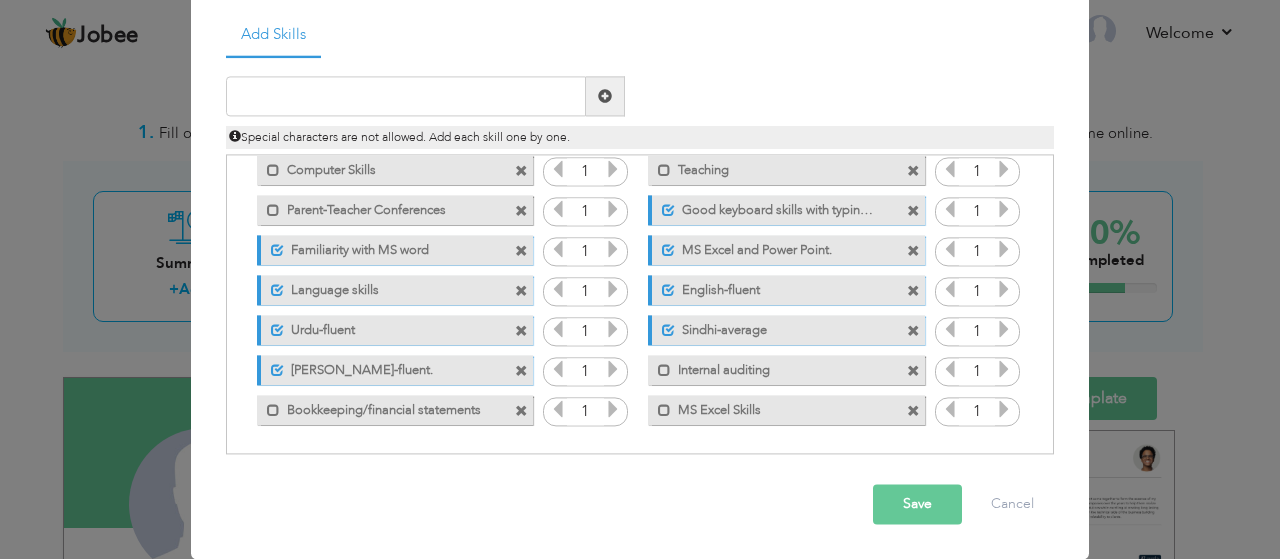 click at bounding box center [521, 411] 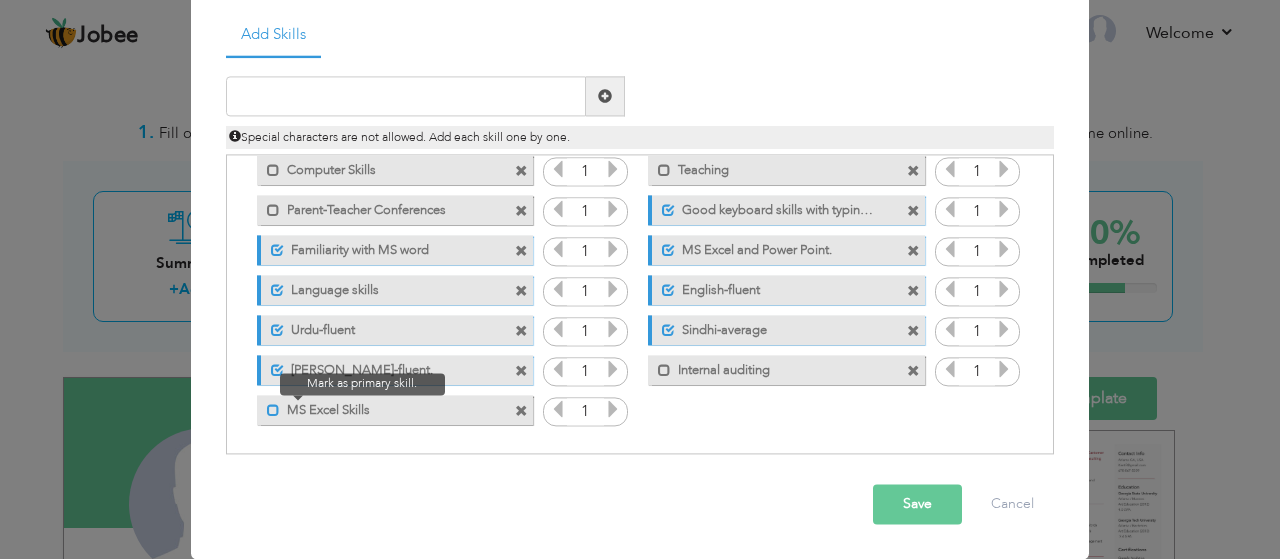click at bounding box center [273, 410] 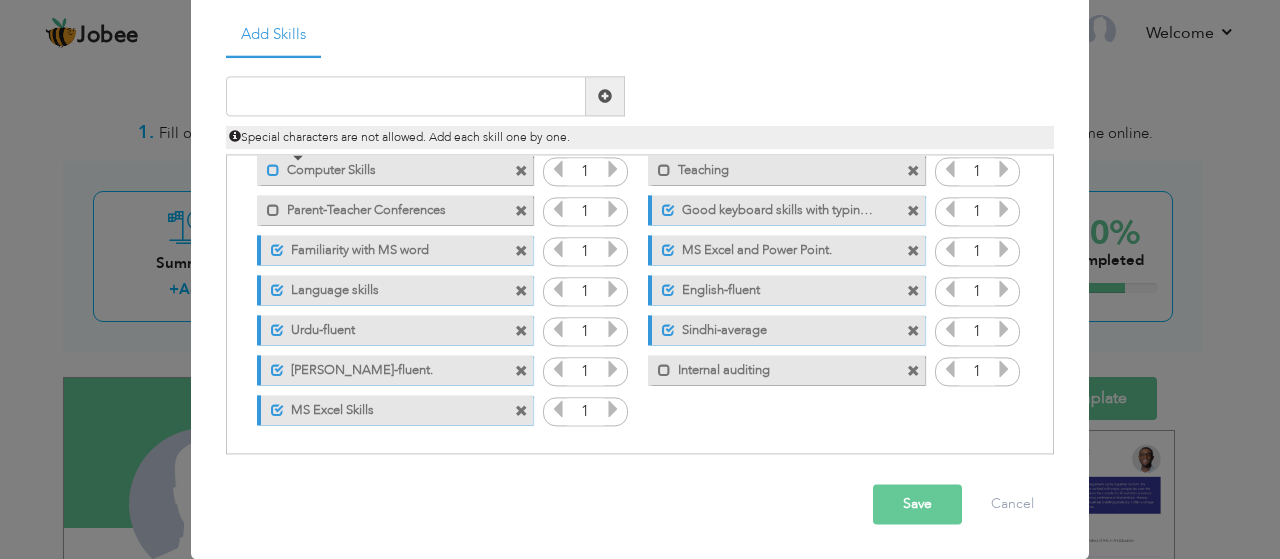 click at bounding box center [273, 170] 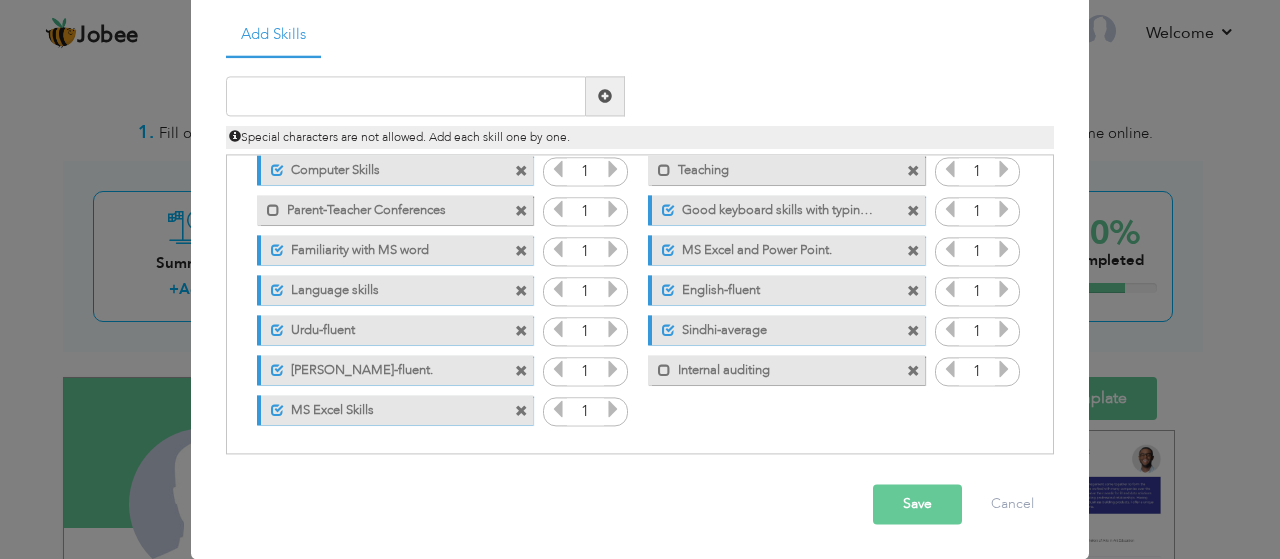 click at bounding box center (521, 211) 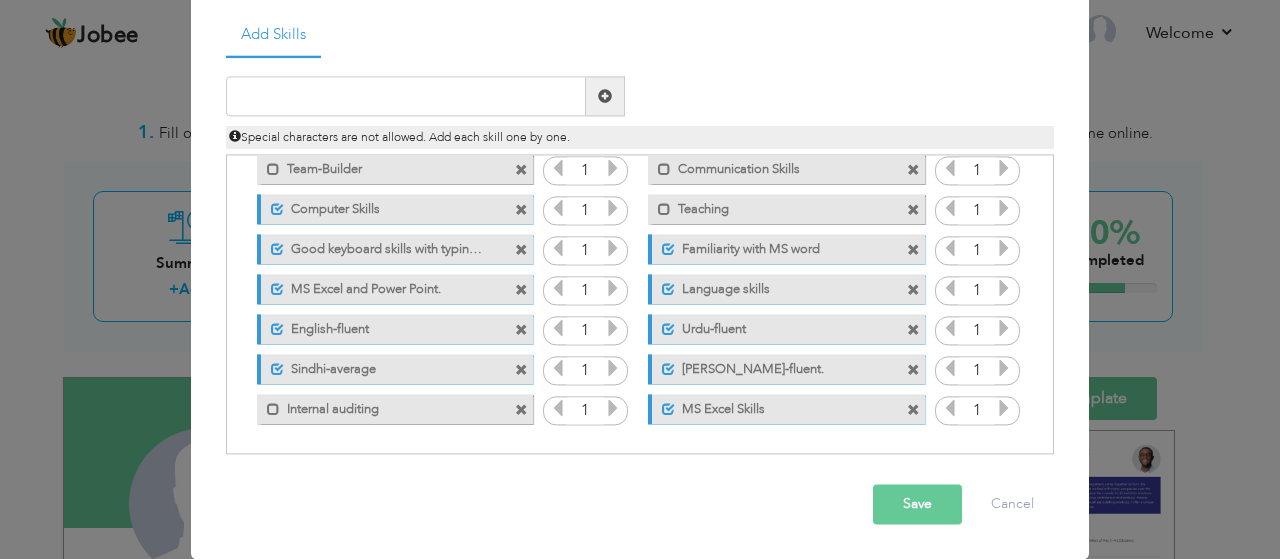 scroll, scrollTop: 84, scrollLeft: 0, axis: vertical 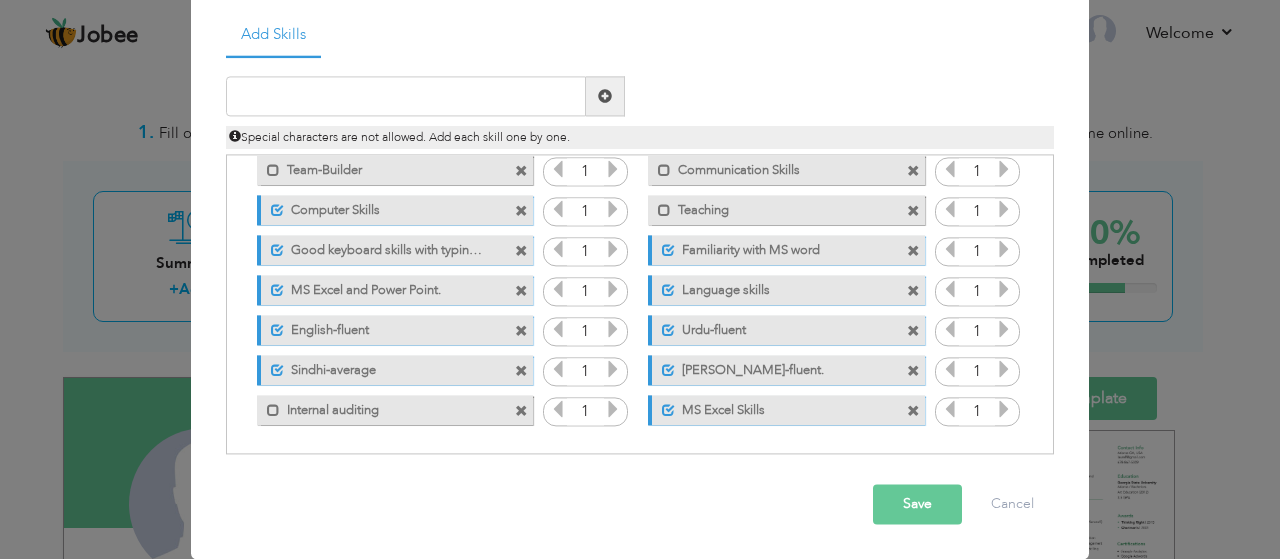 click at bounding box center (613, 170) 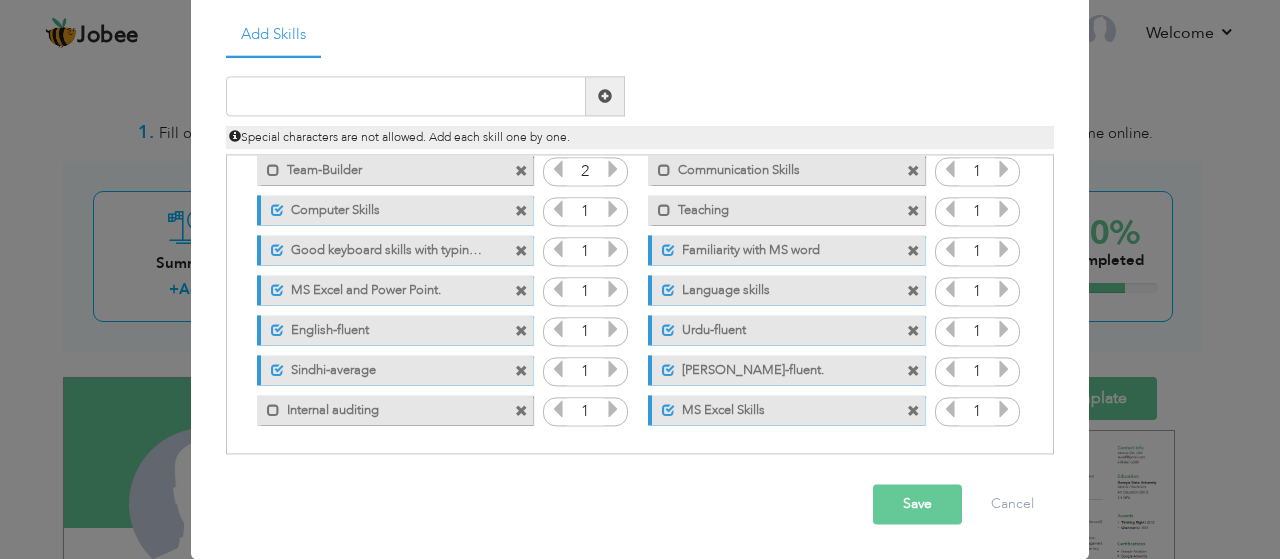 click at bounding box center (558, 170) 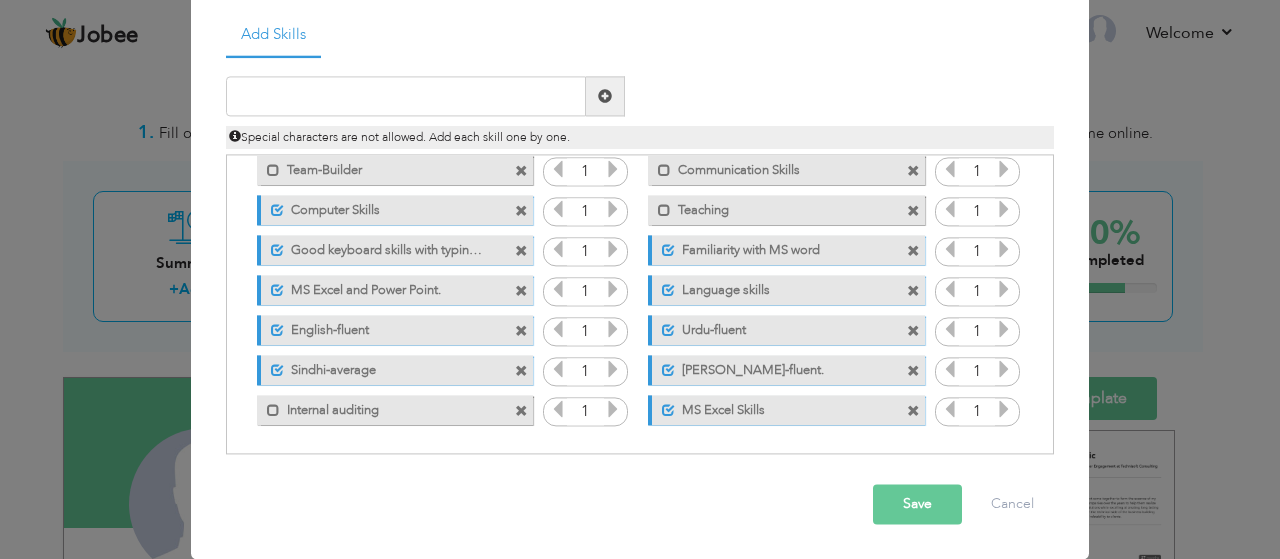 scroll, scrollTop: 0, scrollLeft: 0, axis: both 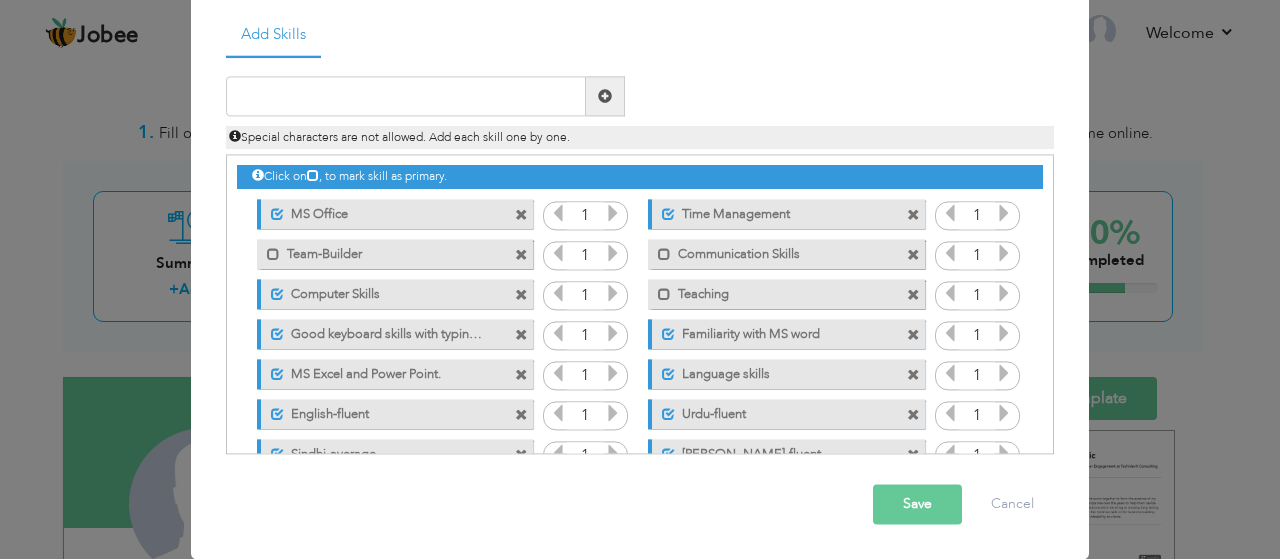 click at bounding box center [521, 255] 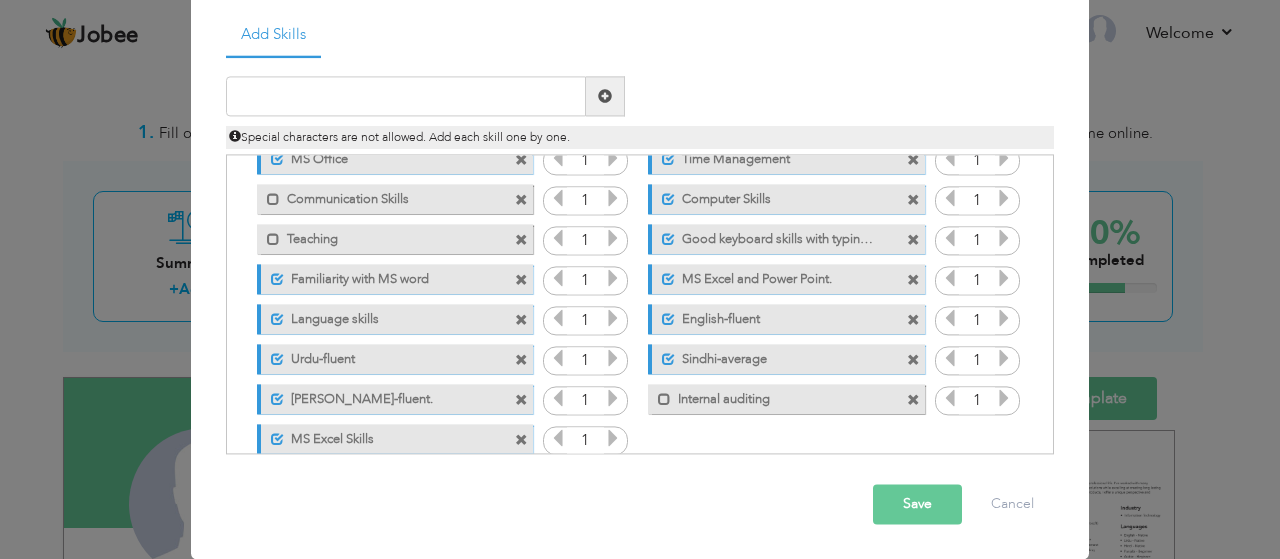 scroll, scrollTop: 84, scrollLeft: 0, axis: vertical 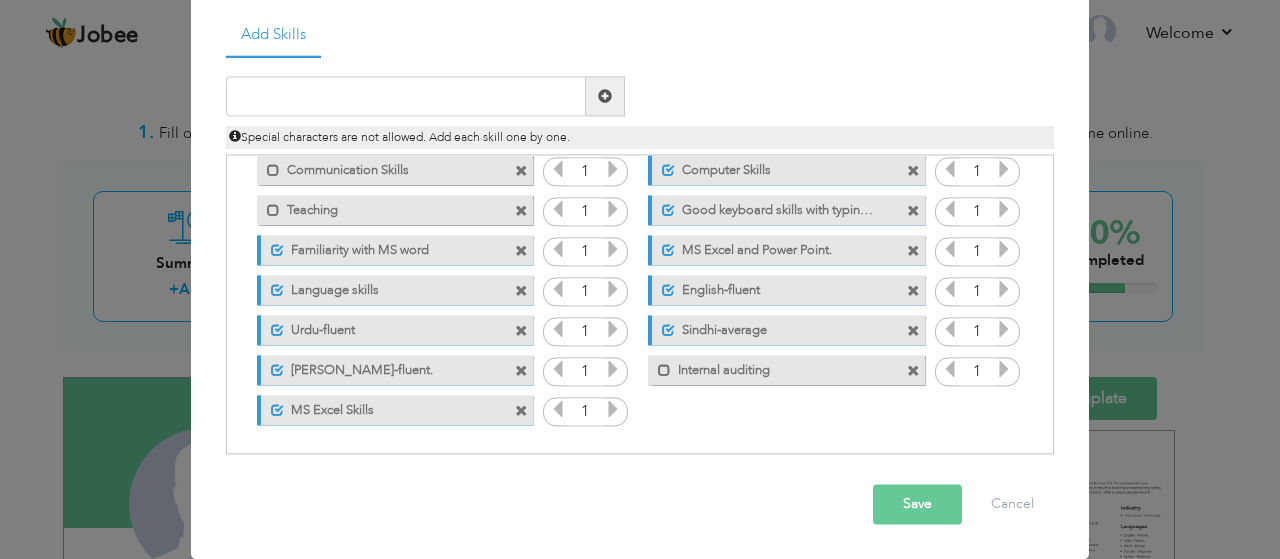 click at bounding box center [913, 371] 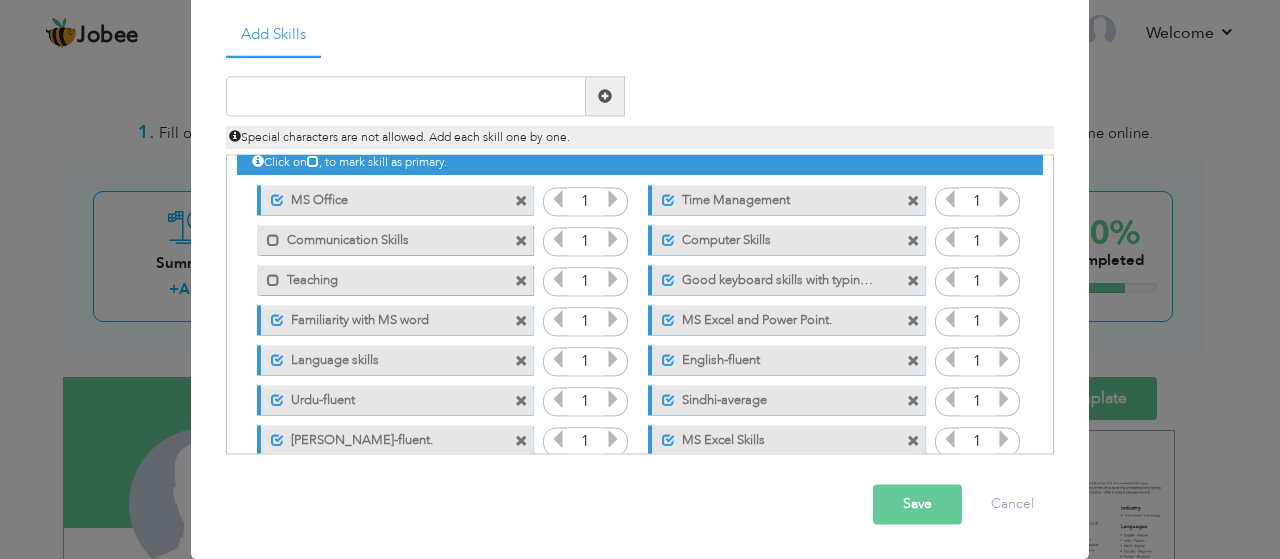scroll, scrollTop: 0, scrollLeft: 0, axis: both 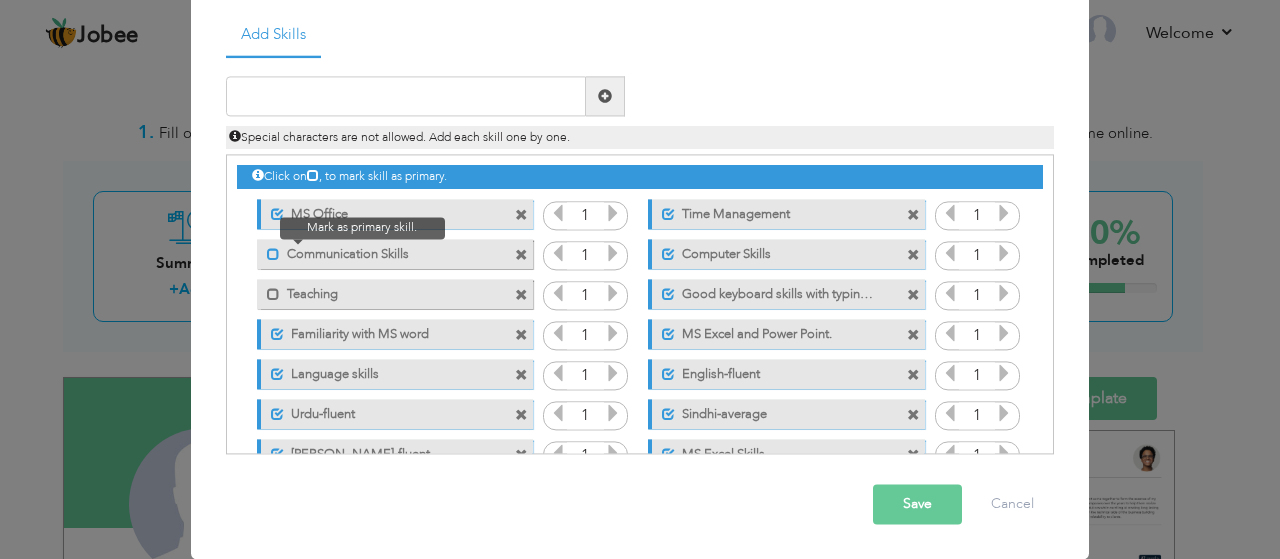click at bounding box center [273, 254] 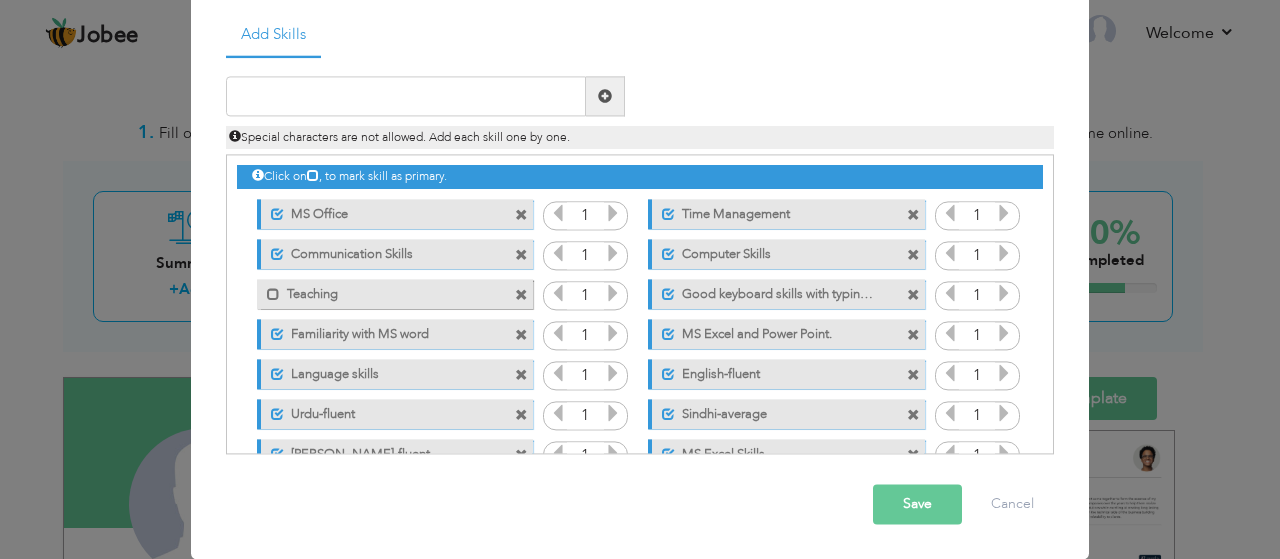 click at bounding box center [521, 295] 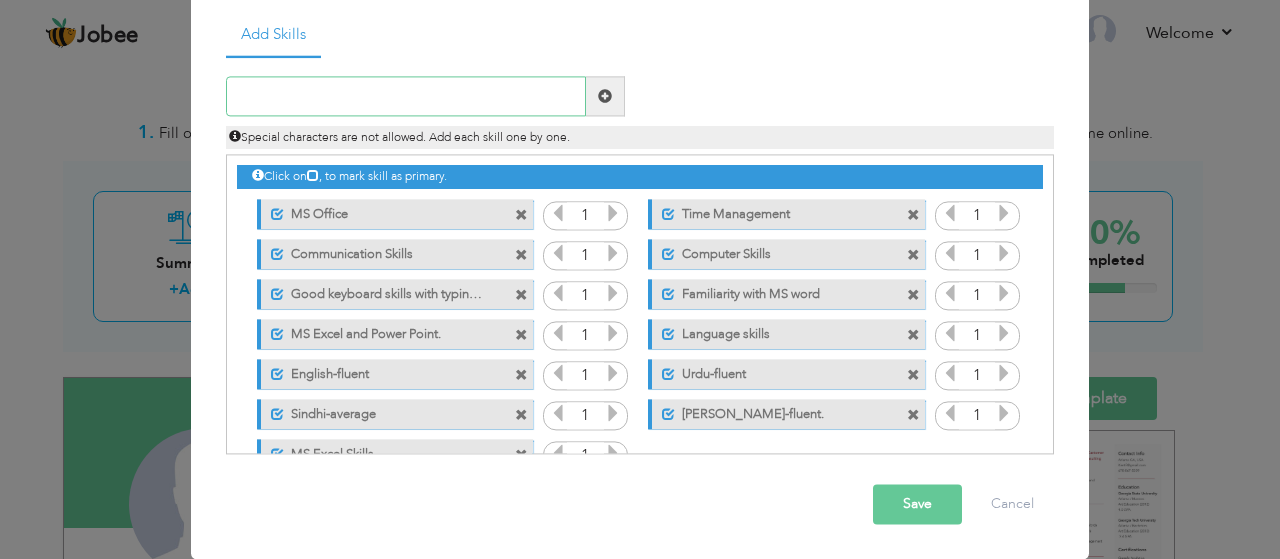 click at bounding box center [406, 97] 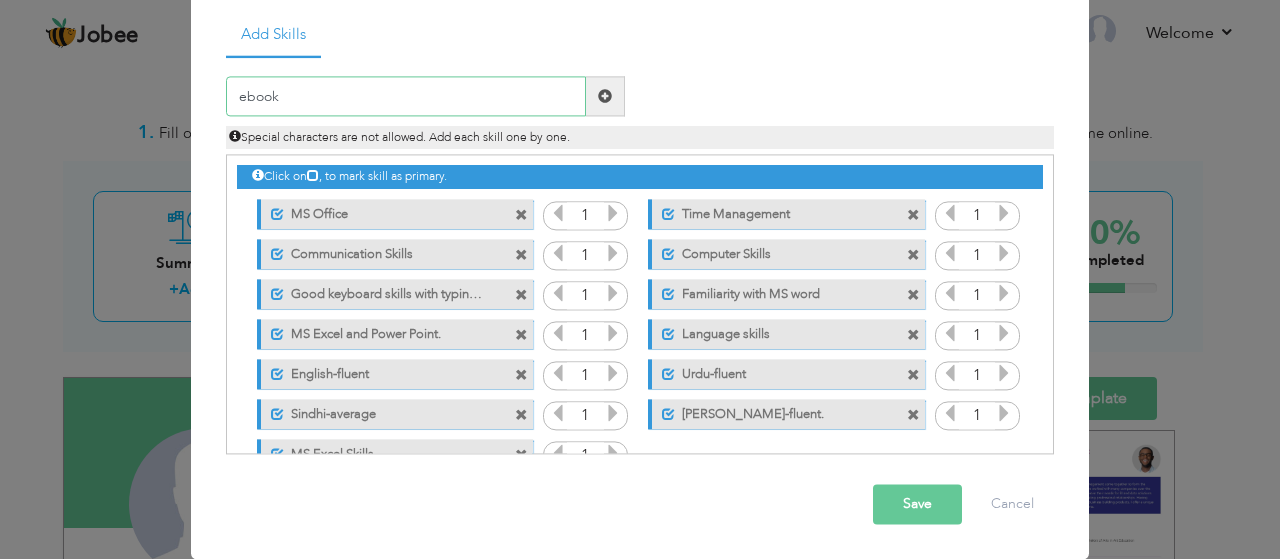 type on "ebook" 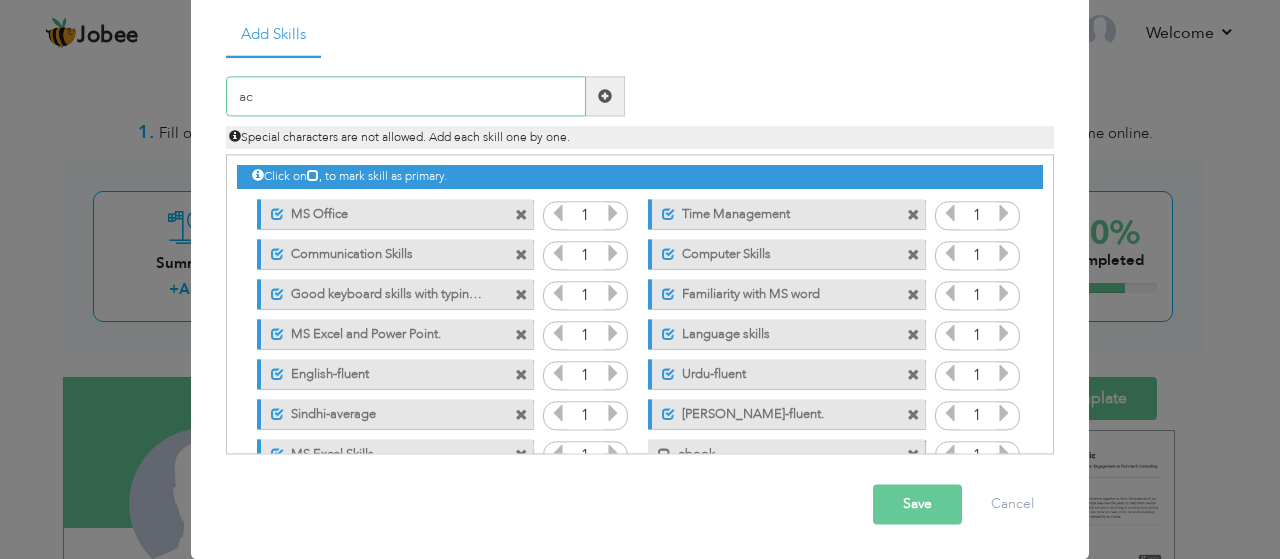 type on "a" 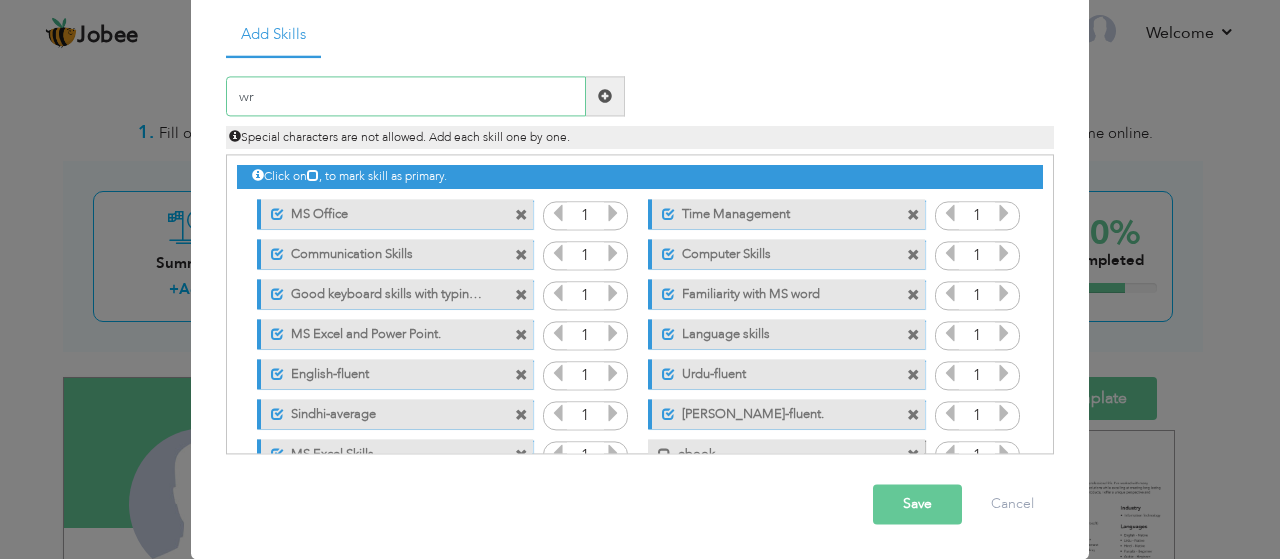 type on "w" 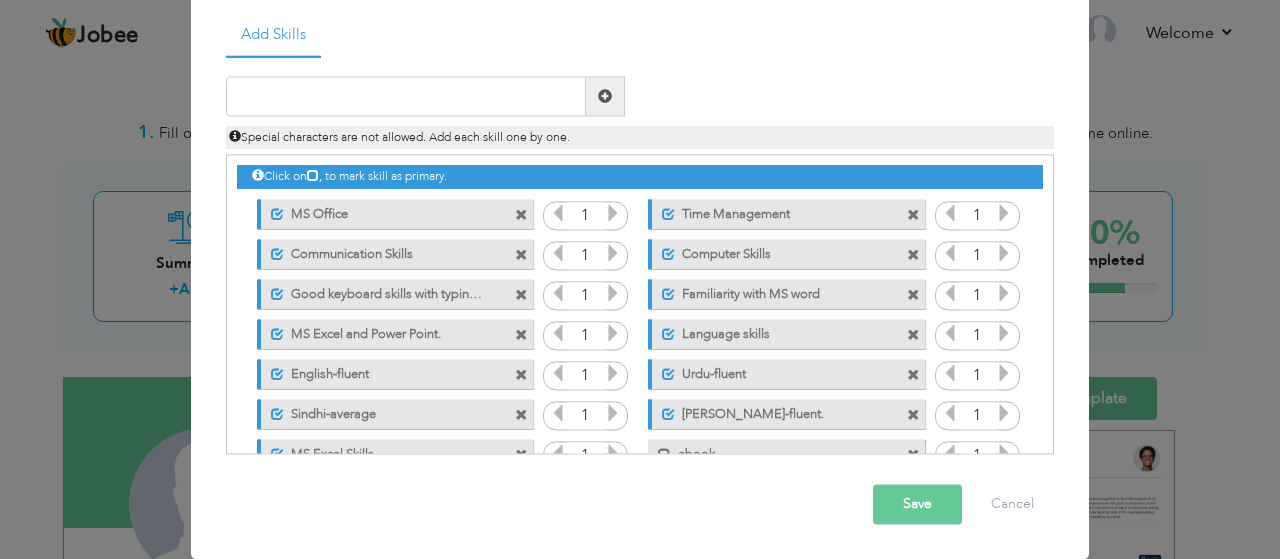 click at bounding box center (605, 97) 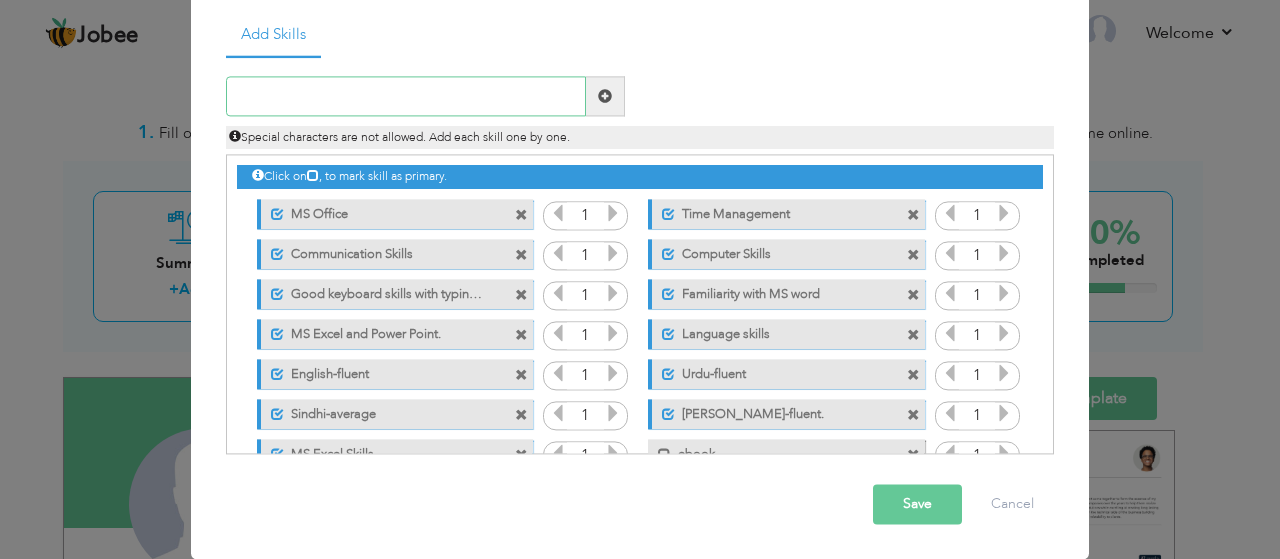 click at bounding box center [406, 97] 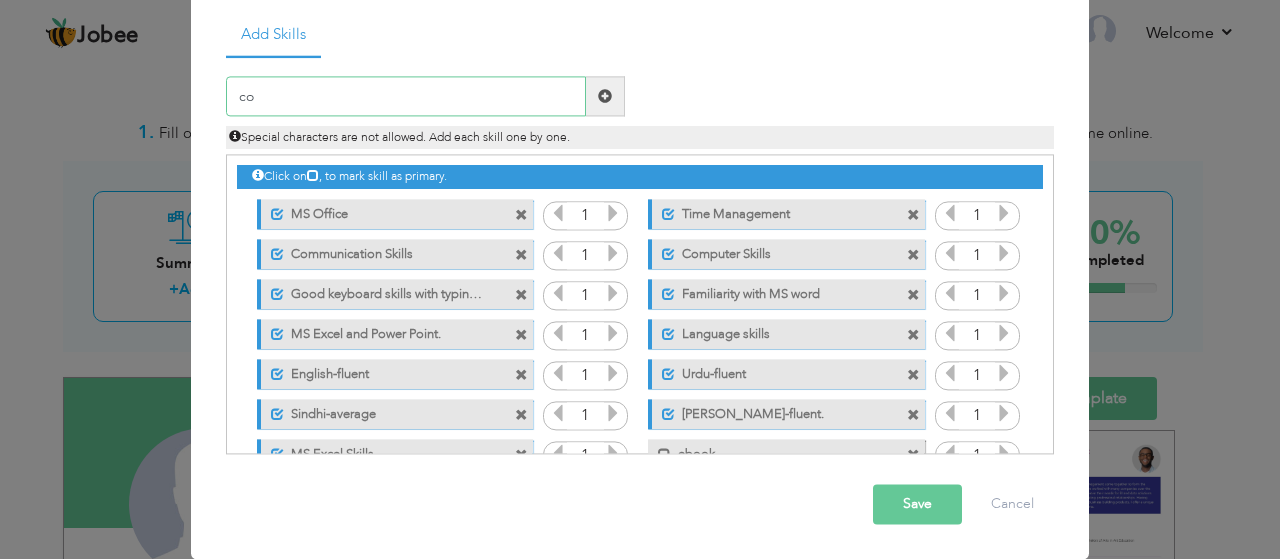 type on "c" 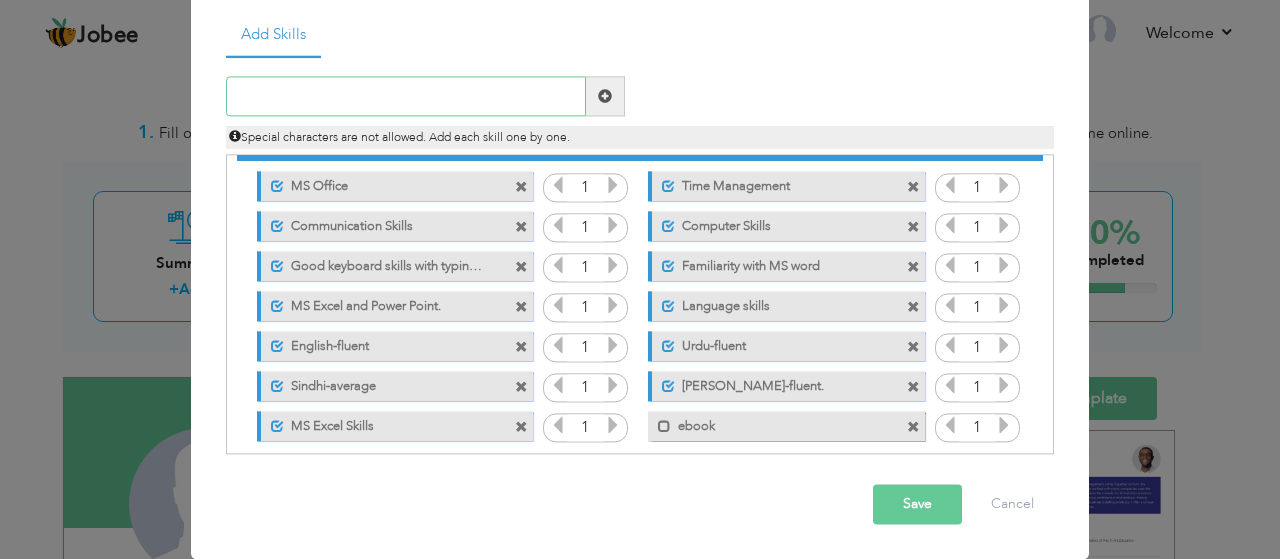scroll, scrollTop: 44, scrollLeft: 0, axis: vertical 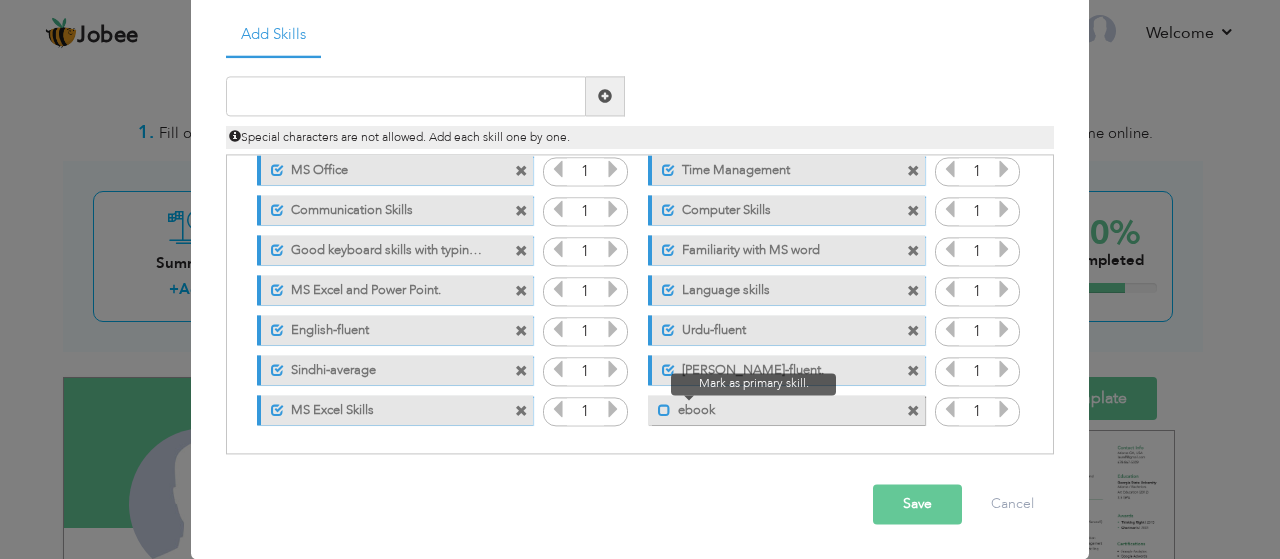 click at bounding box center [664, 410] 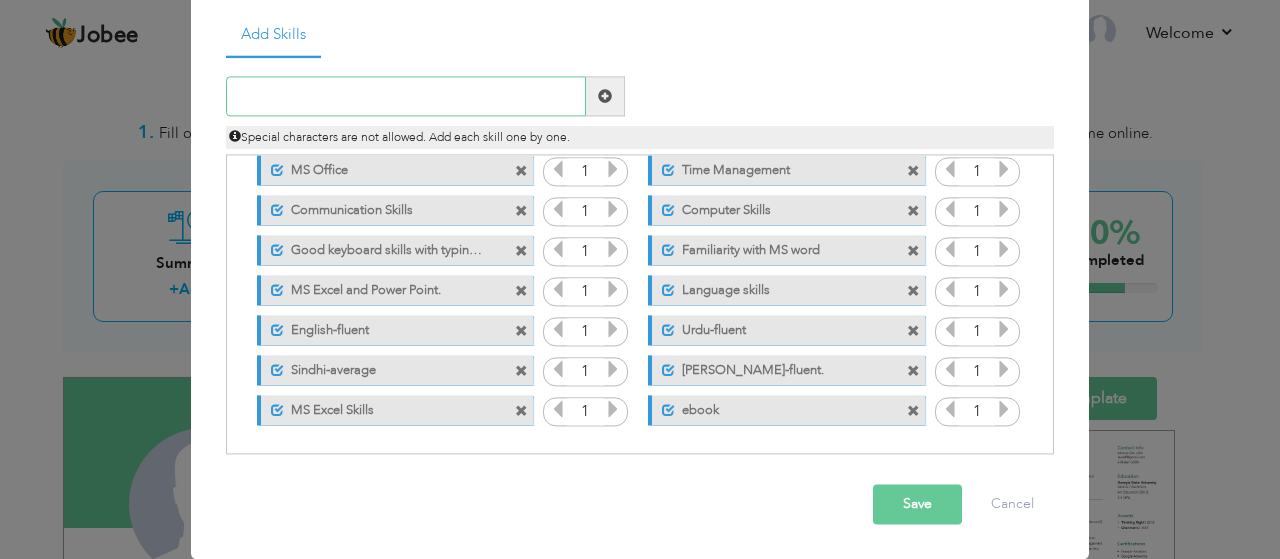 click at bounding box center (406, 97) 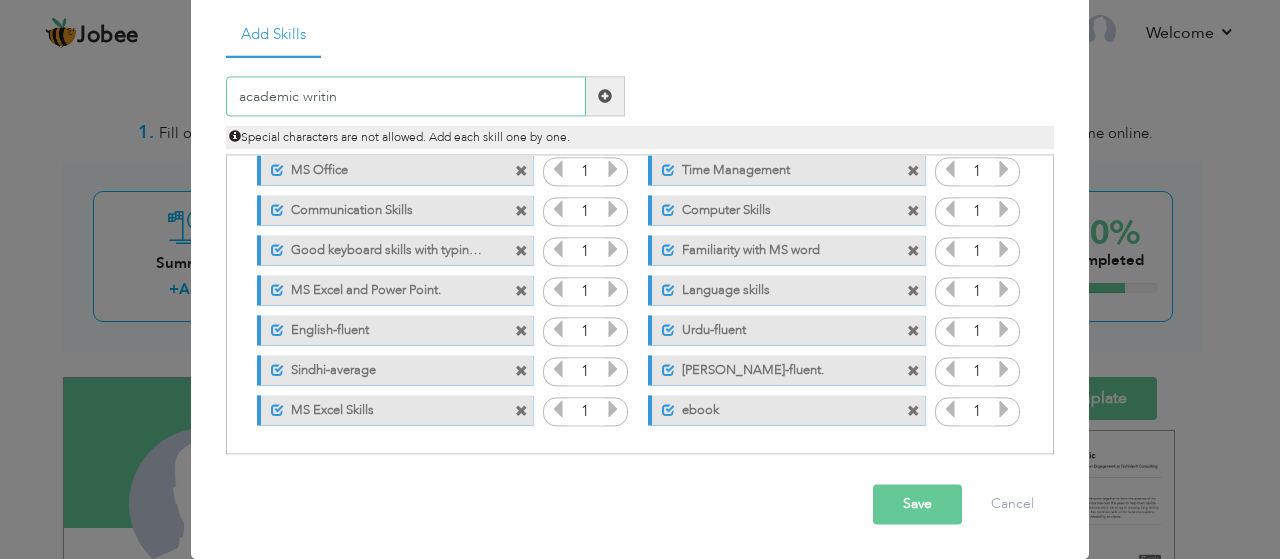 type on "academic writing" 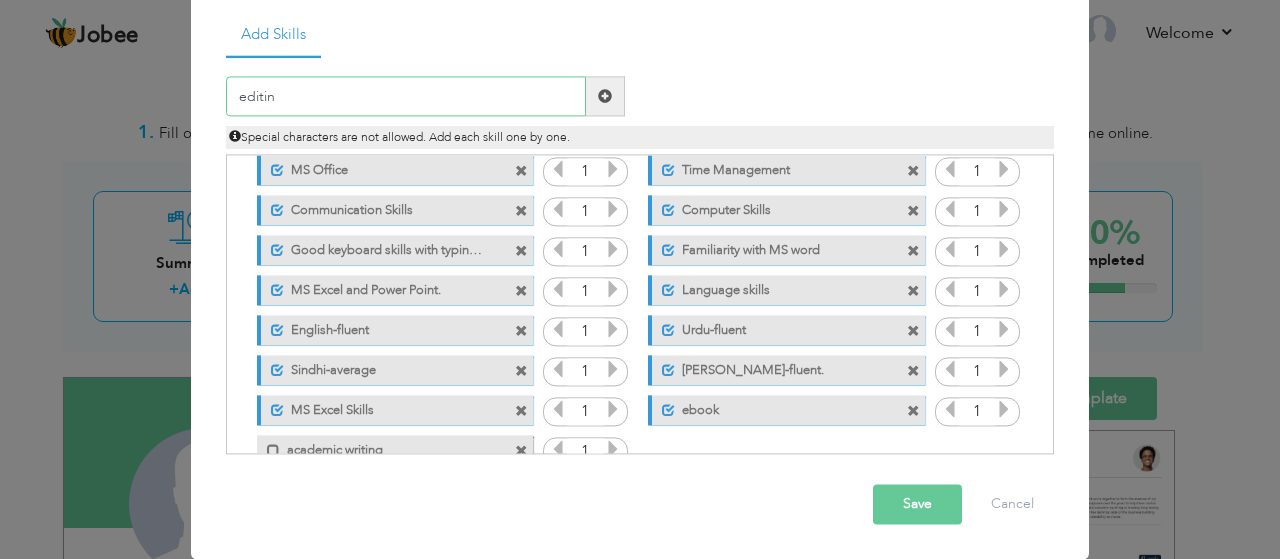 type on "editing" 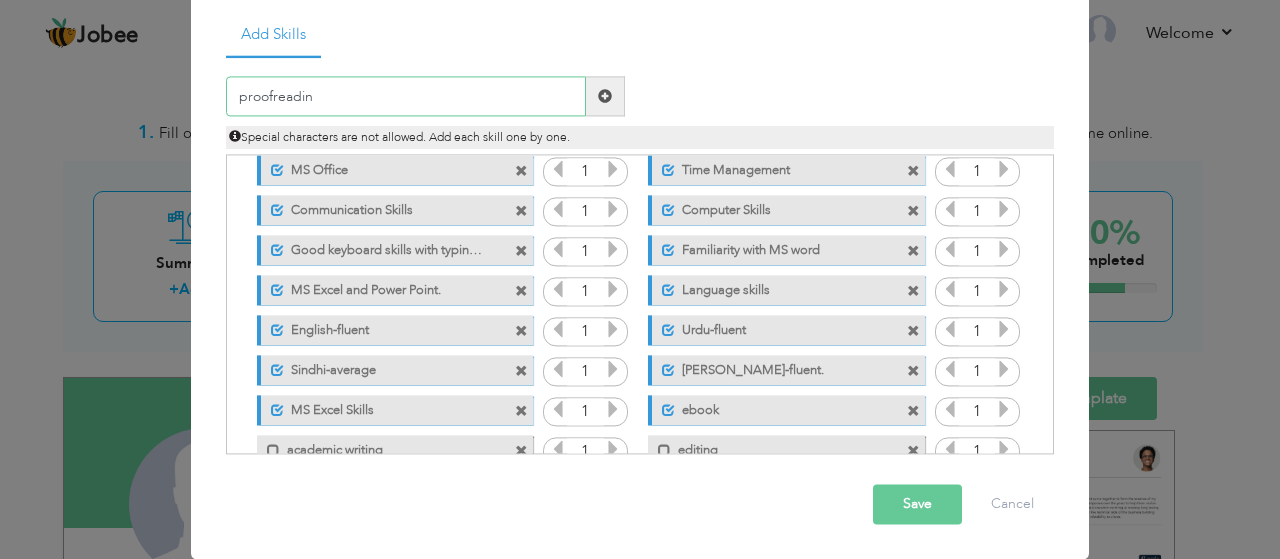 type on "proofreading" 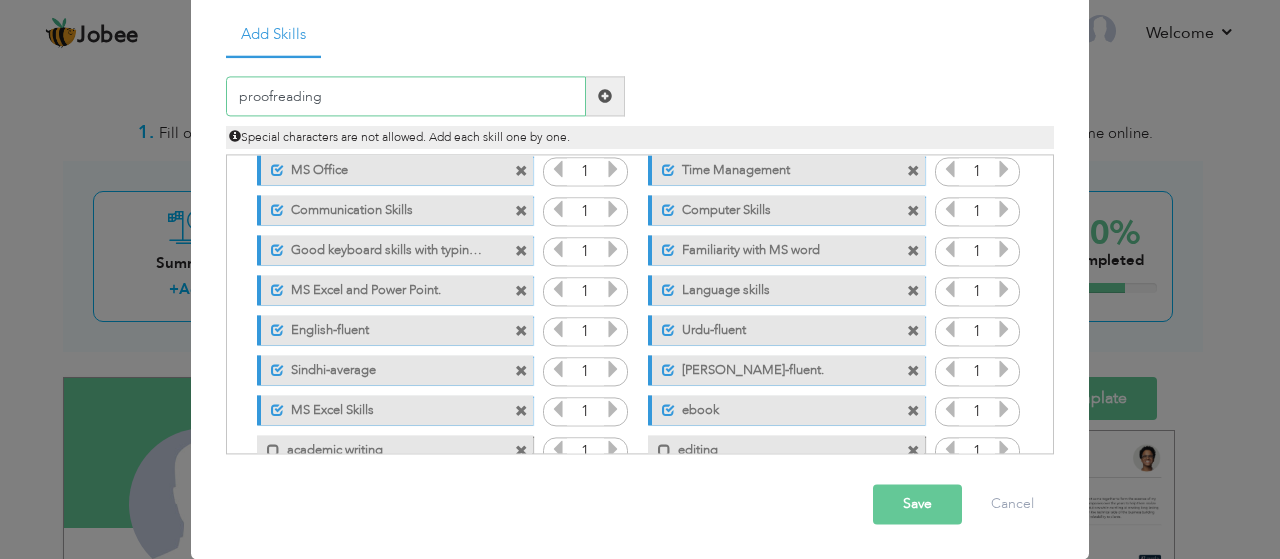 type 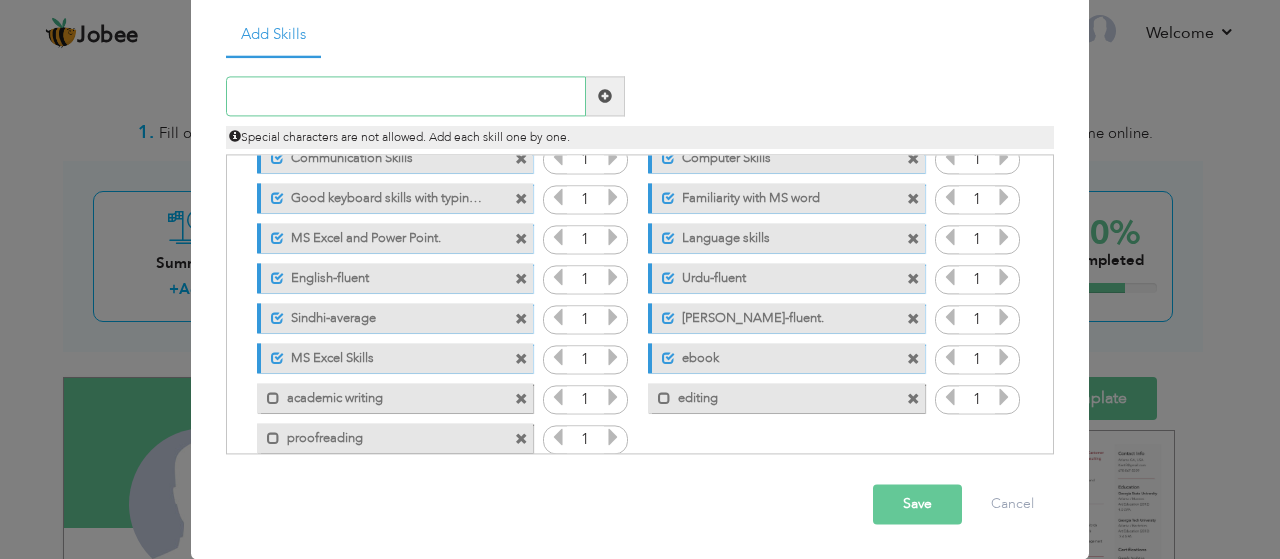 scroll, scrollTop: 124, scrollLeft: 0, axis: vertical 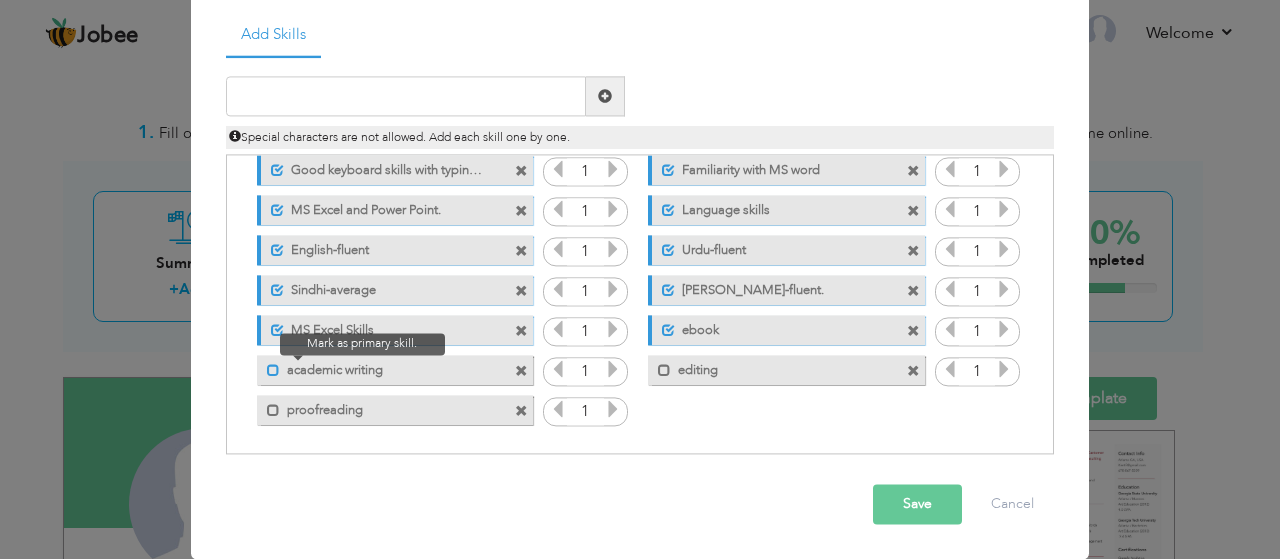 click at bounding box center [273, 370] 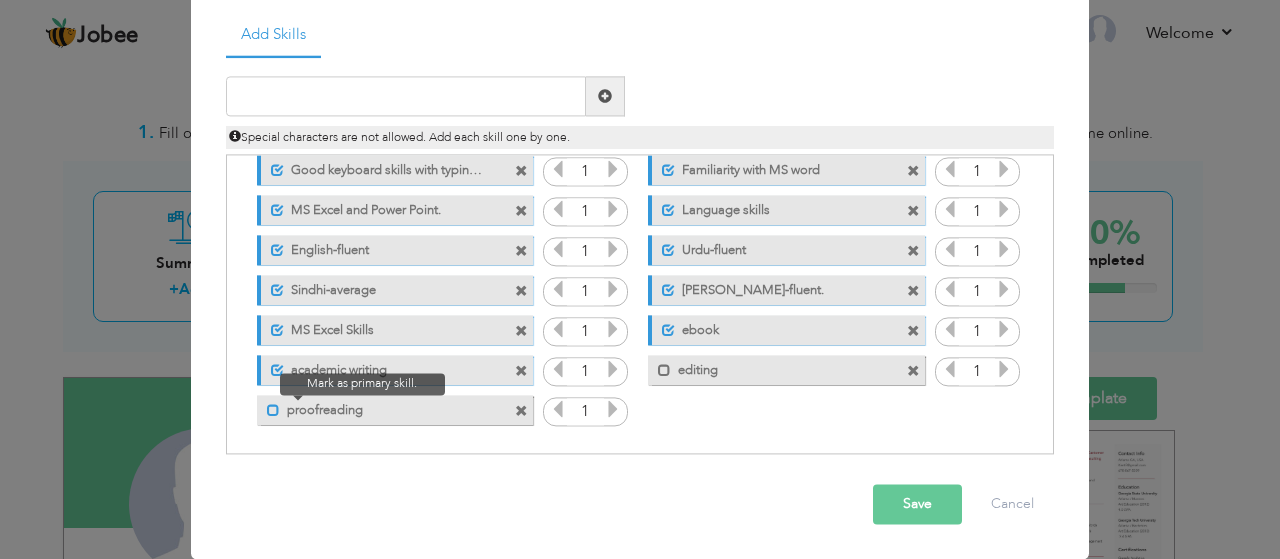 click at bounding box center (273, 410) 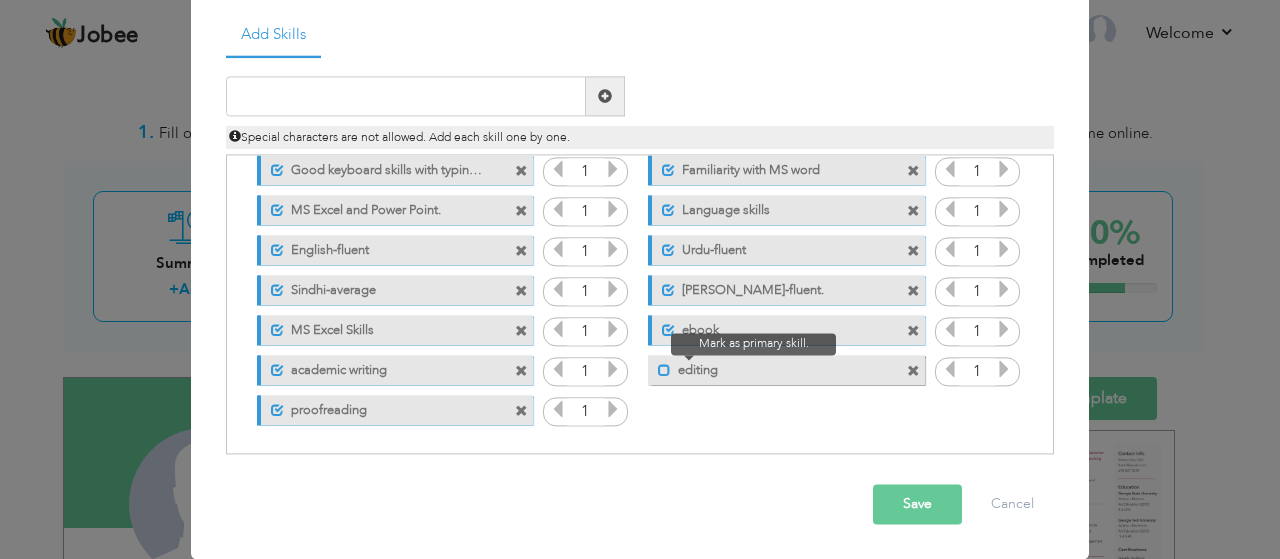 click at bounding box center [664, 370] 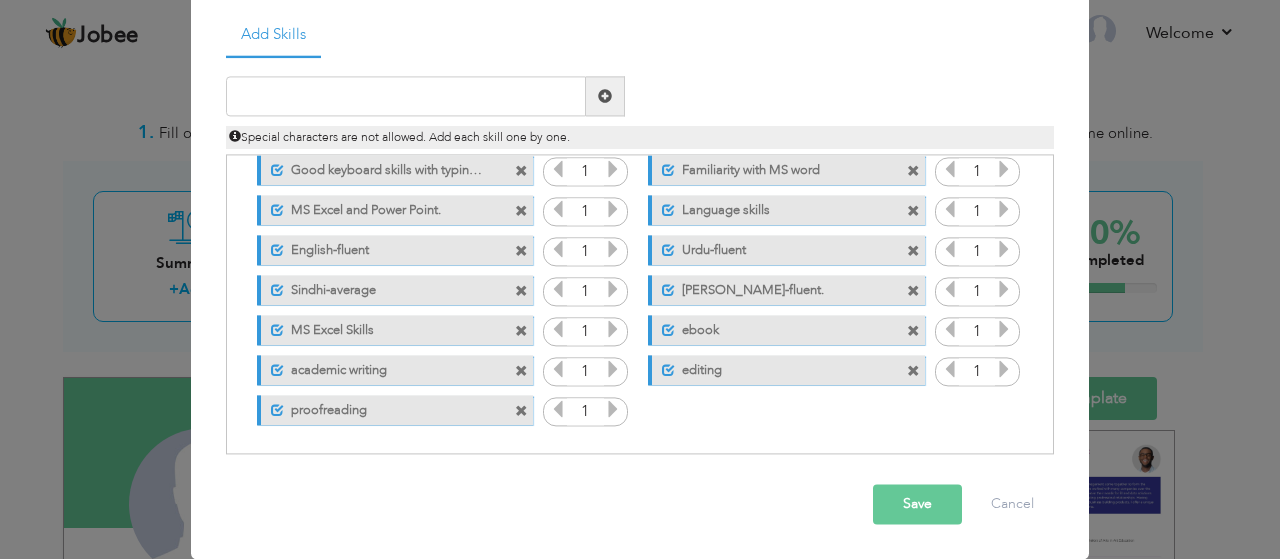 click on "Save" at bounding box center [917, 505] 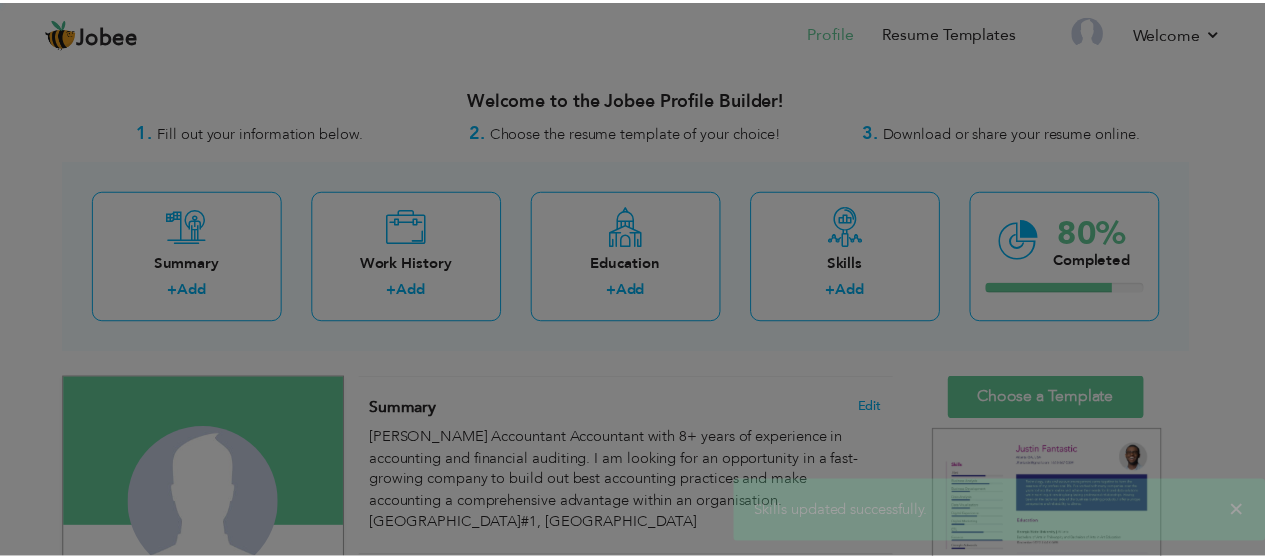 scroll, scrollTop: 0, scrollLeft: 0, axis: both 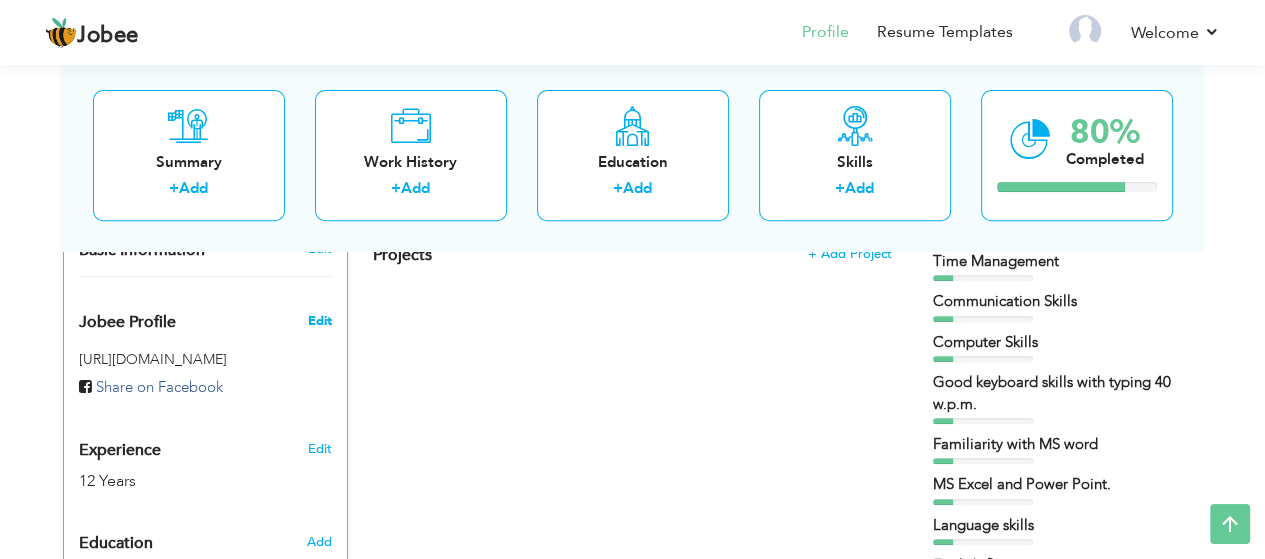 click on "Edit" at bounding box center (319, 321) 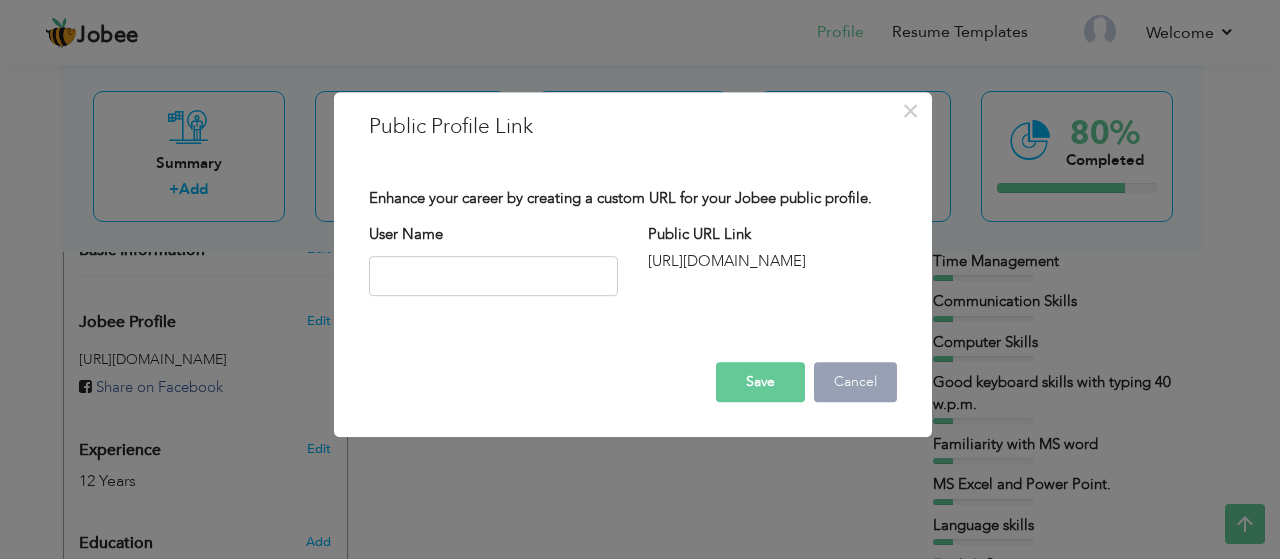 click on "Cancel" at bounding box center [855, 382] 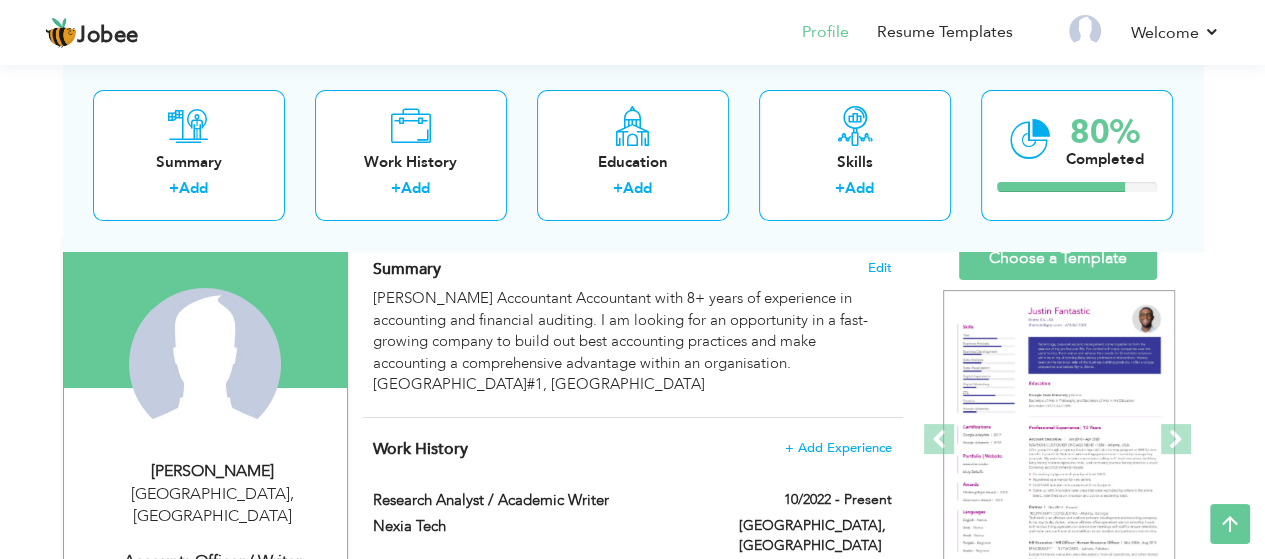 scroll, scrollTop: 103, scrollLeft: 0, axis: vertical 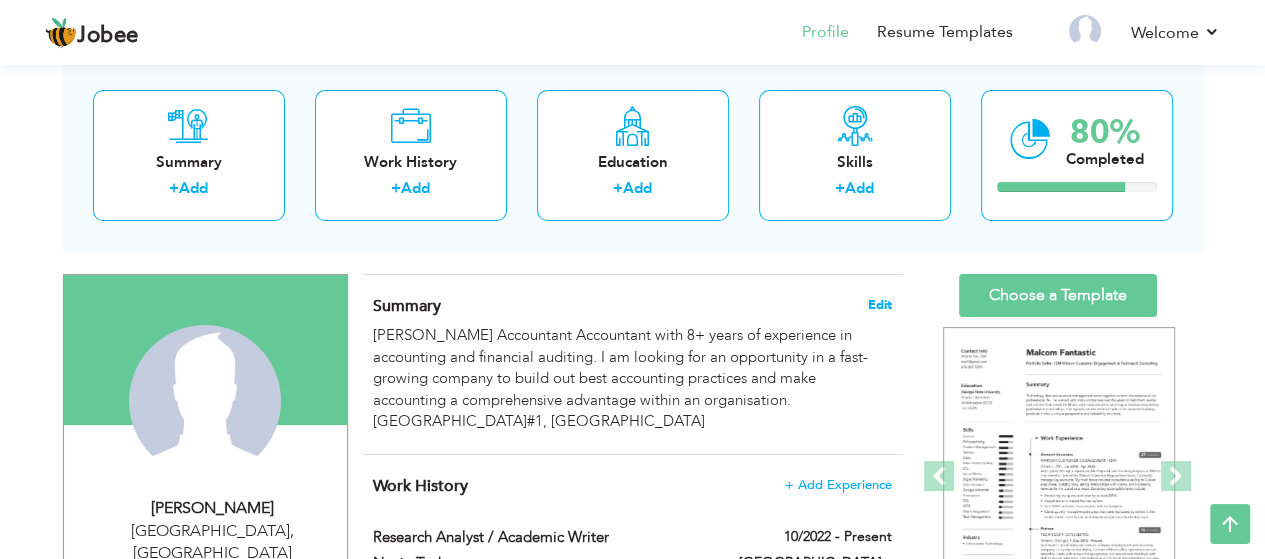 click on "Edit" at bounding box center [880, 305] 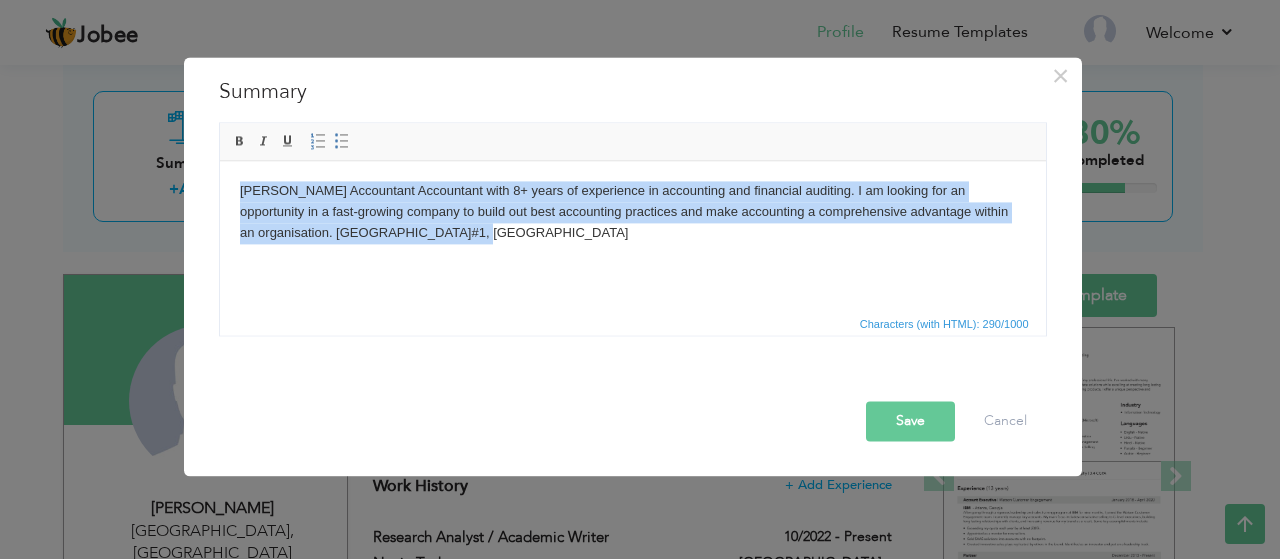 drag, startPoint x: 346, startPoint y: 220, endPoint x: 232, endPoint y: 197, distance: 116.297035 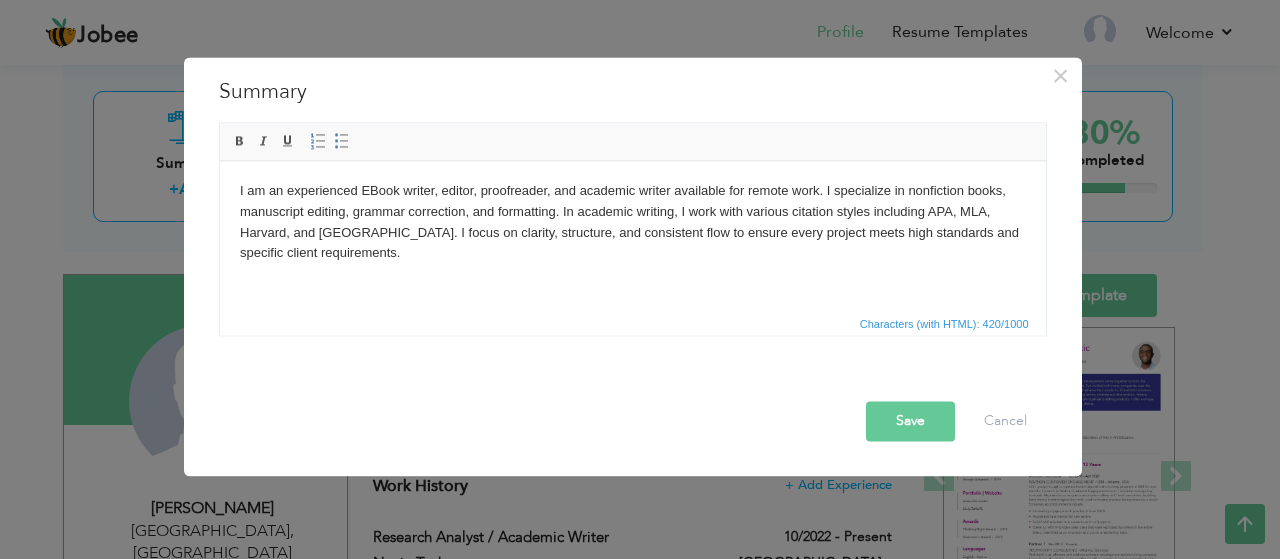click on "Save" at bounding box center [910, 421] 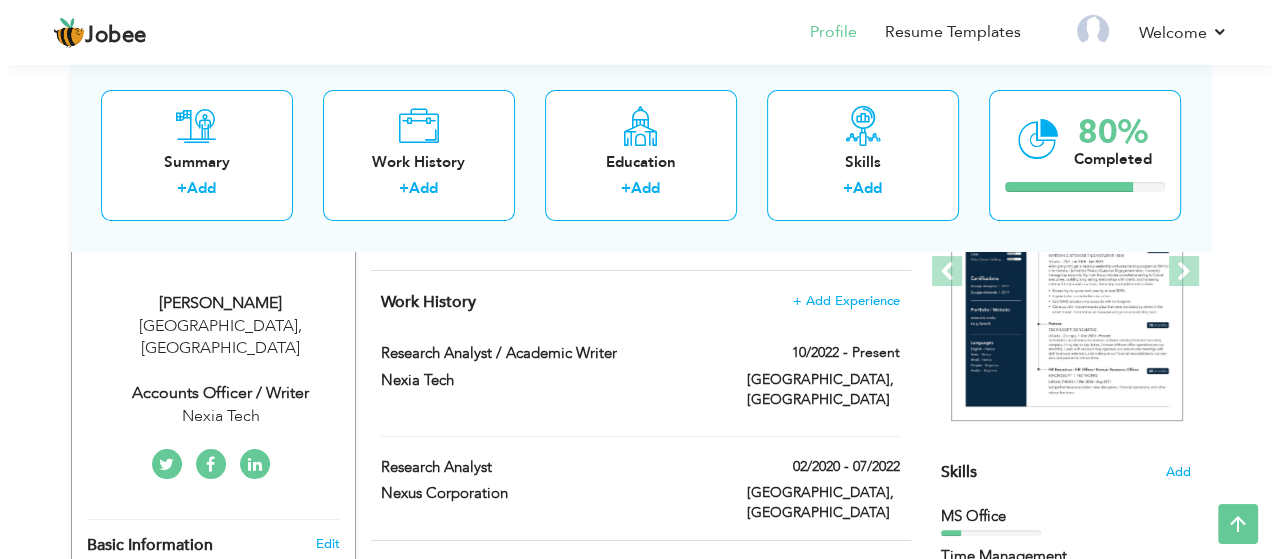 scroll, scrollTop: 269, scrollLeft: 0, axis: vertical 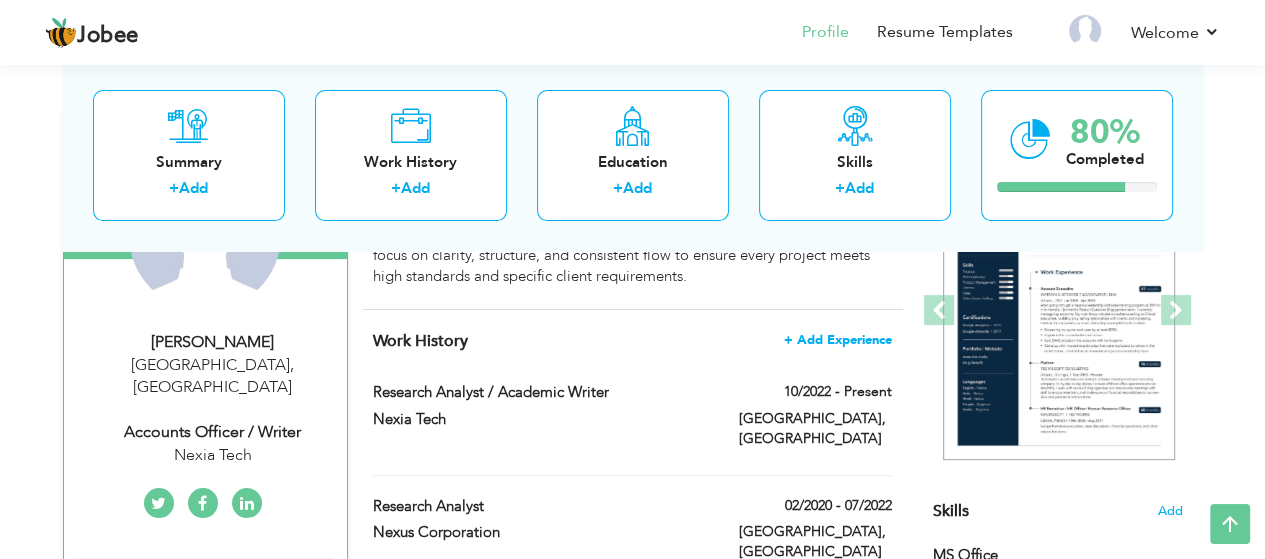 click on "+ Add Experience" at bounding box center [838, 340] 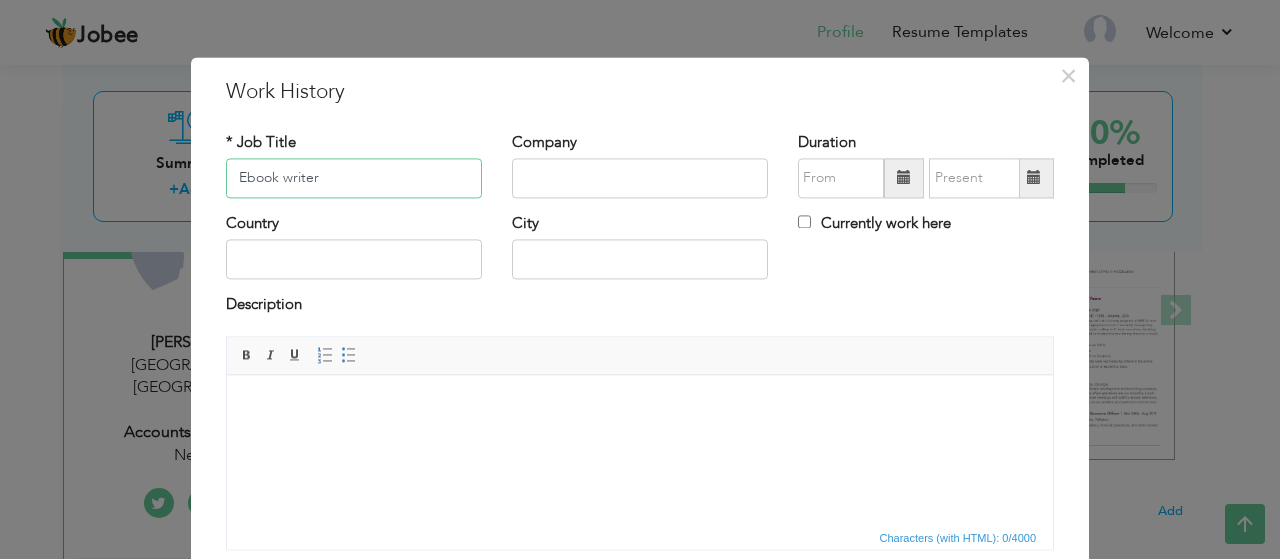 type on "Ebook writer" 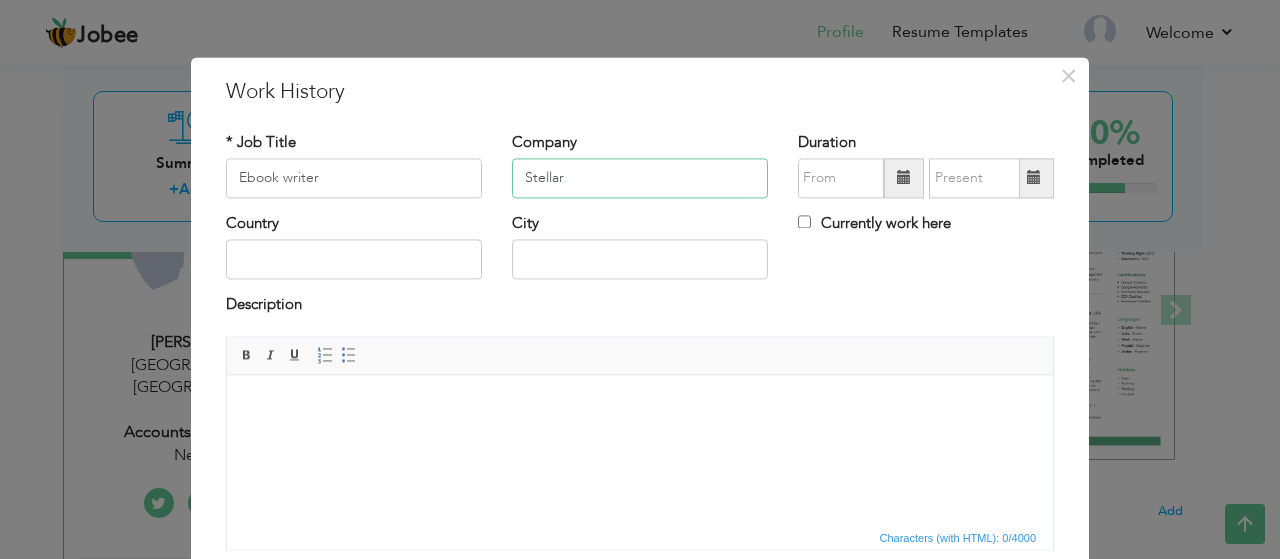 type on "Stellar" 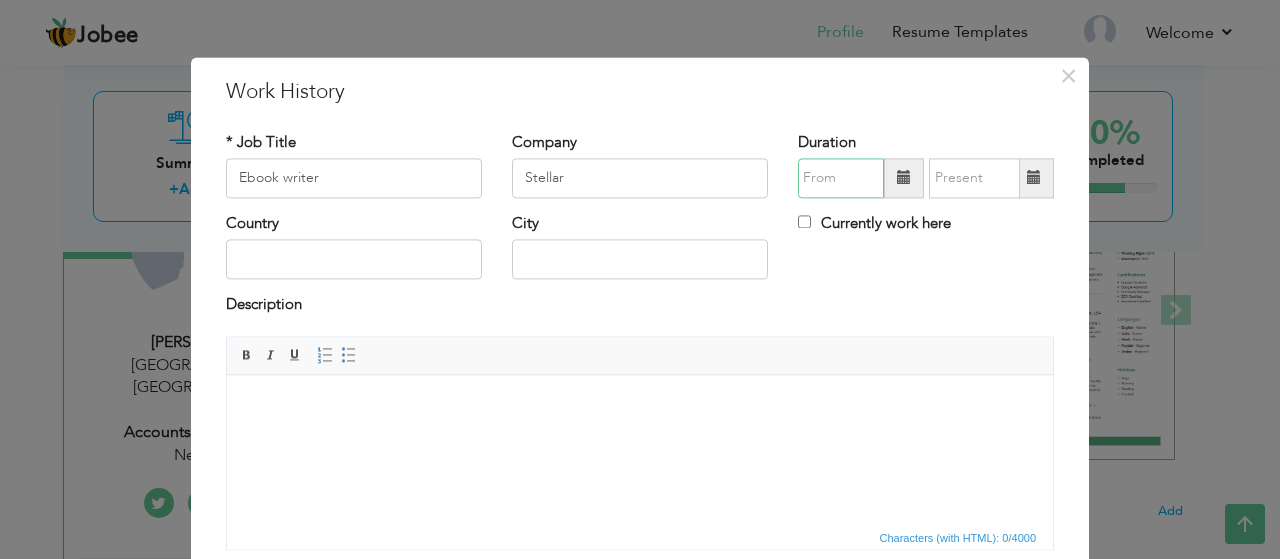 type on "07/2025" 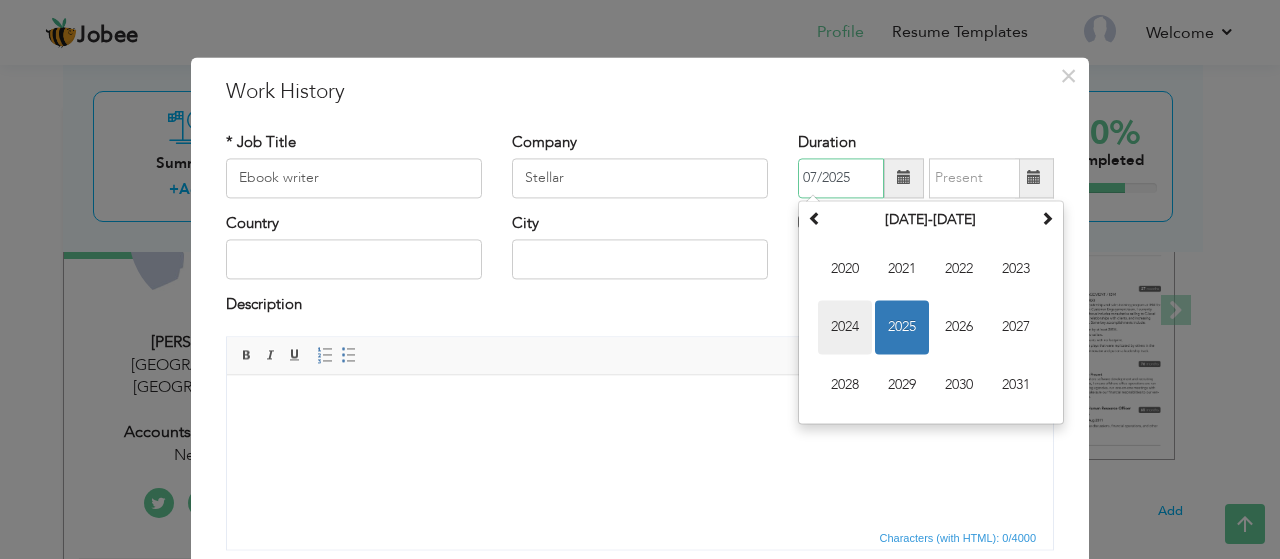 click on "2024" at bounding box center [845, 327] 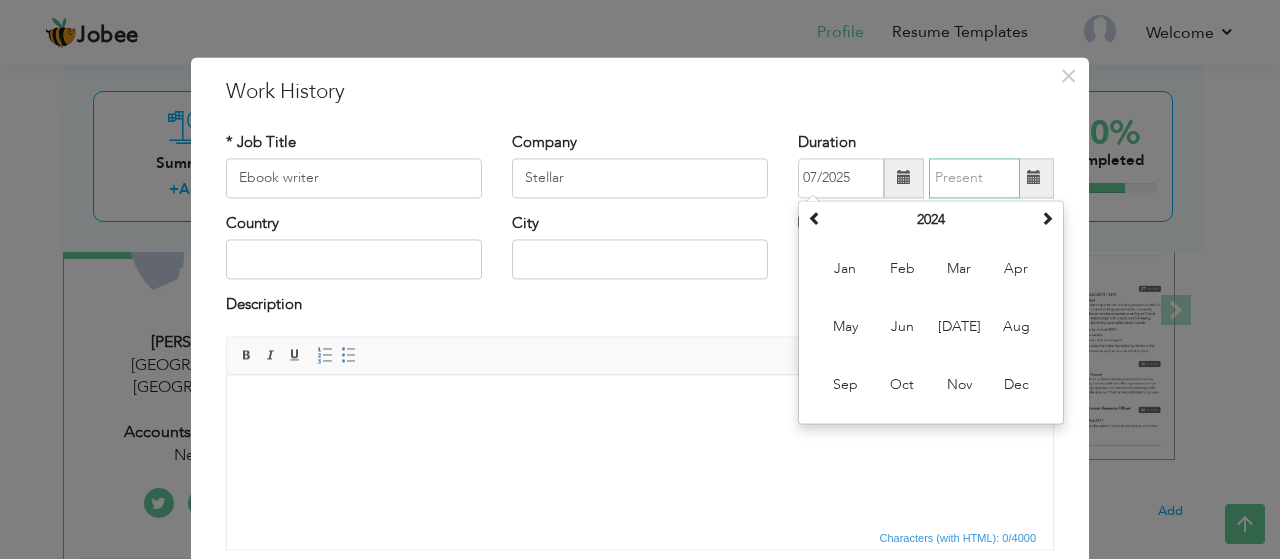 type on "07/2025" 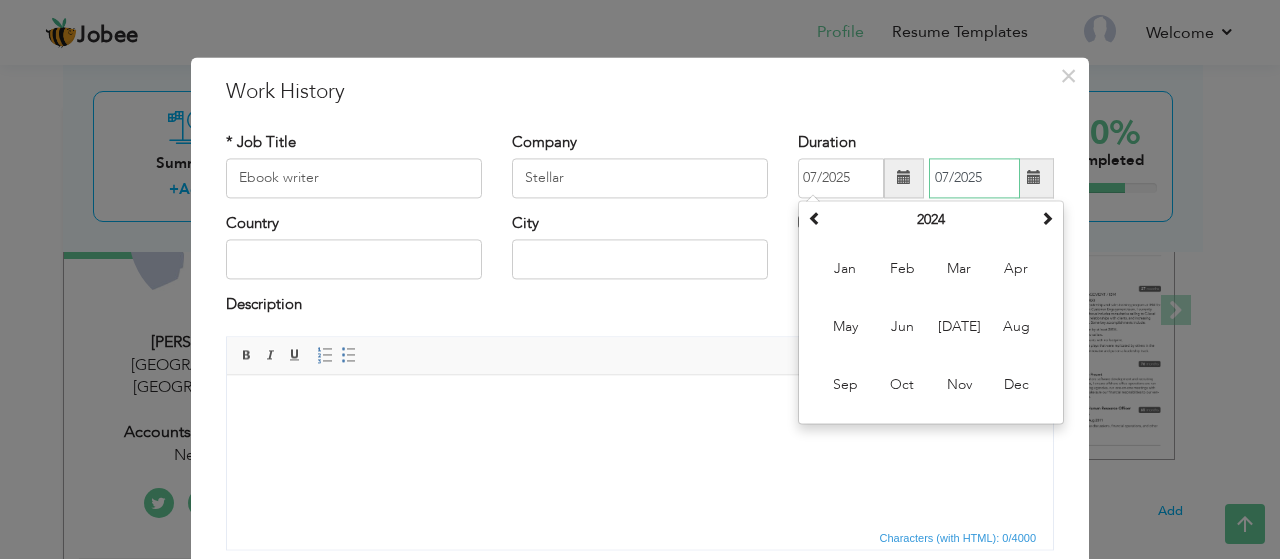 click on "07/2025" at bounding box center (974, 178) 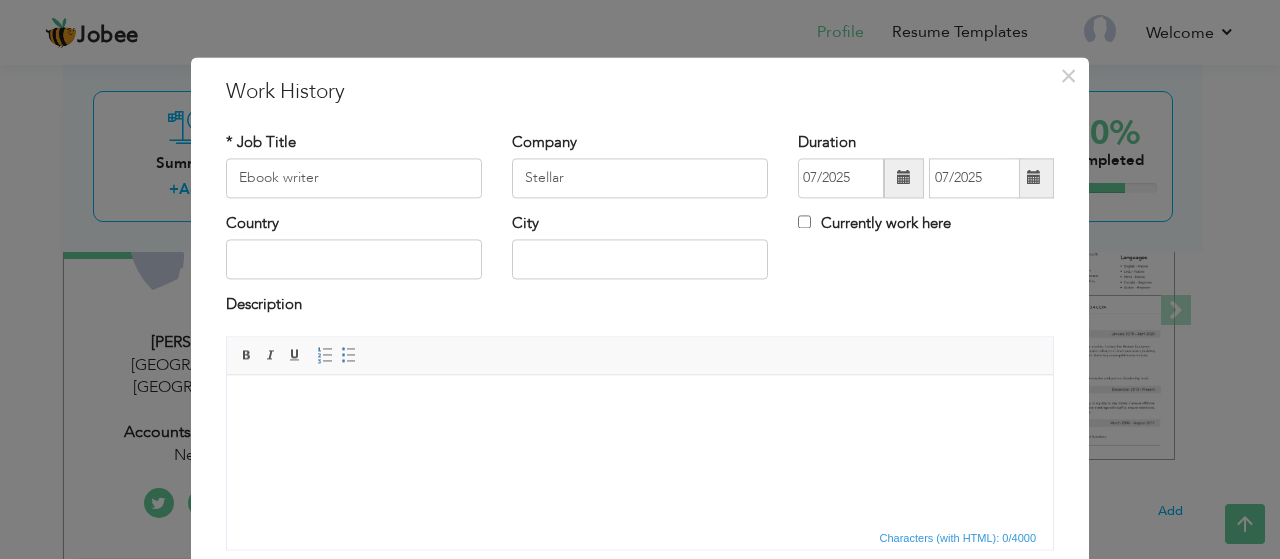 click on "Country
City
Currently work here" at bounding box center [640, 253] 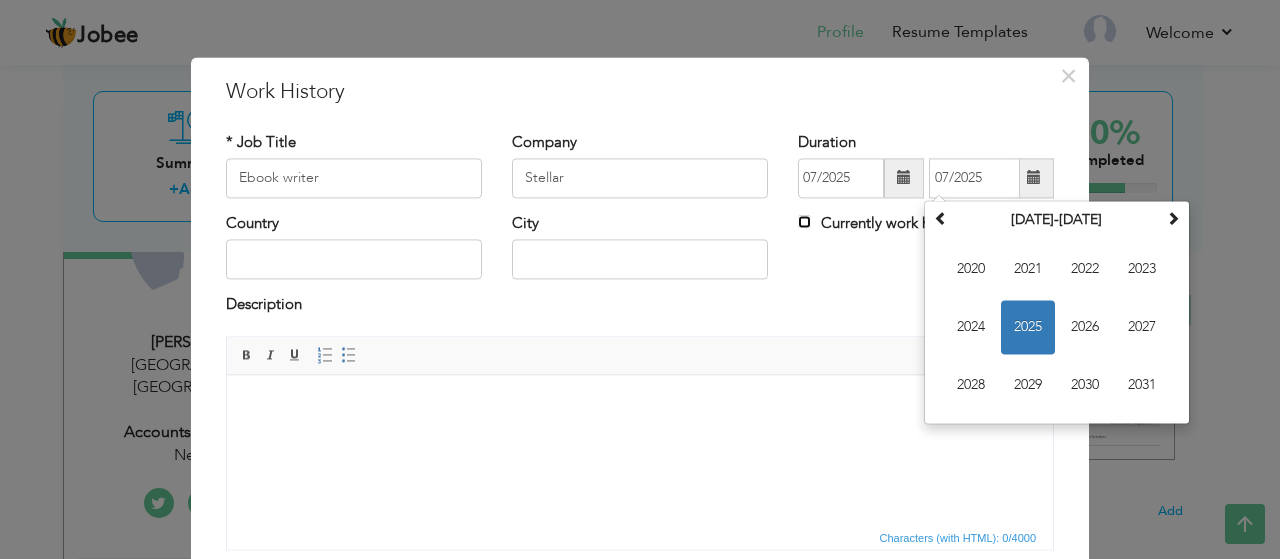 click on "Currently work here" at bounding box center (804, 221) 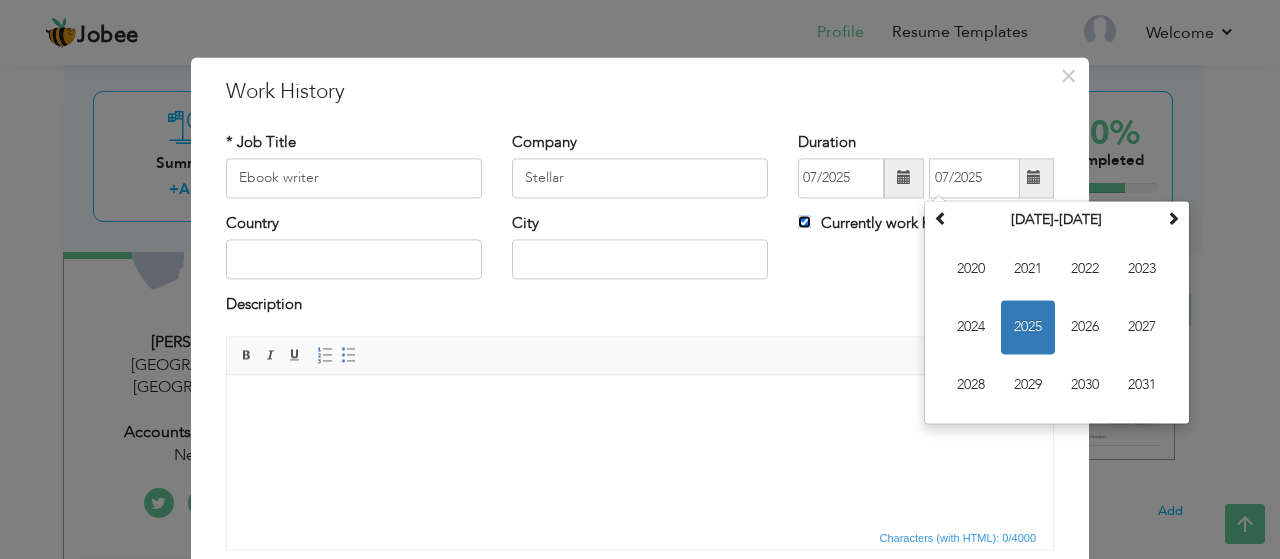 type 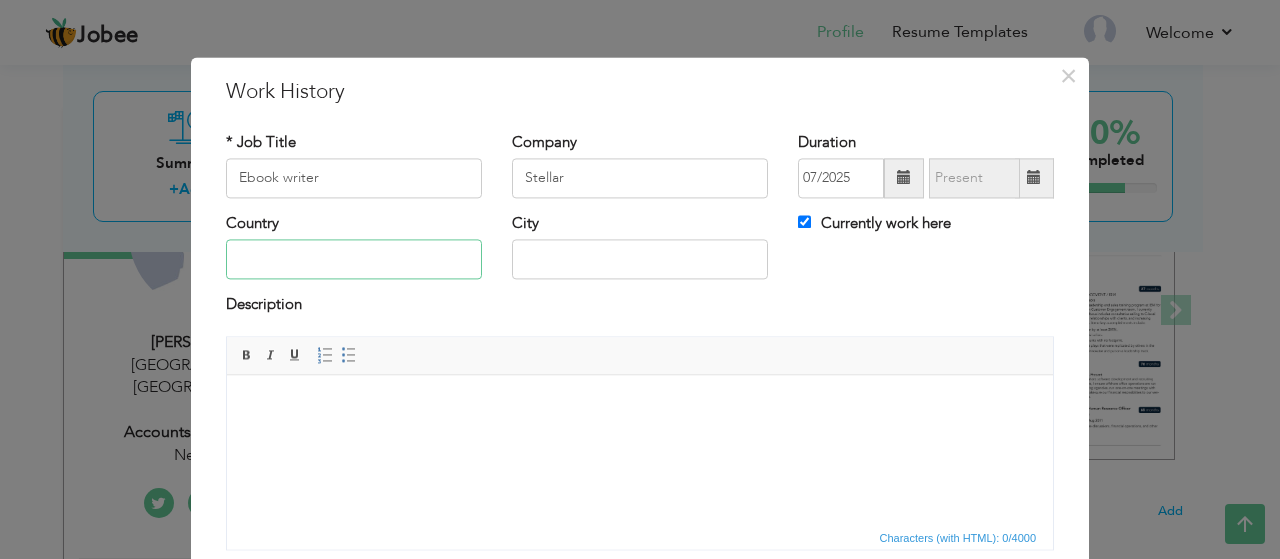 click at bounding box center [354, 260] 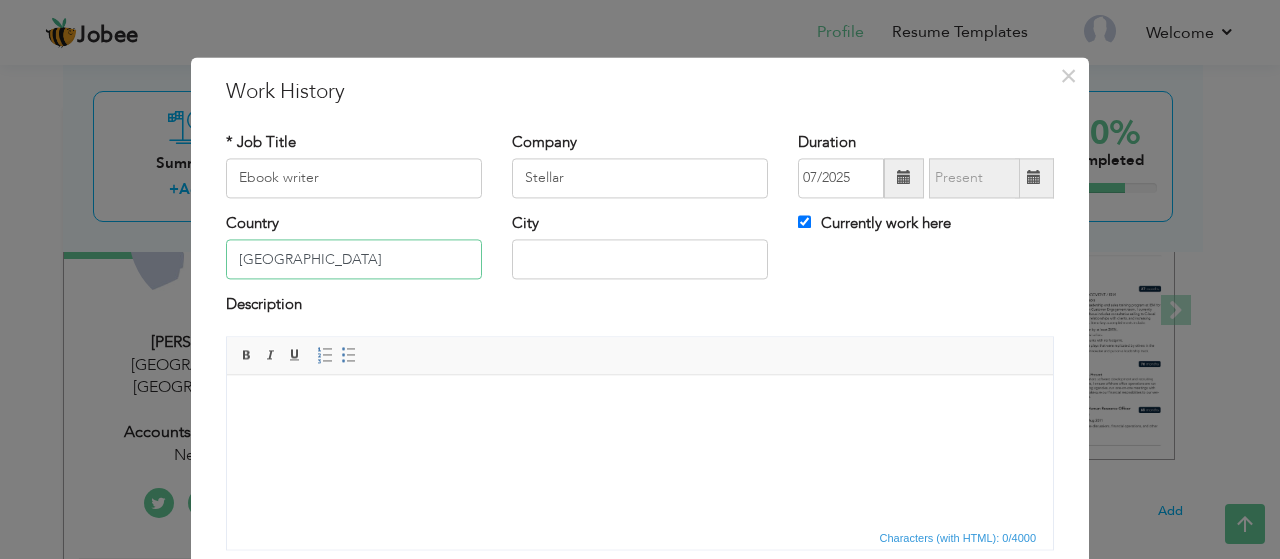 type on "Pakistan" 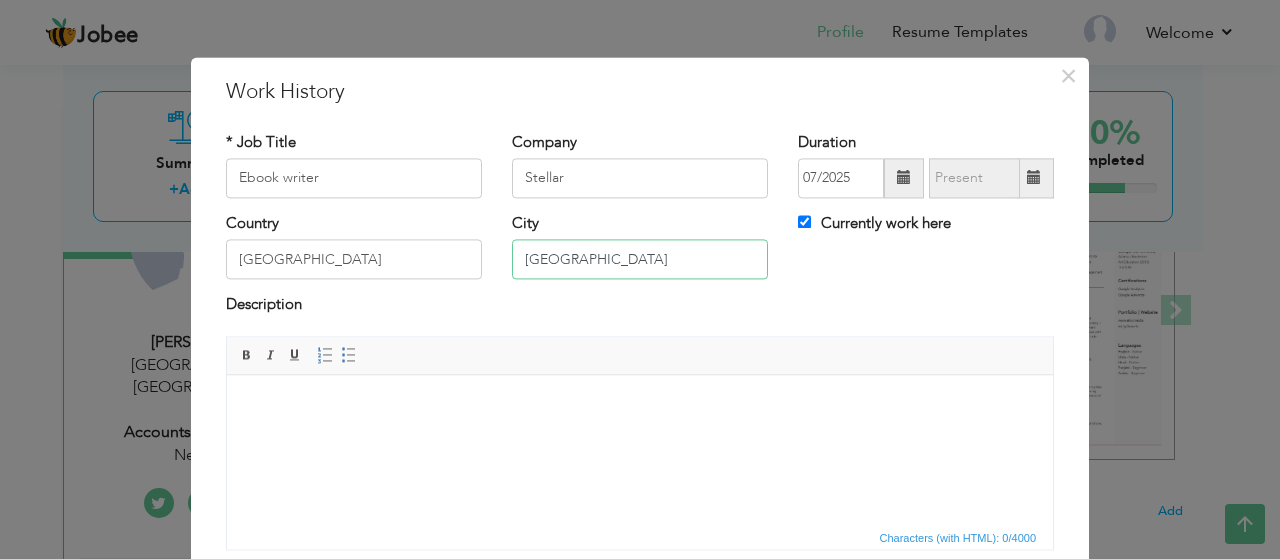 type on "Karachi" 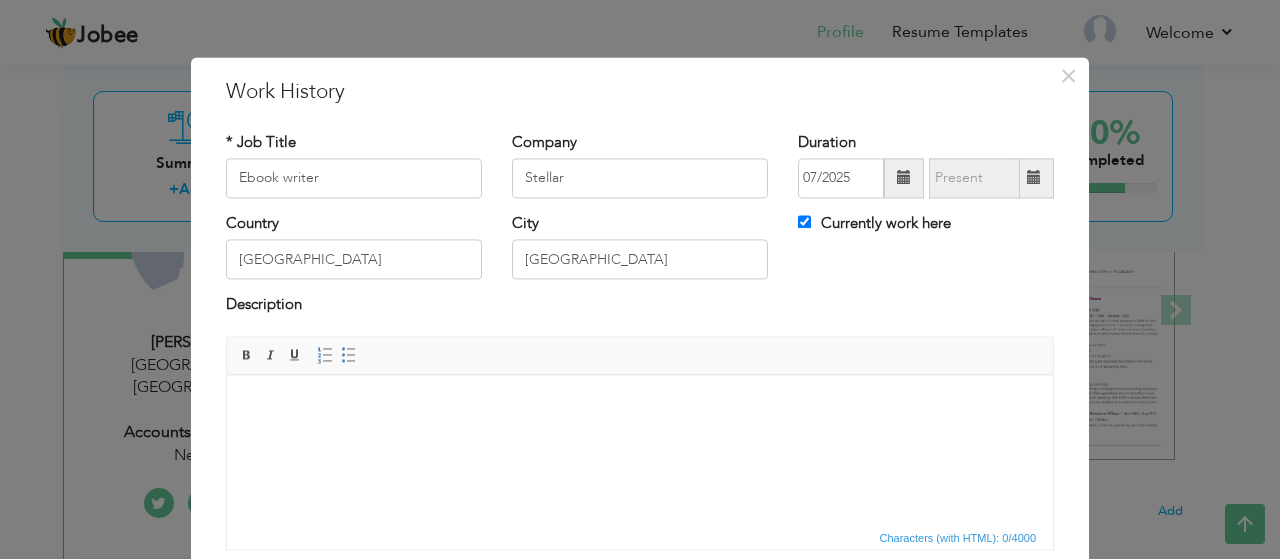 click at bounding box center [640, 405] 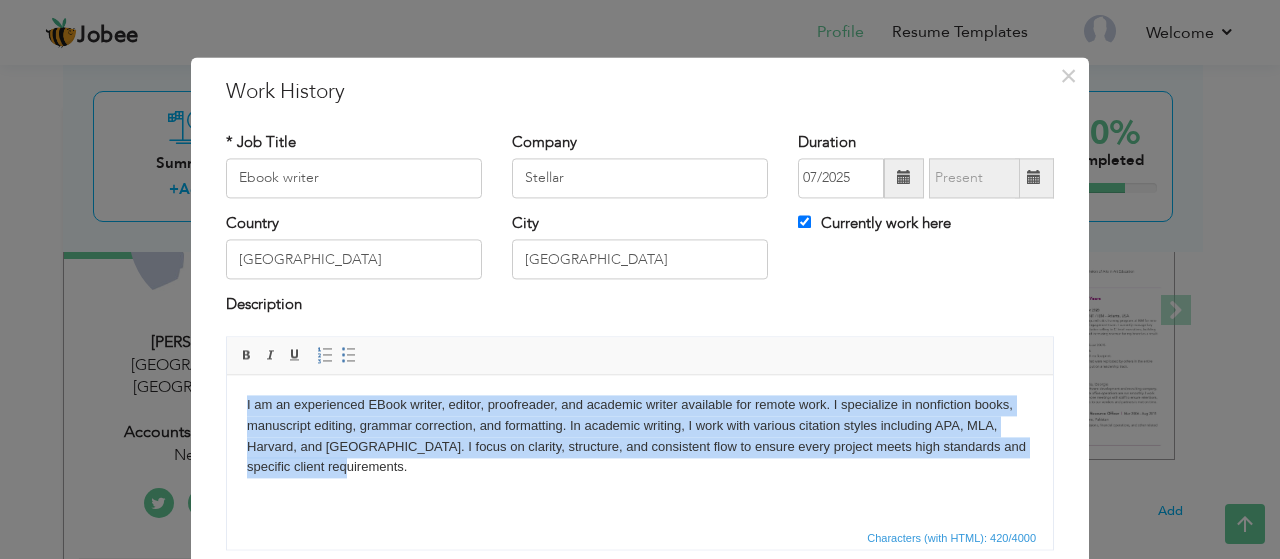 drag, startPoint x: 328, startPoint y: 463, endPoint x: 232, endPoint y: 403, distance: 113.20777 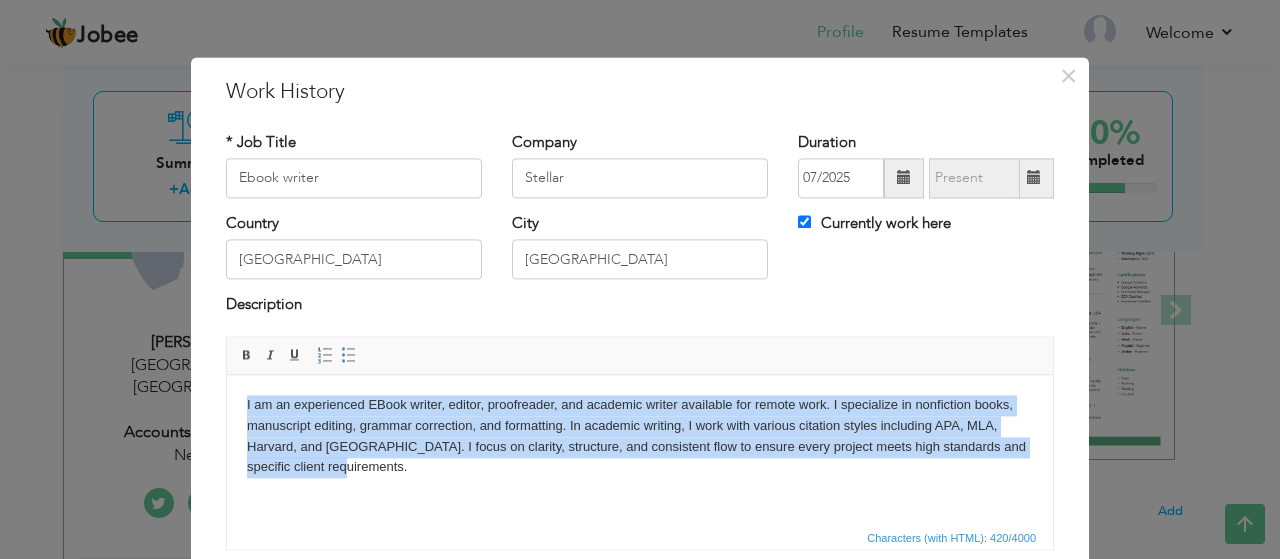 type 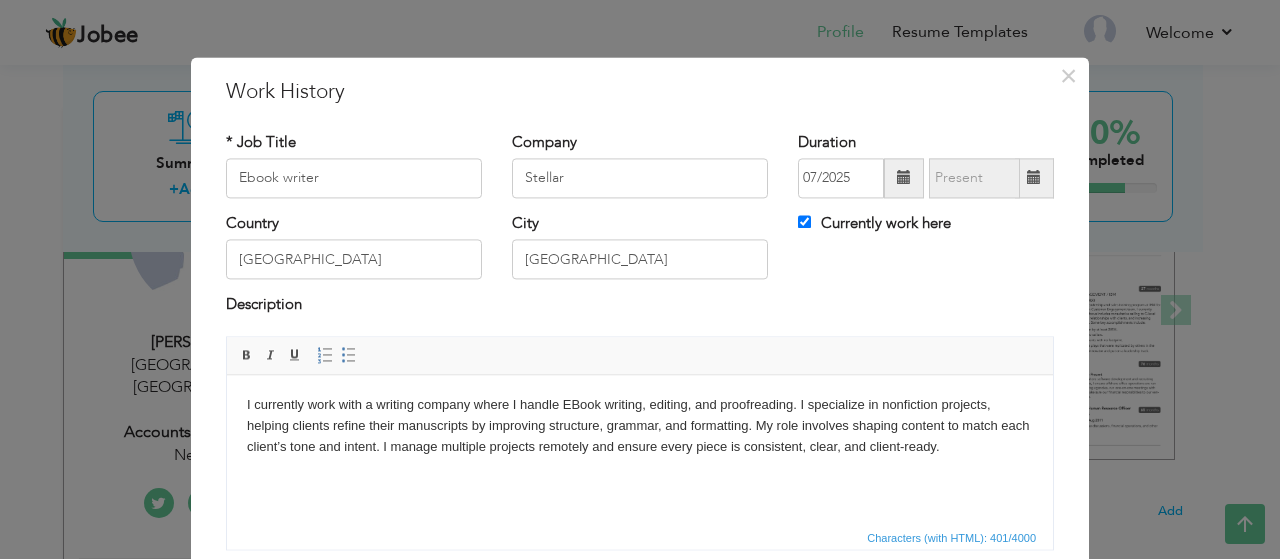 scroll, scrollTop: 152, scrollLeft: 0, axis: vertical 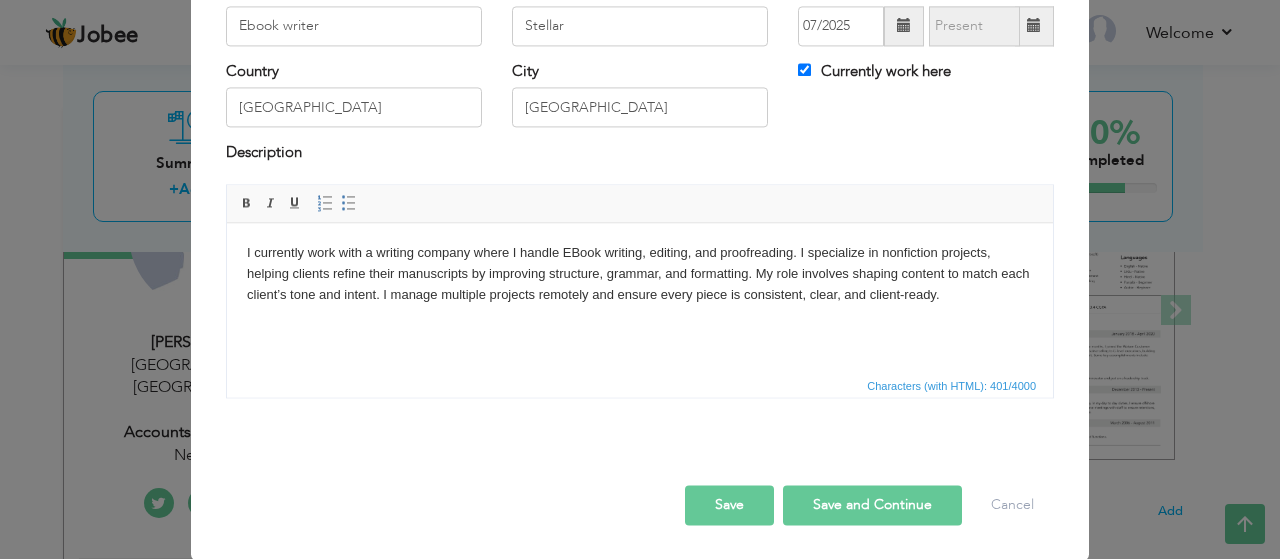 click on "Save and Continue" at bounding box center [872, 505] 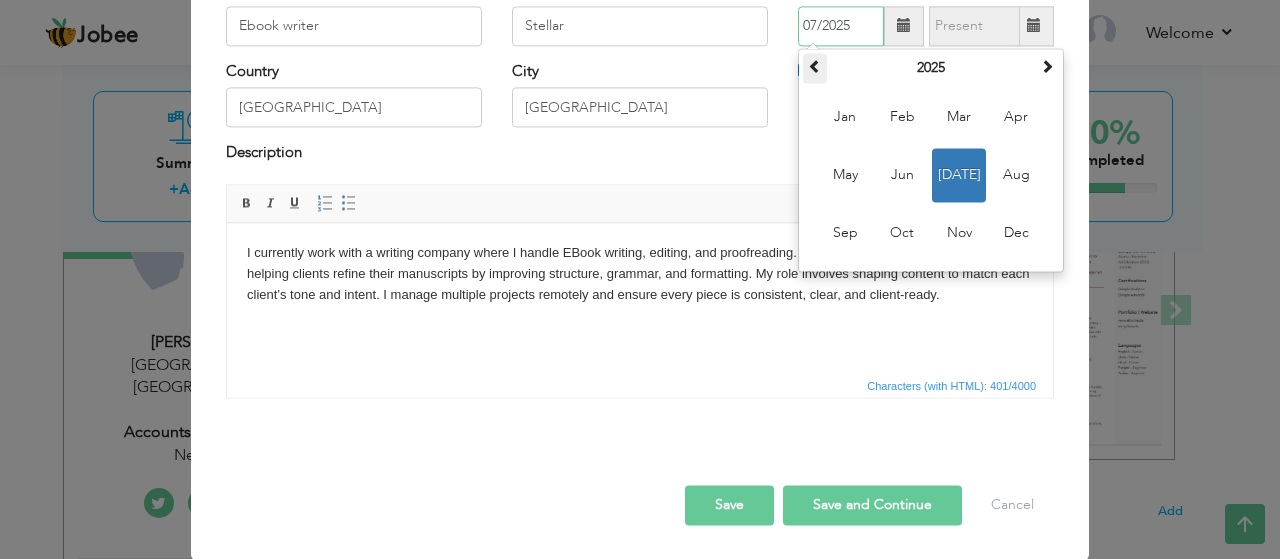 click at bounding box center (815, 66) 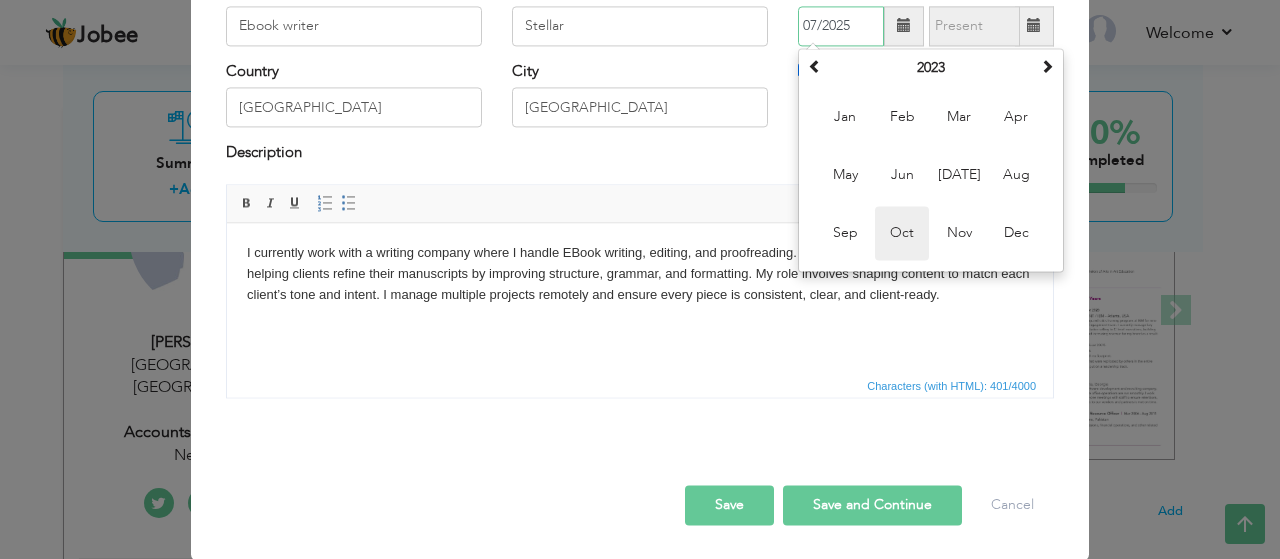 click on "Oct" at bounding box center (902, 233) 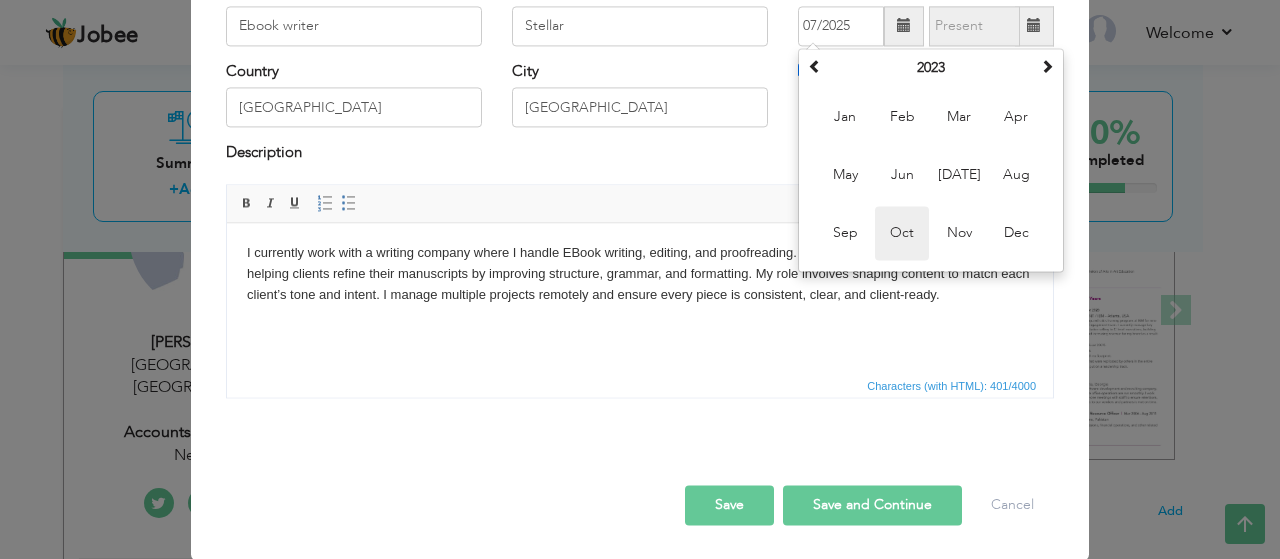 type on "10/2023" 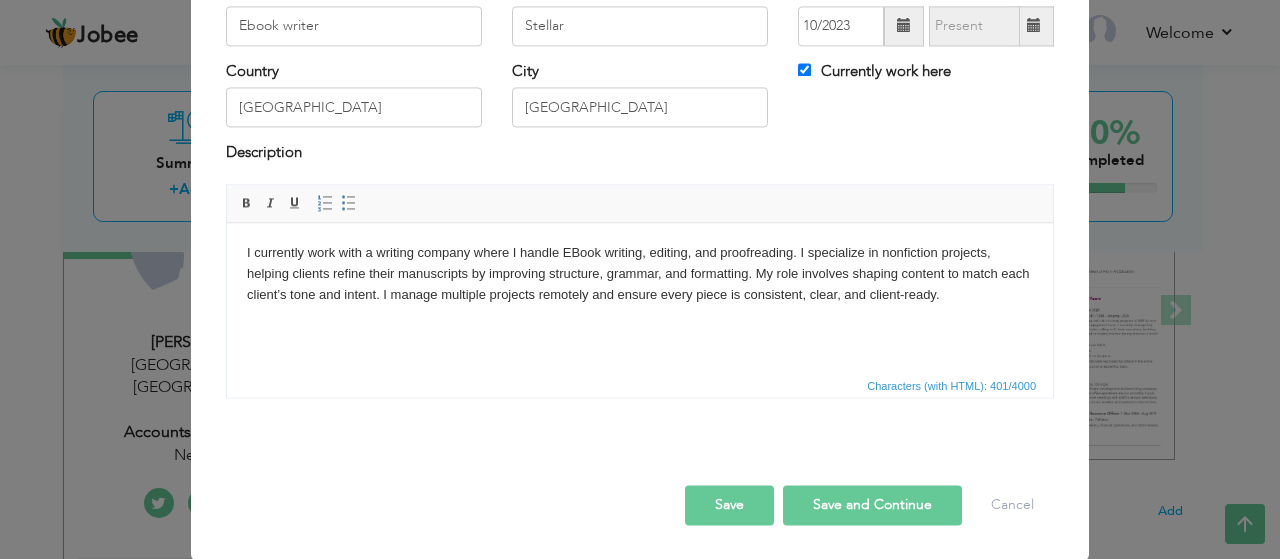 click at bounding box center [640, 464] 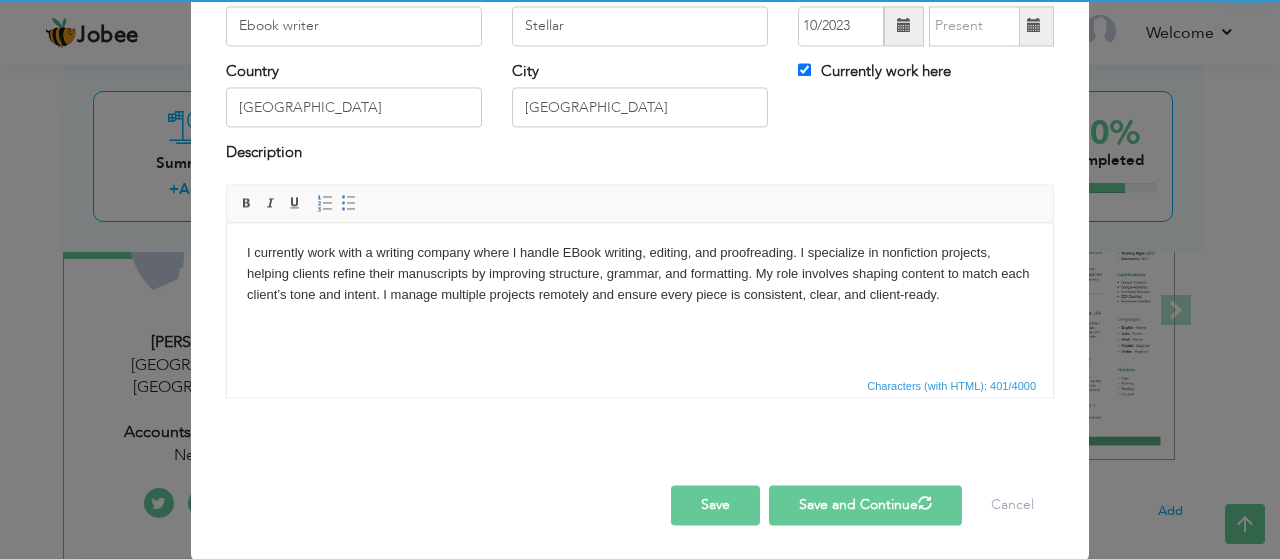 type 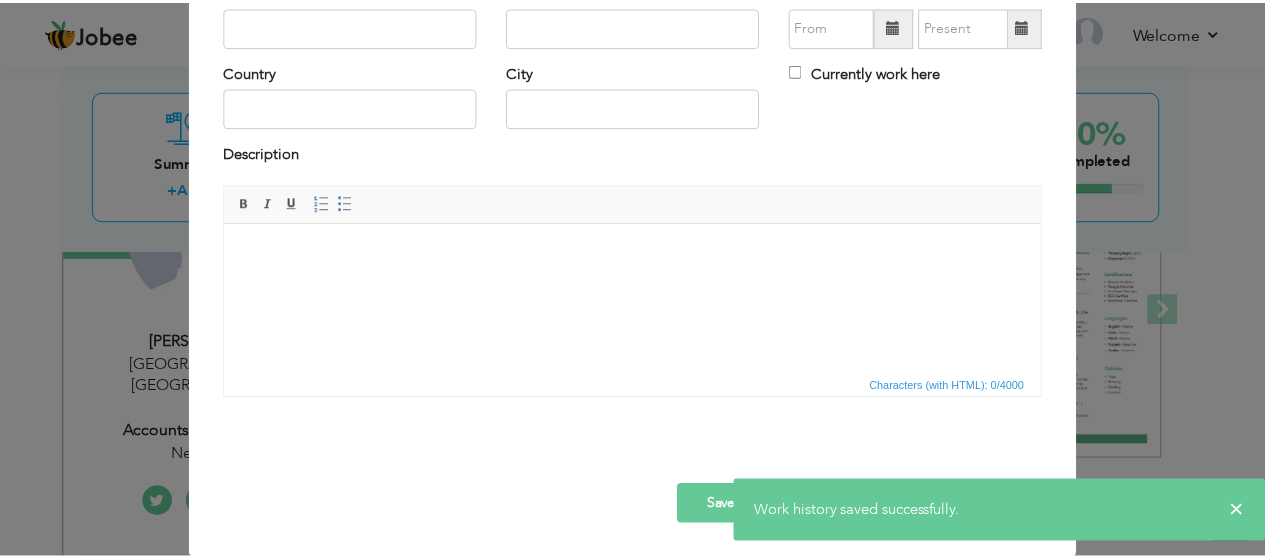 scroll, scrollTop: 0, scrollLeft: 0, axis: both 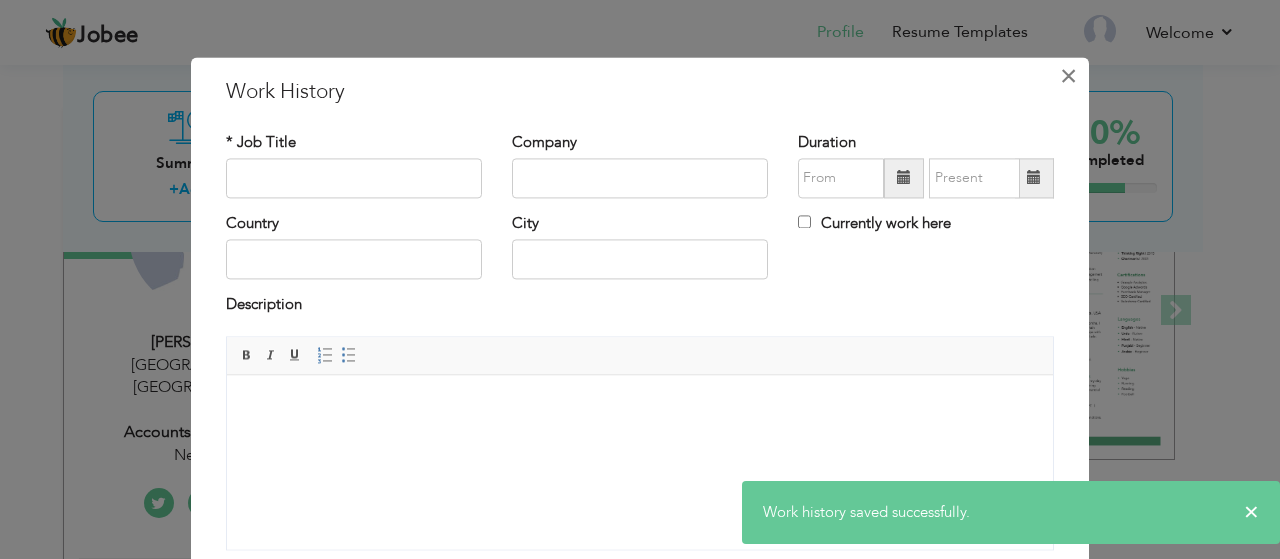 click on "×" at bounding box center (1068, 76) 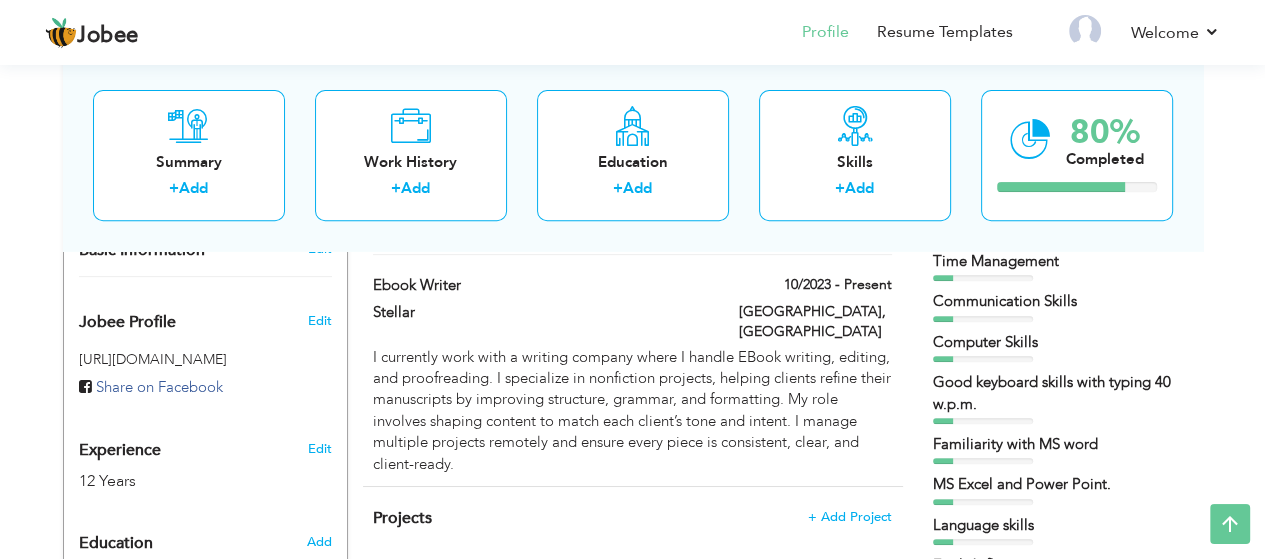 scroll, scrollTop: 0, scrollLeft: 0, axis: both 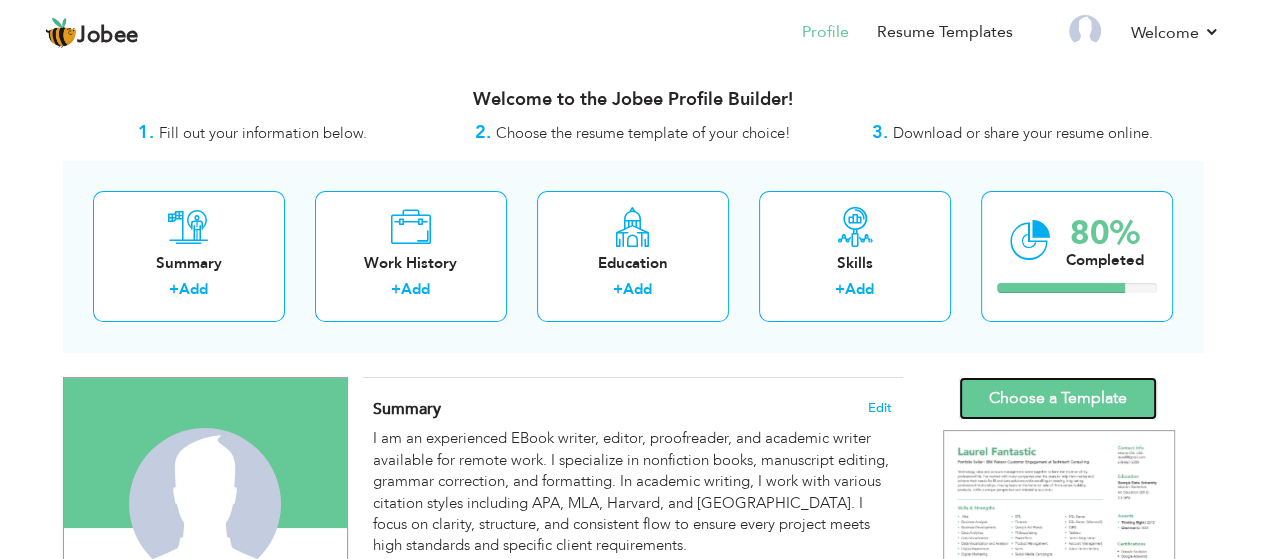 click on "Choose a Template" at bounding box center [1058, 398] 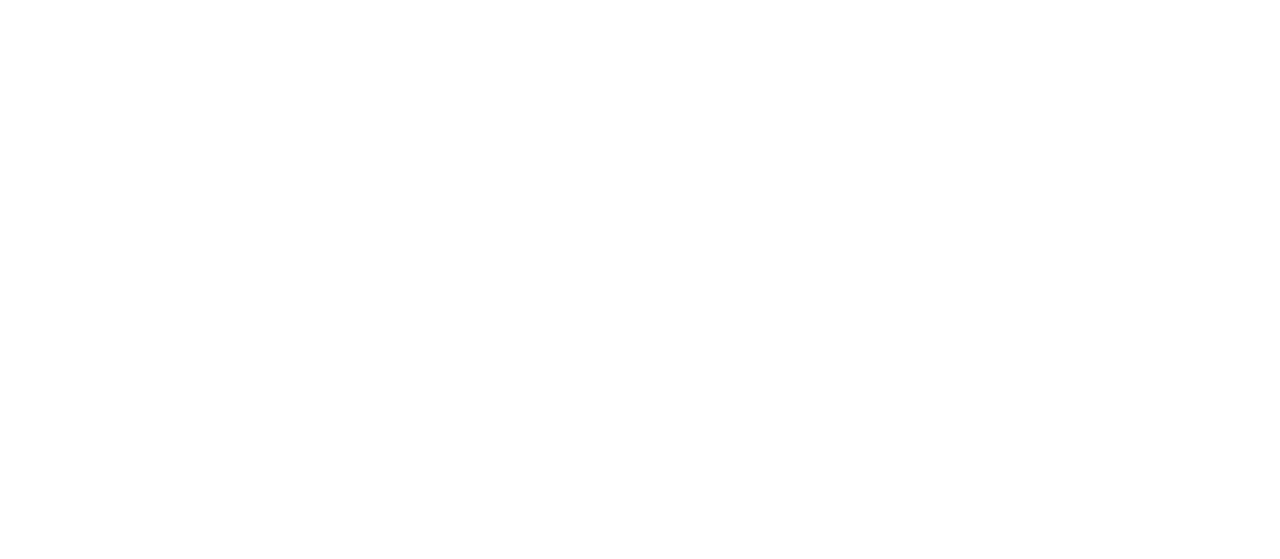 scroll, scrollTop: 0, scrollLeft: 0, axis: both 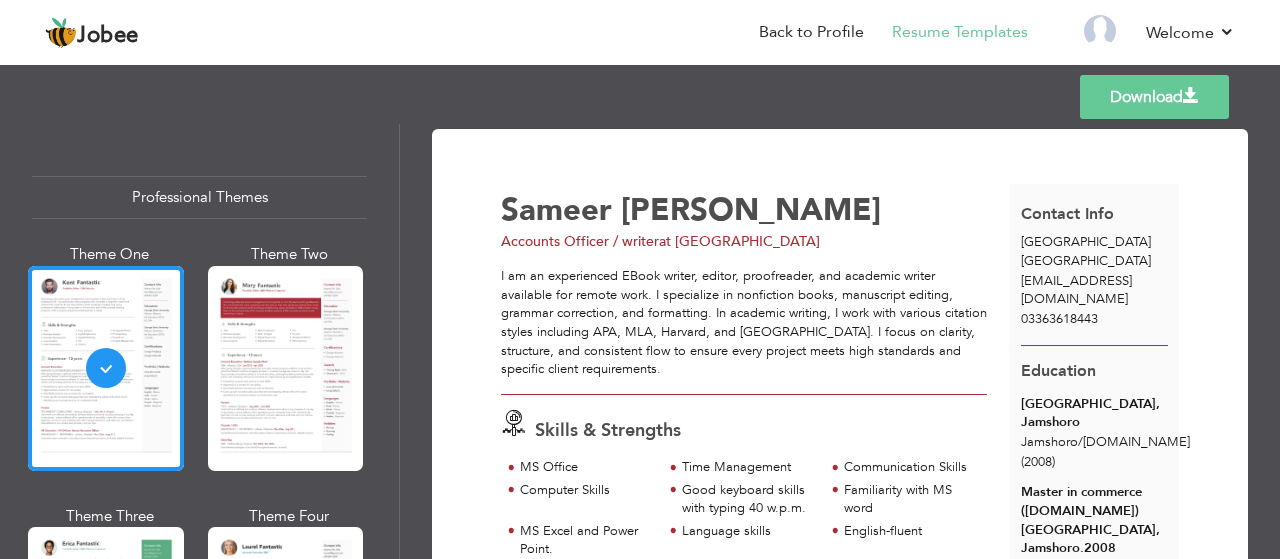 drag, startPoint x: 696, startPoint y: 327, endPoint x: 624, endPoint y: 272, distance: 90.60353 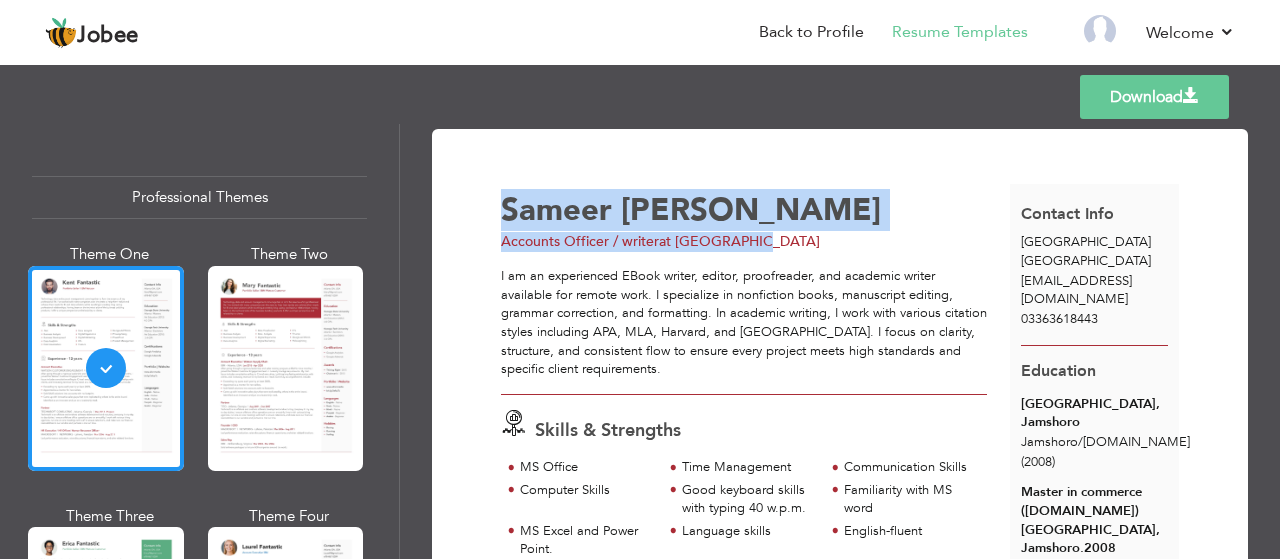 drag, startPoint x: 745, startPoint y: 239, endPoint x: 498, endPoint y: 197, distance: 250.54541 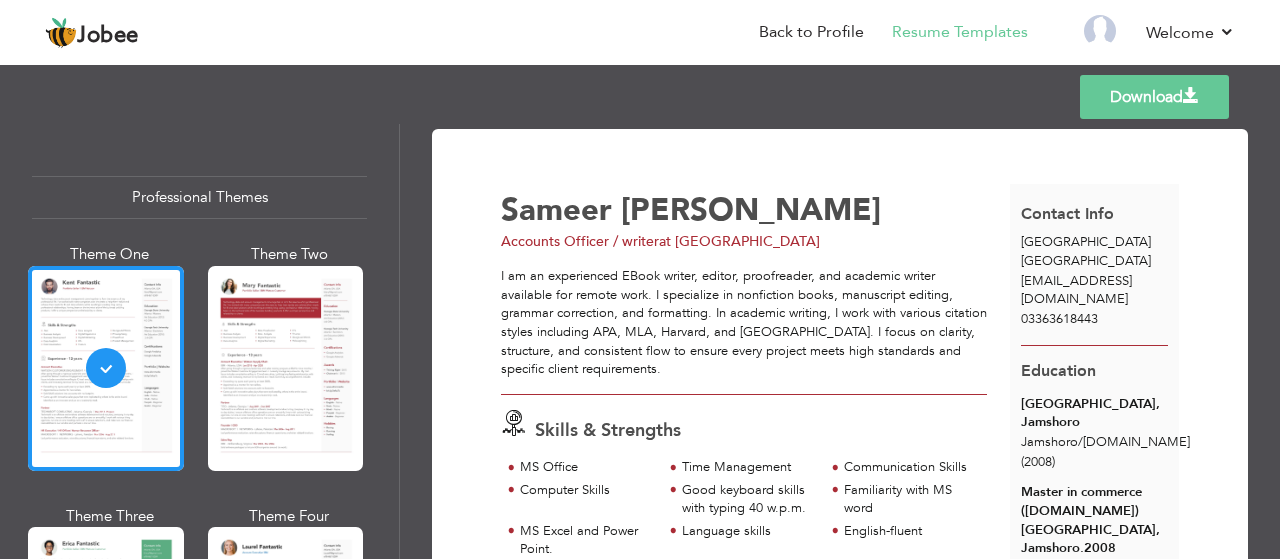 click on "Skills & Strengths
MS Office
Time Management
Communication Skills
Computer Skills Urdu-fluent" at bounding box center [744, 521] 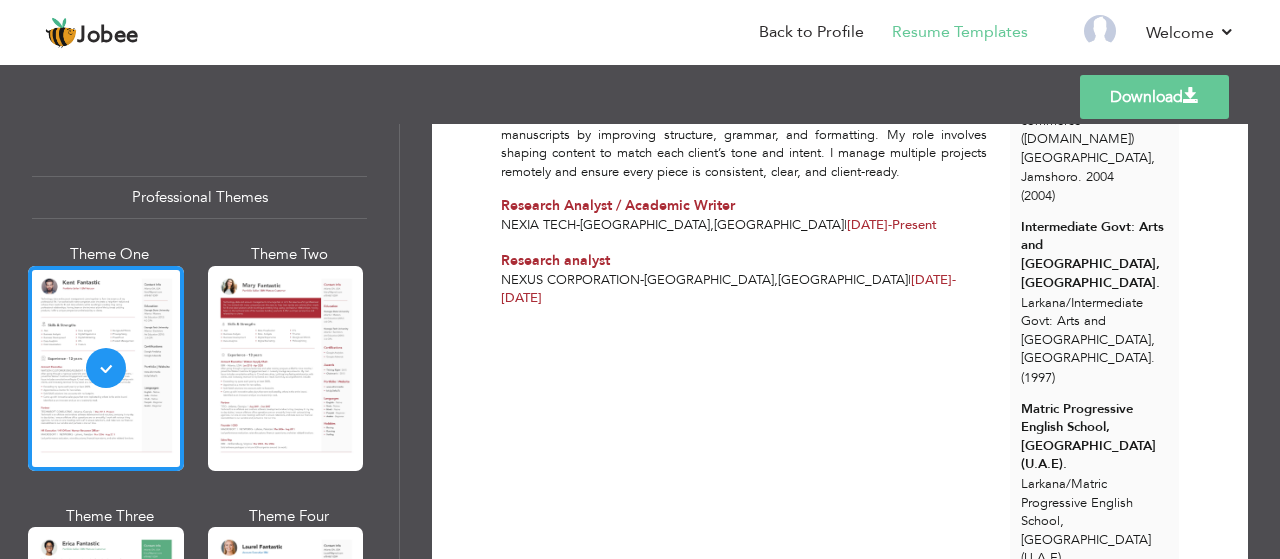 scroll, scrollTop: 806, scrollLeft: 0, axis: vertical 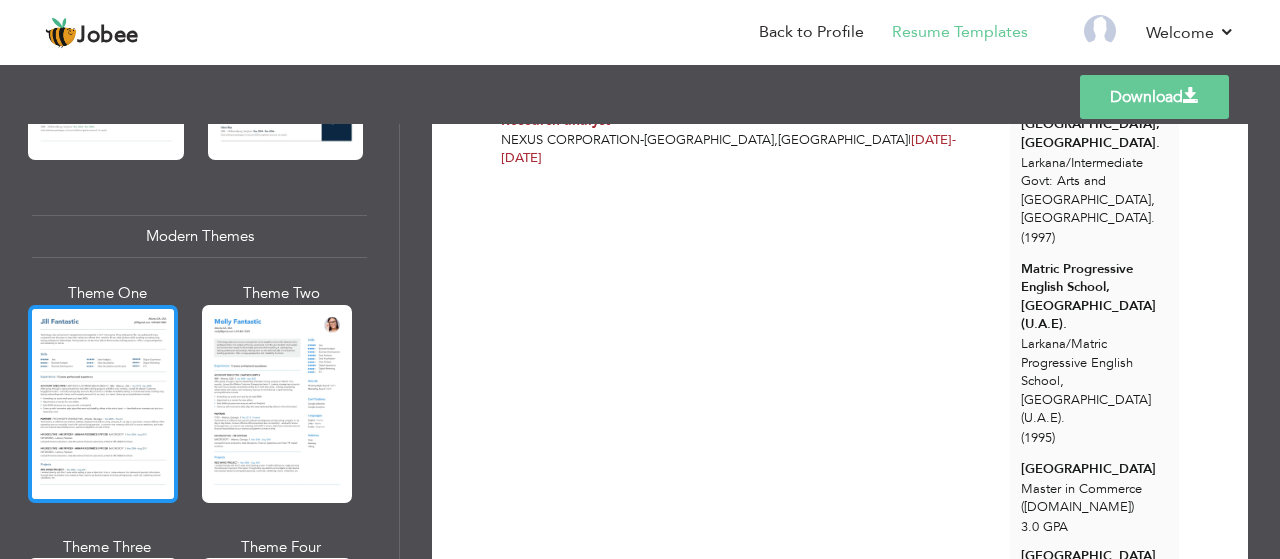 click at bounding box center (103, 404) 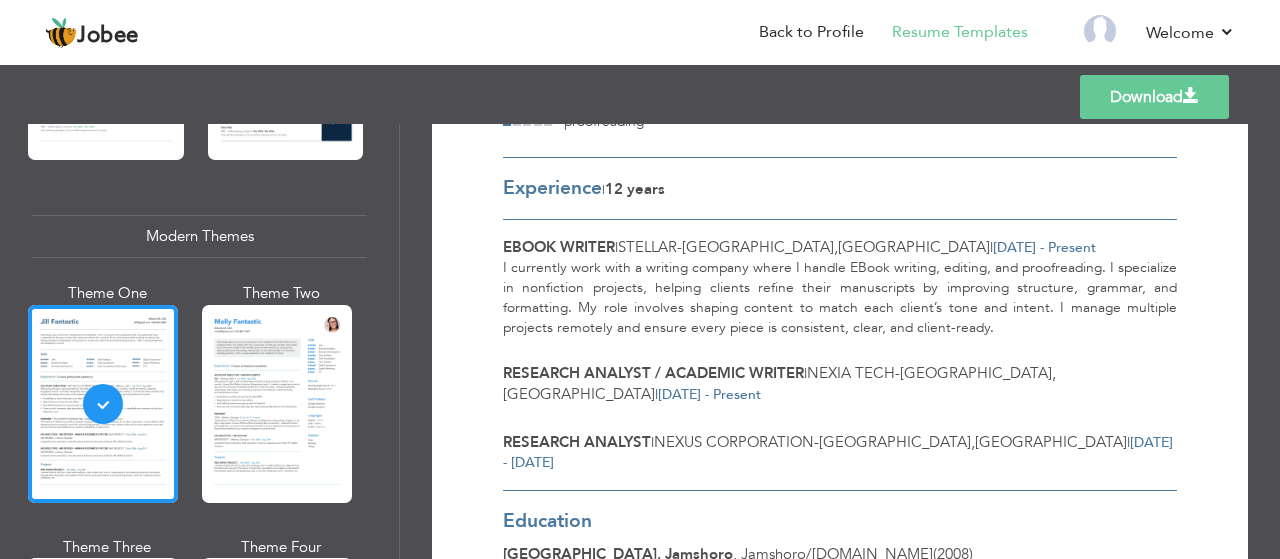 scroll, scrollTop: 500, scrollLeft: 0, axis: vertical 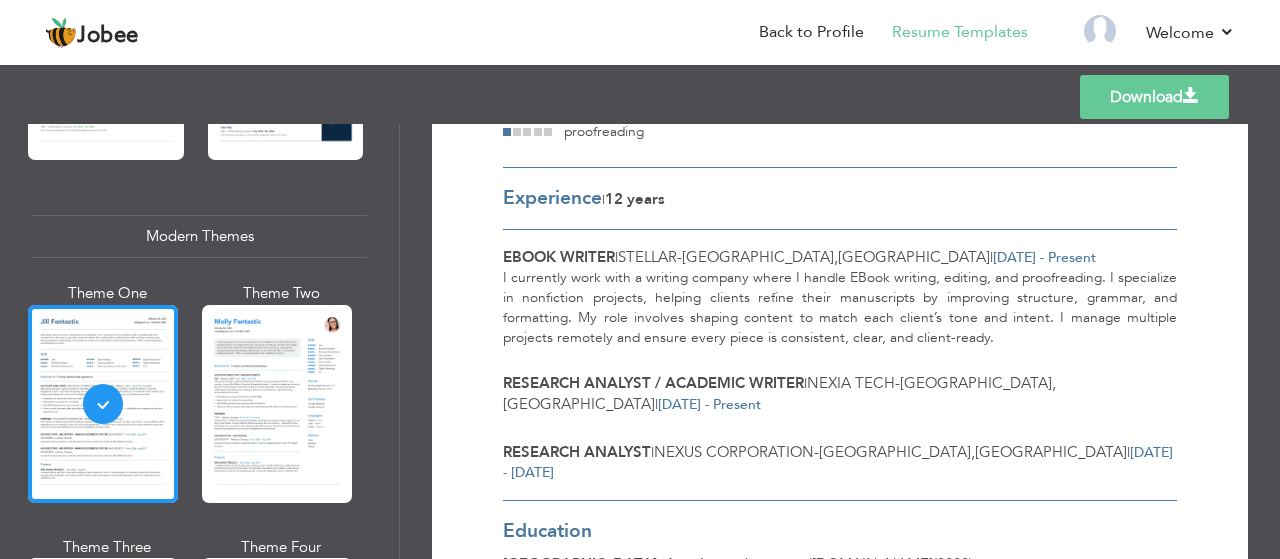 click on "Oct 2022 - Present" at bounding box center [709, 404] 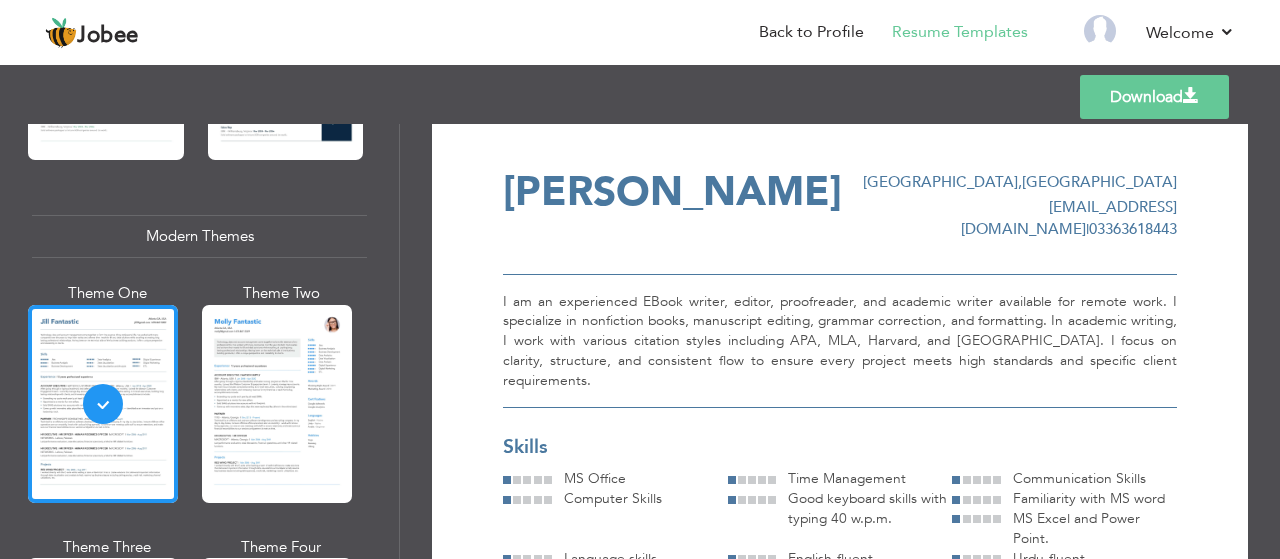 scroll, scrollTop: 0, scrollLeft: 0, axis: both 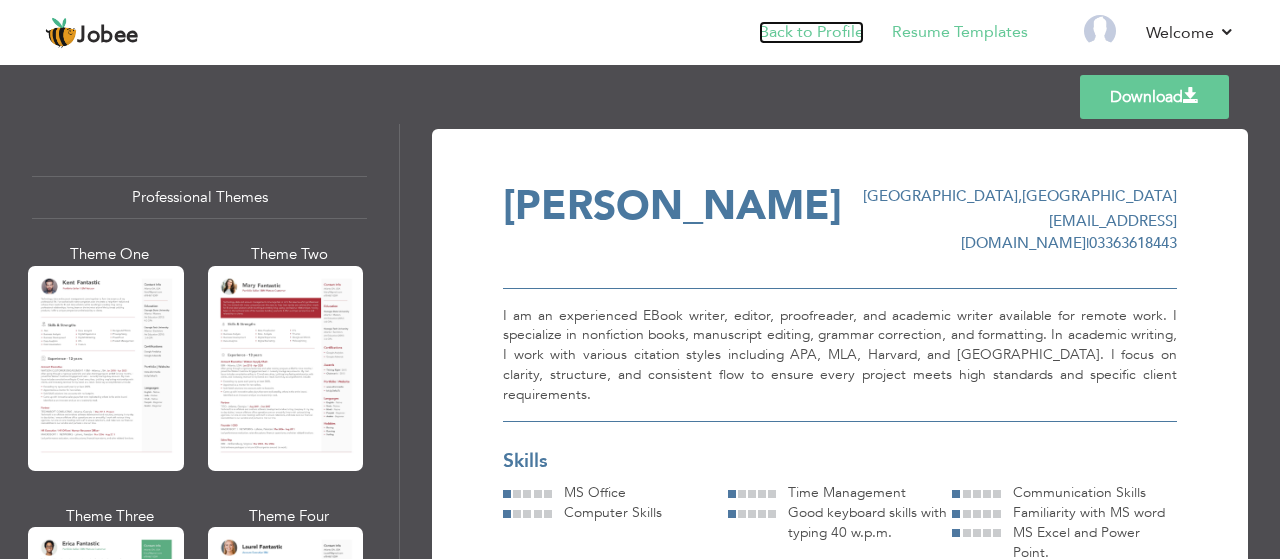 click on "Back to Profile" at bounding box center [811, 32] 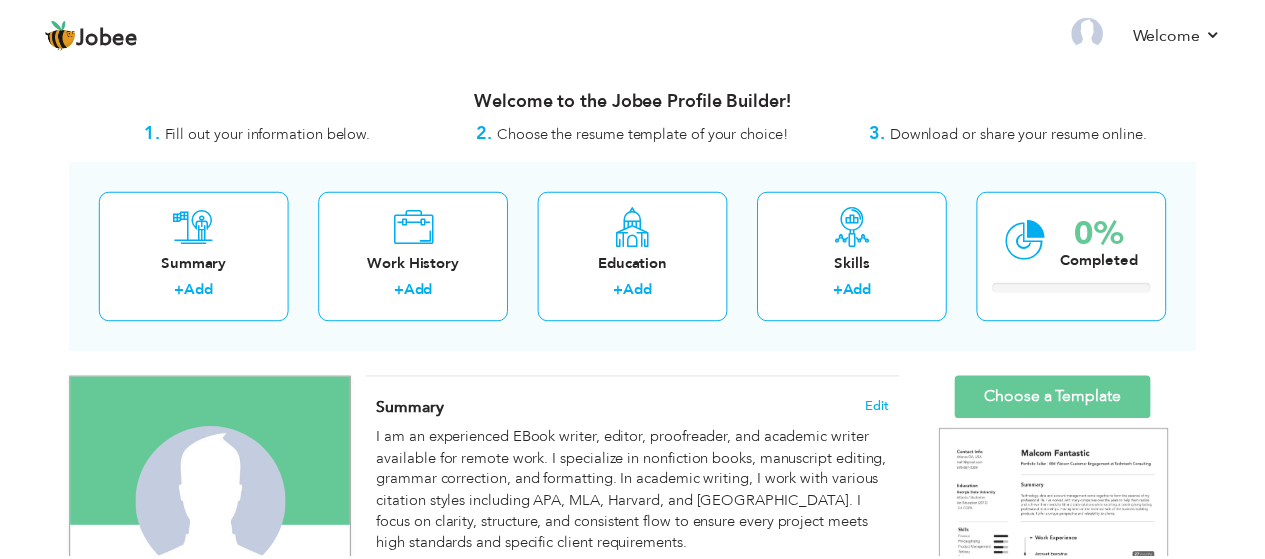 scroll, scrollTop: 0, scrollLeft: 0, axis: both 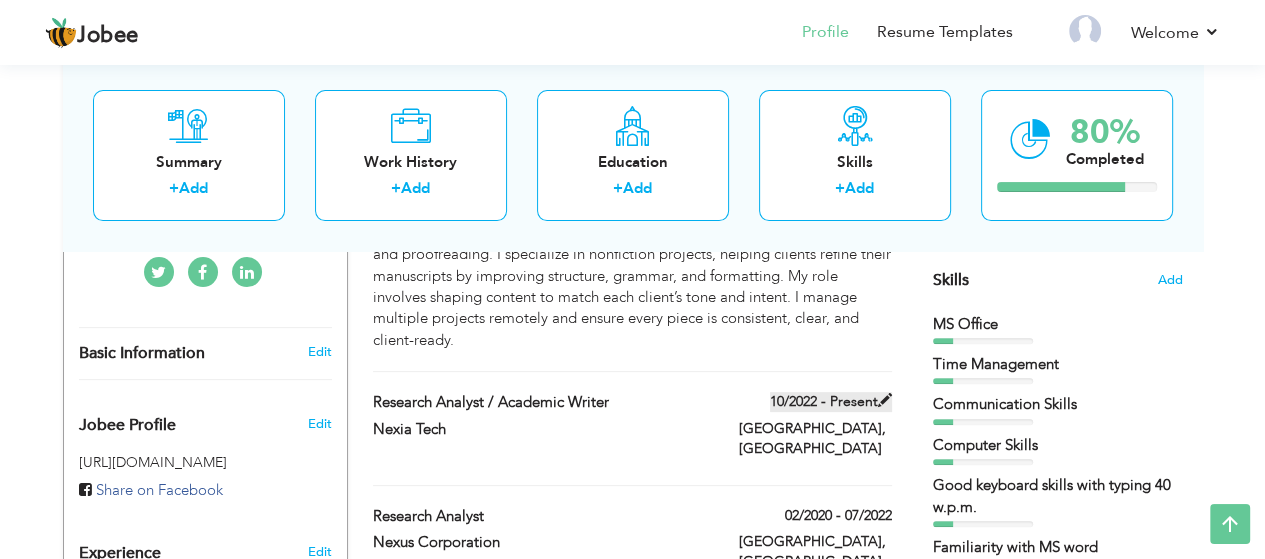 click at bounding box center [885, 400] 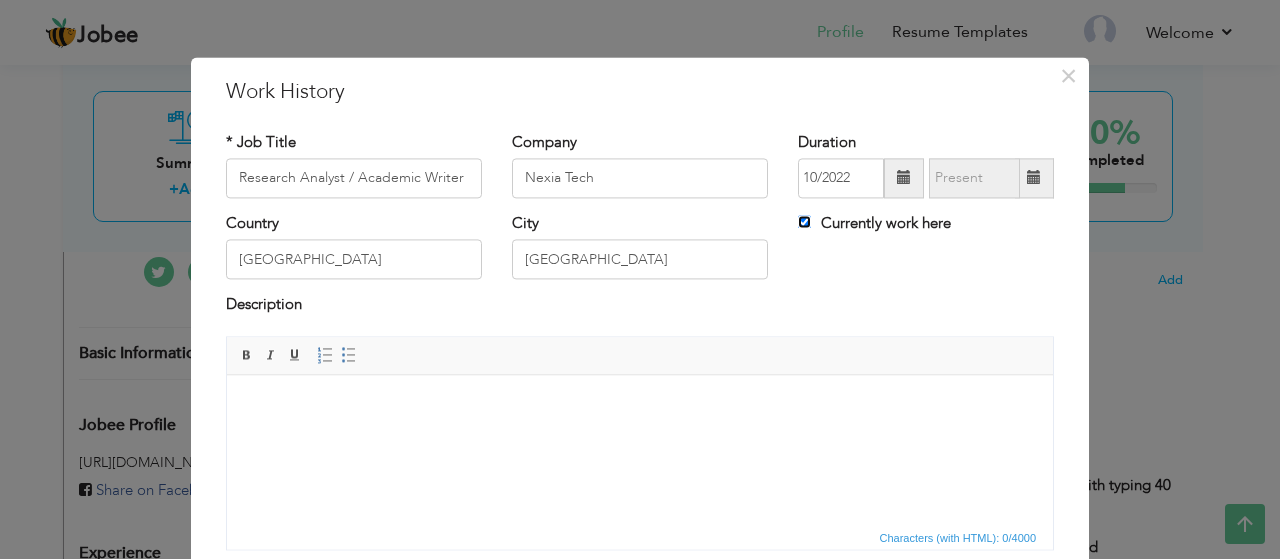 click on "Currently work here" at bounding box center (804, 221) 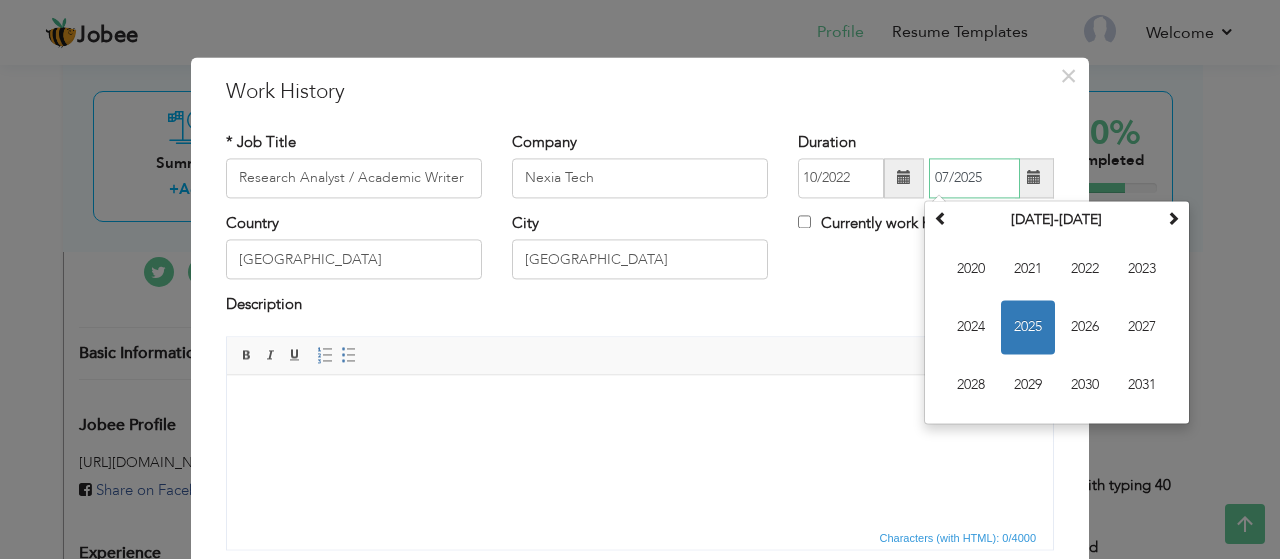 click on "07/2025" at bounding box center (974, 178) 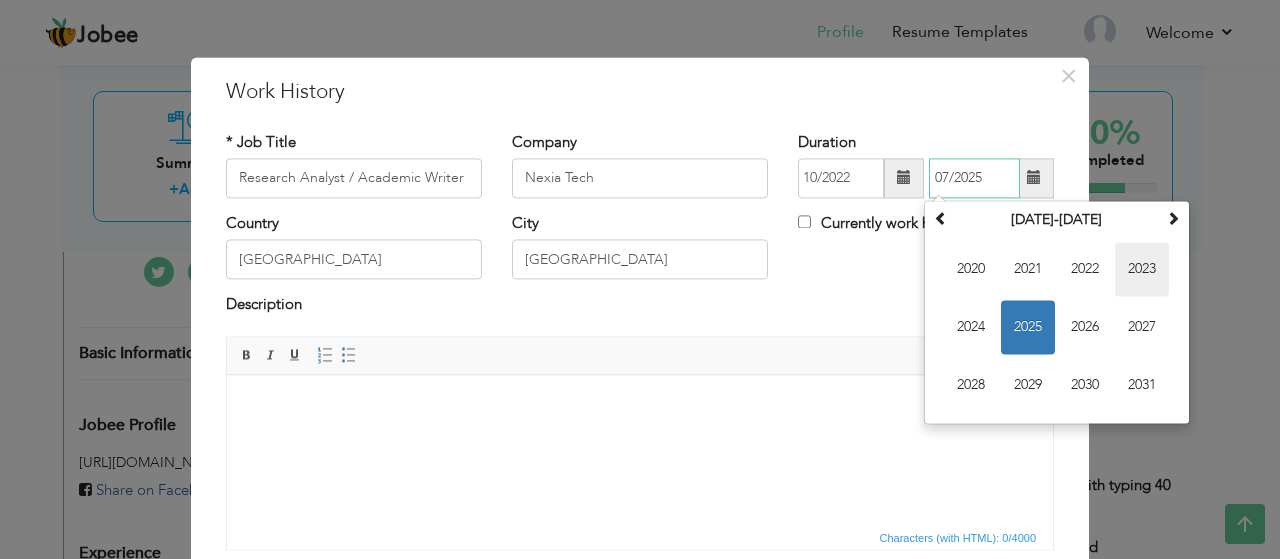 click on "2023" at bounding box center (1142, 269) 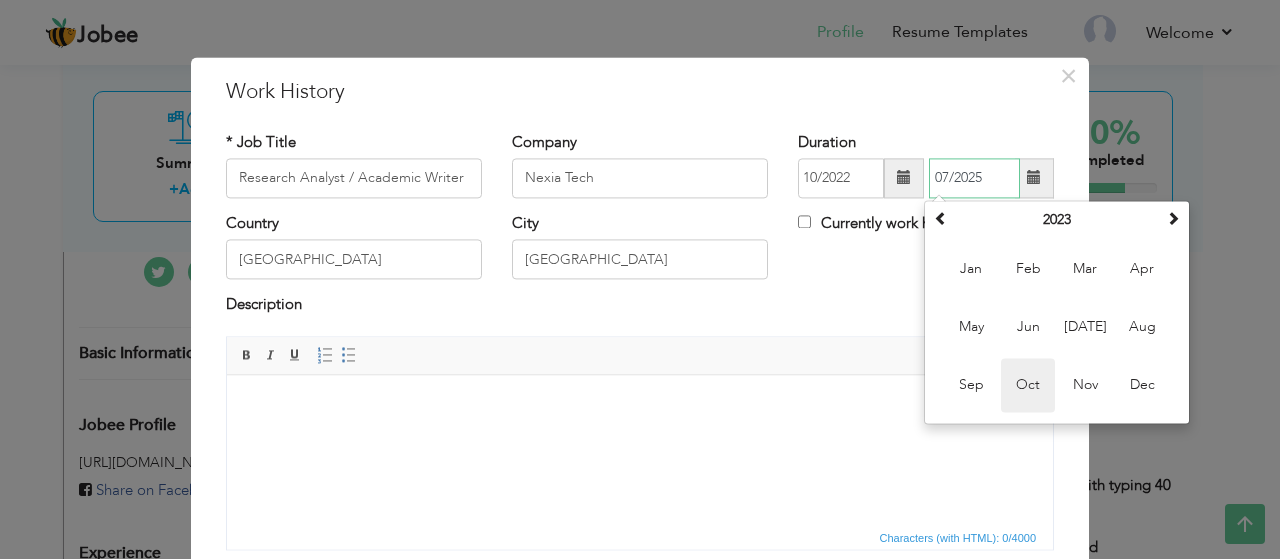 click on "Oct" at bounding box center (1028, 385) 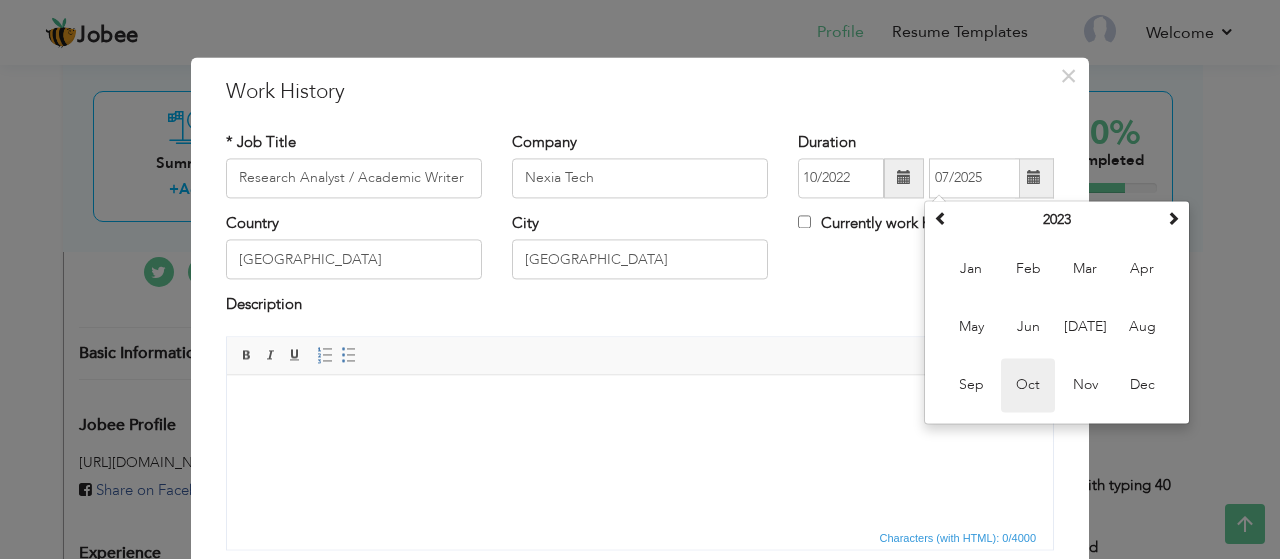 type on "10/2023" 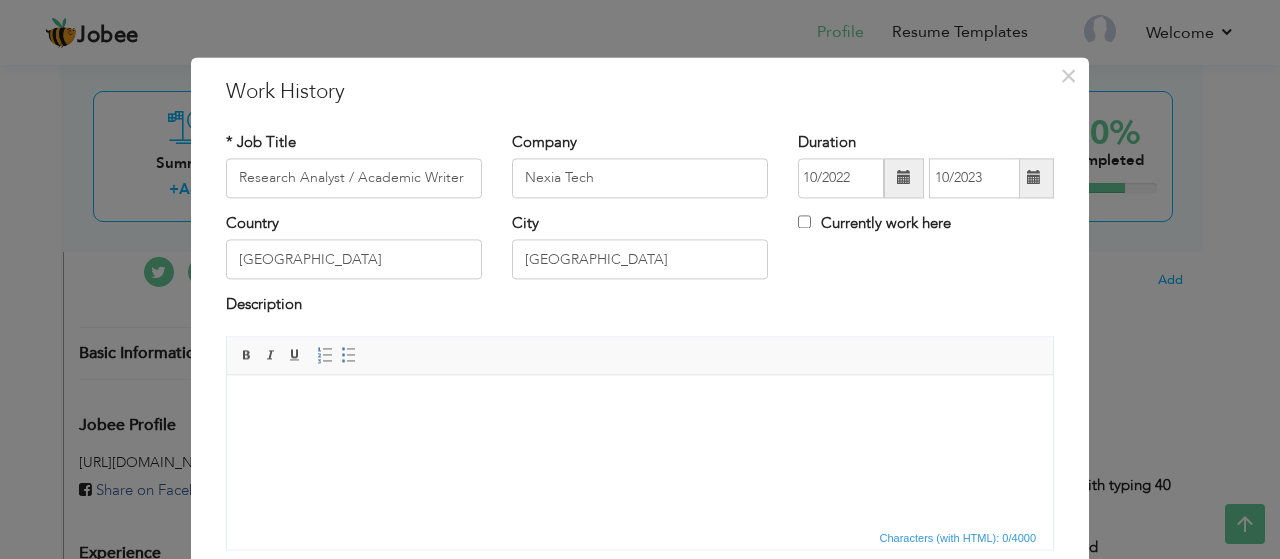 click at bounding box center (640, 405) 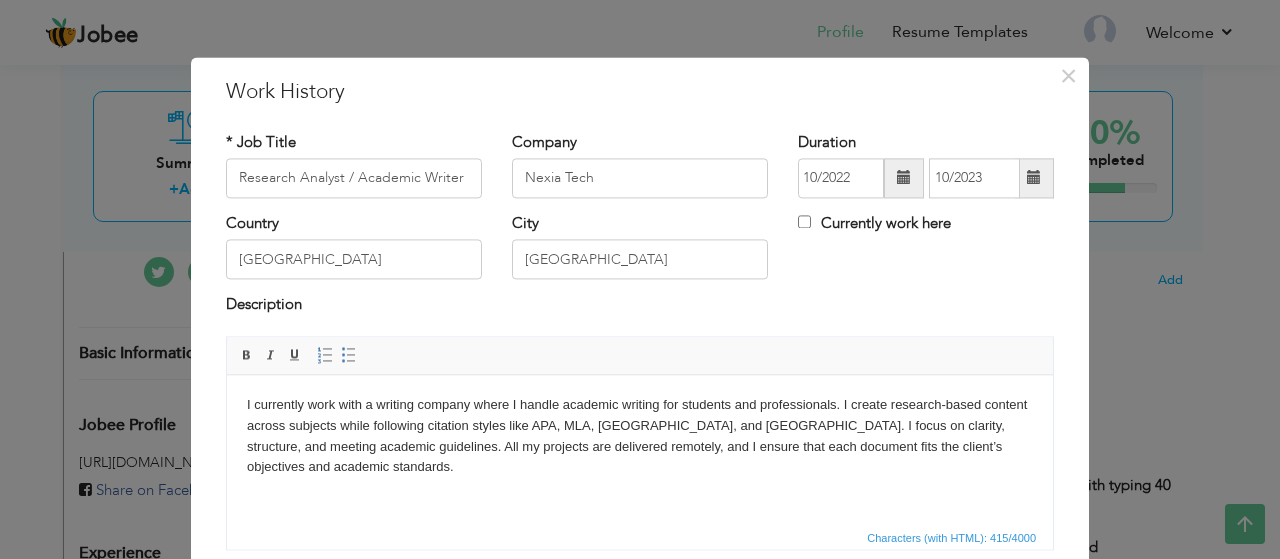 click on "I currently work with a writing company where I handle academic writing for students and professionals. I create research-based content across subjects while following citation styles like APA, MLA, Harvard, and Chicago. I focus on clarity, structure, and meeting academic guidelines. All my projects are delivered remotely, and I ensure that each document fits the client’s objectives and academic standards." at bounding box center [640, 436] 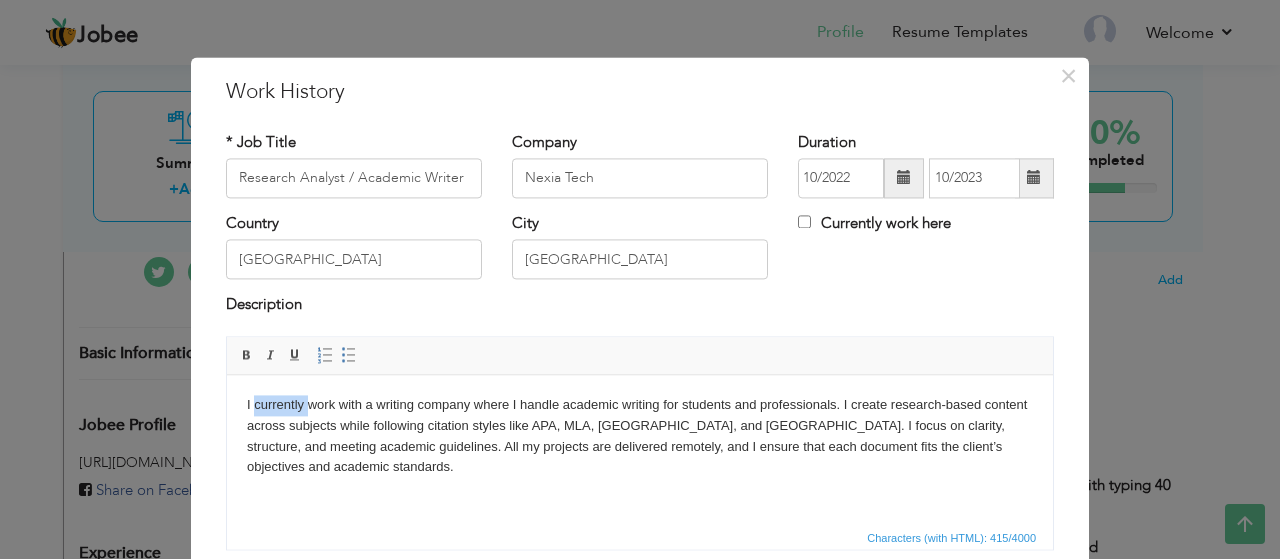 click on "I currently work with a writing company where I handle academic writing for students and professionals. I create research-based content across subjects while following citation styles like APA, MLA, Harvard, and Chicago. I focus on clarity, structure, and meeting academic guidelines. All my projects are delivered remotely, and I ensure that each document fits the client’s objectives and academic standards." at bounding box center [640, 436] 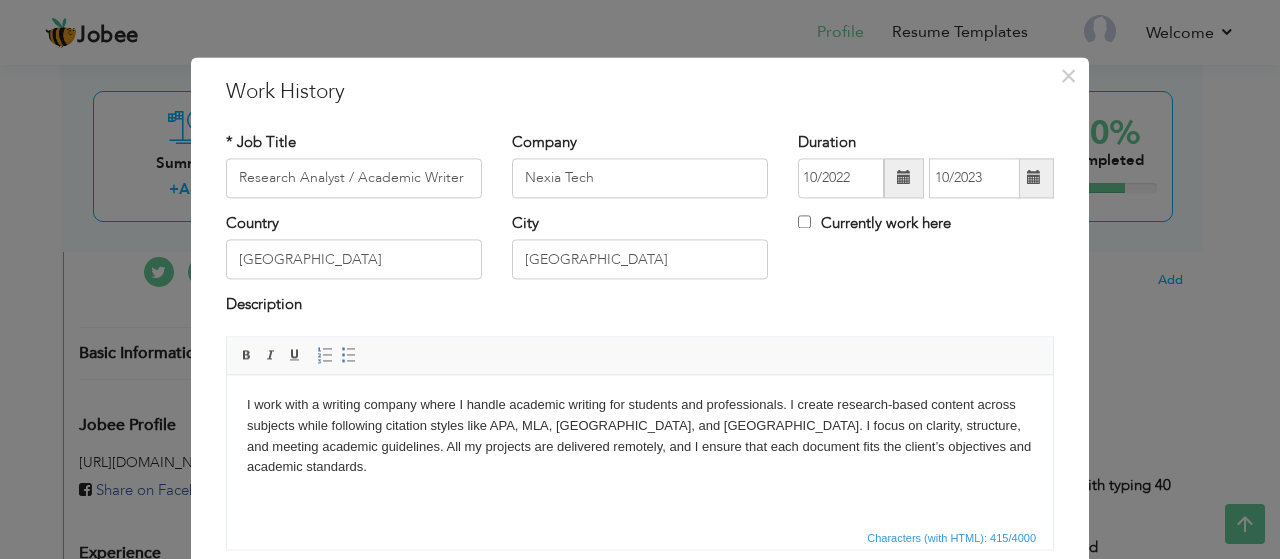 click on "I work with a writing company where I handle academic writing for students and professionals. I create research-based content across subjects while following citation styles like APA, MLA, Harvard, and Chicago. I focus on clarity, structure, and meeting academic guidelines. All my projects are delivered remotely, and I ensure that each document fits the client’s objectives and academic standards." at bounding box center [640, 436] 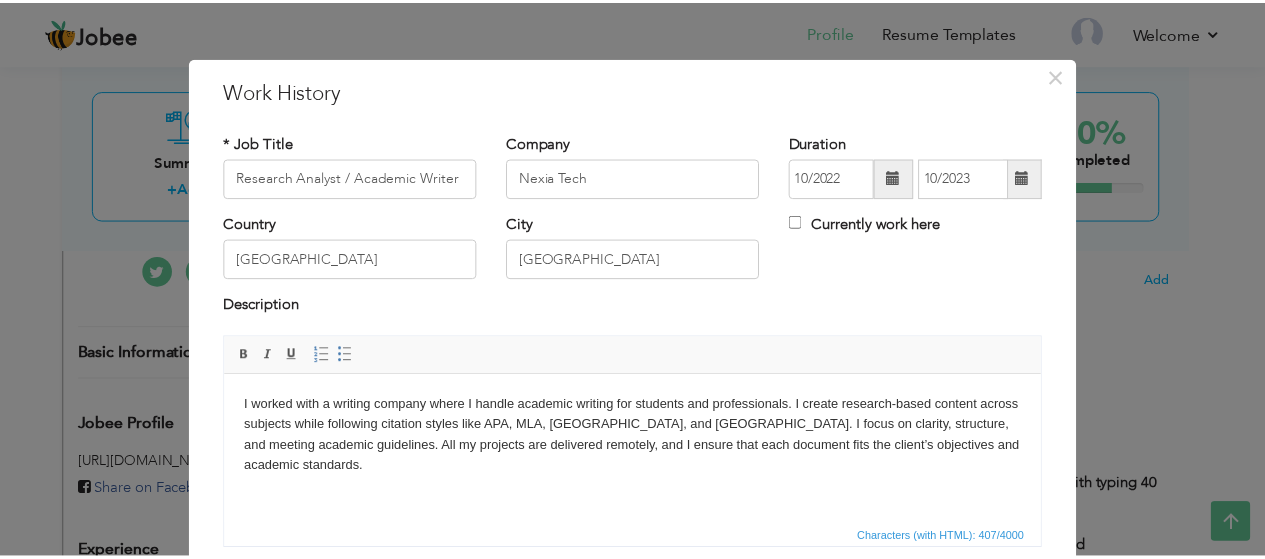 scroll, scrollTop: 152, scrollLeft: 0, axis: vertical 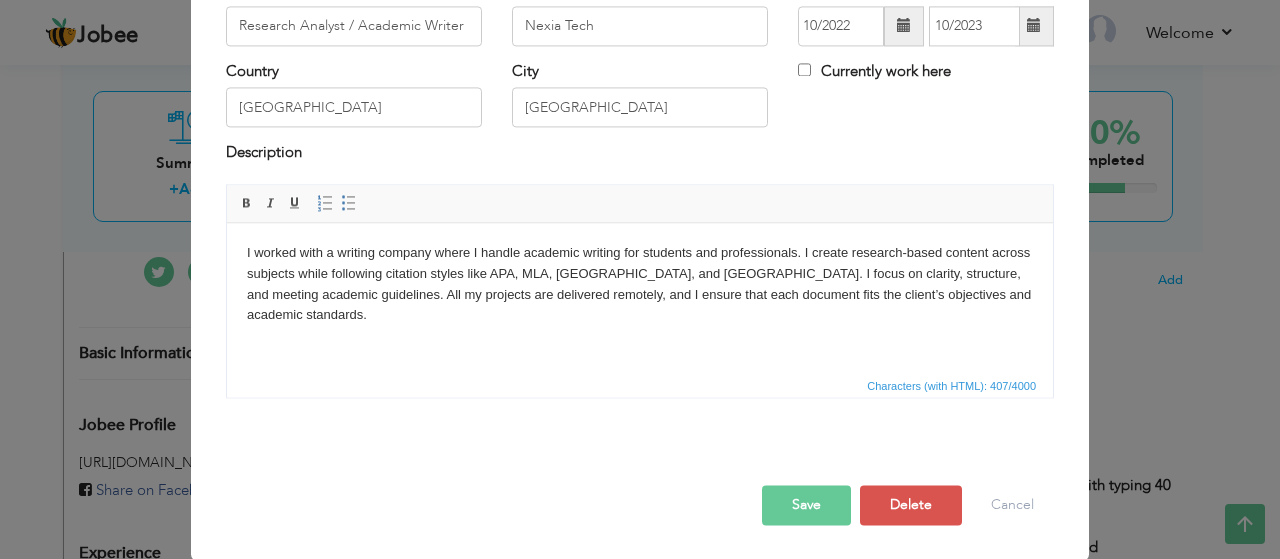 click on "Save" at bounding box center (806, 505) 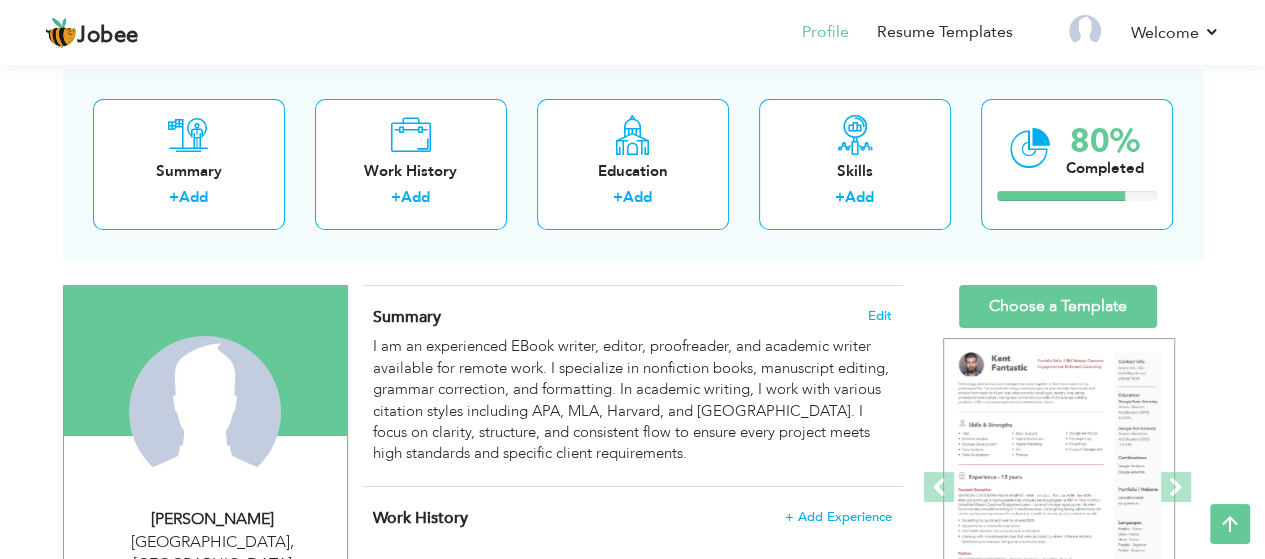 scroll, scrollTop: 0, scrollLeft: 0, axis: both 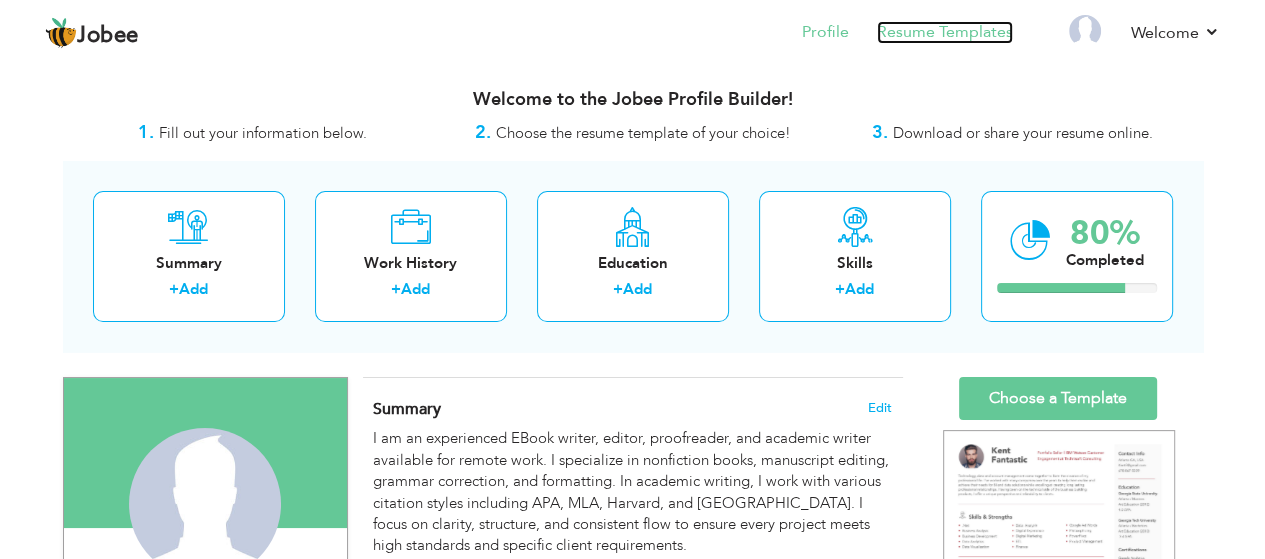 click on "Resume Templates" at bounding box center [945, 32] 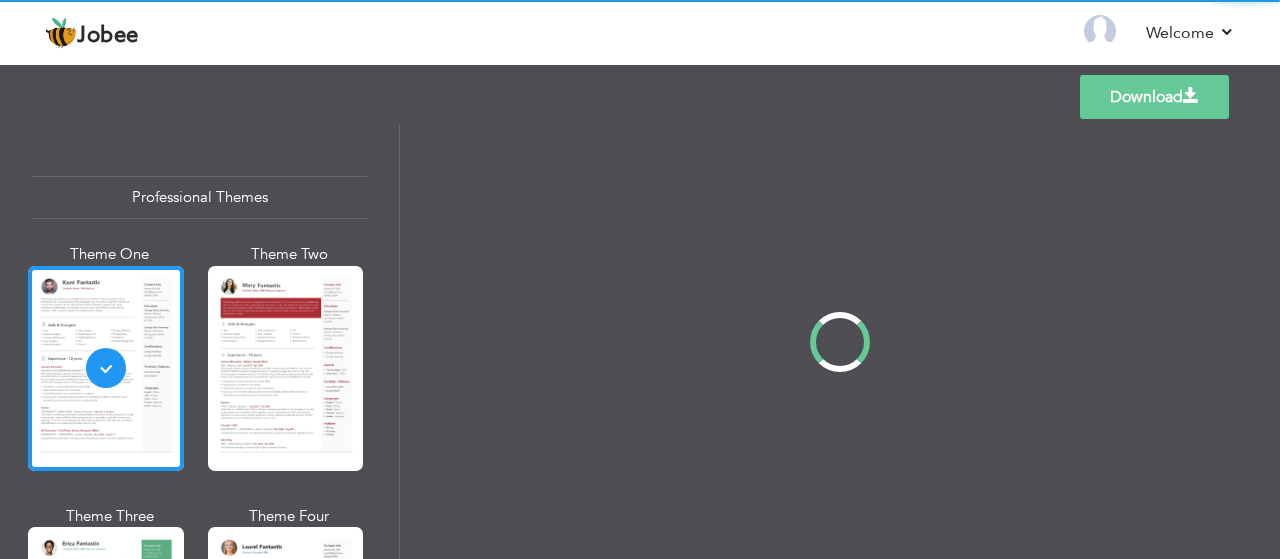 scroll, scrollTop: 0, scrollLeft: 0, axis: both 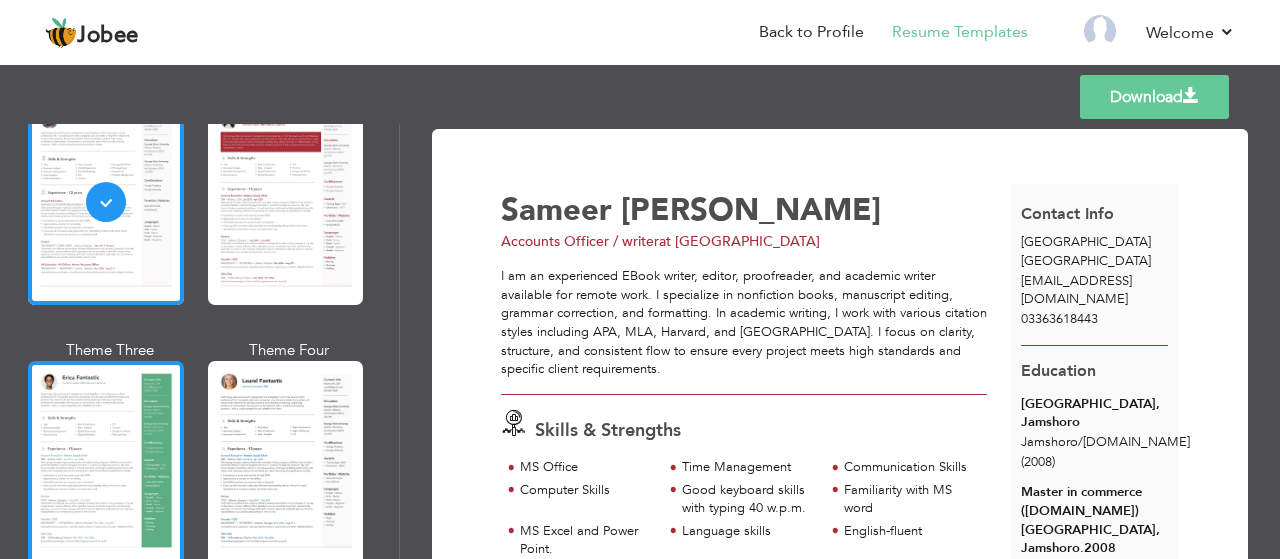 click at bounding box center [106, 463] 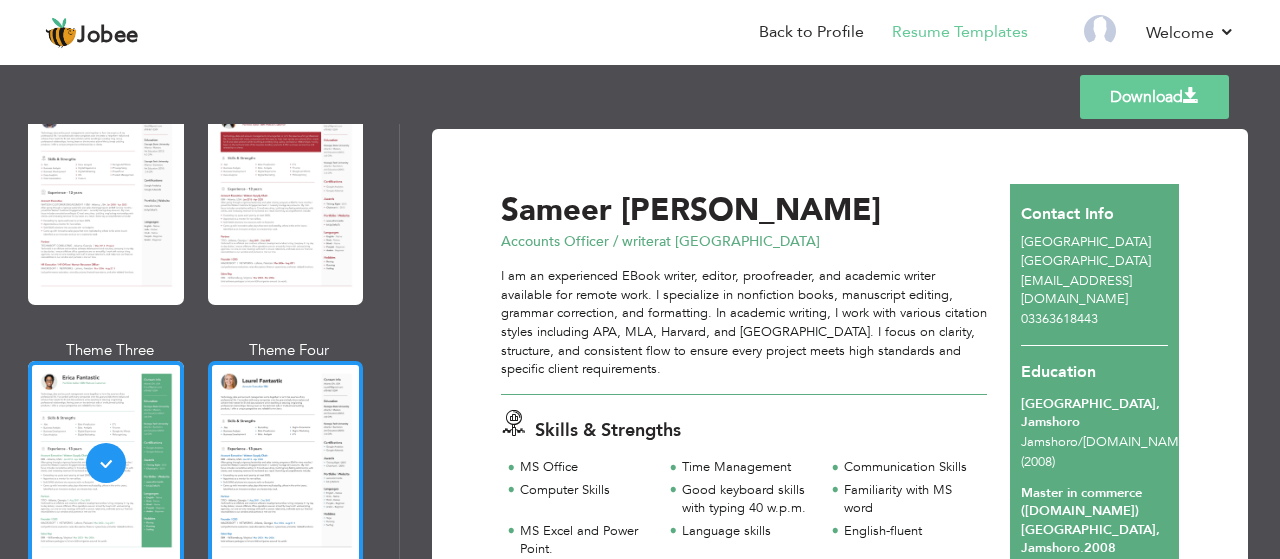click at bounding box center (286, 463) 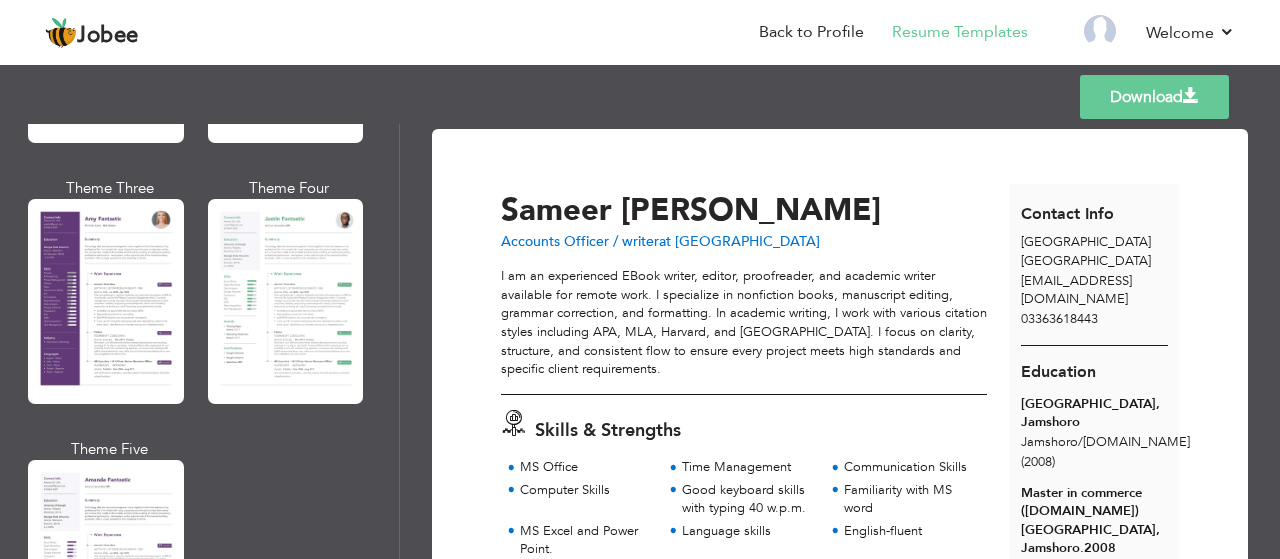 scroll, scrollTop: 1833, scrollLeft: 0, axis: vertical 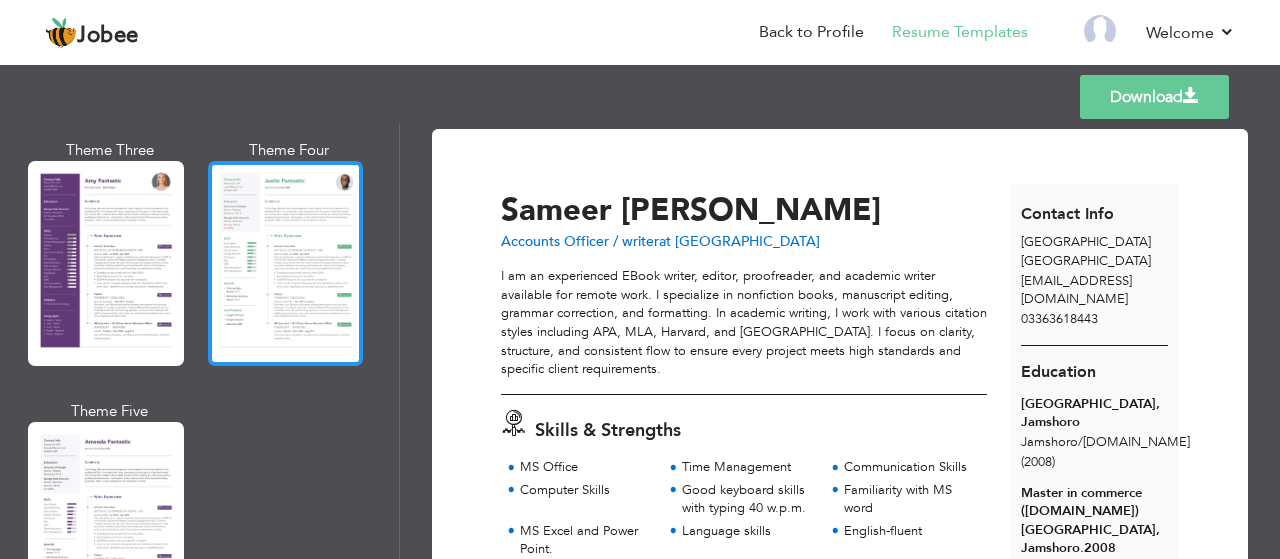 click at bounding box center (286, 263) 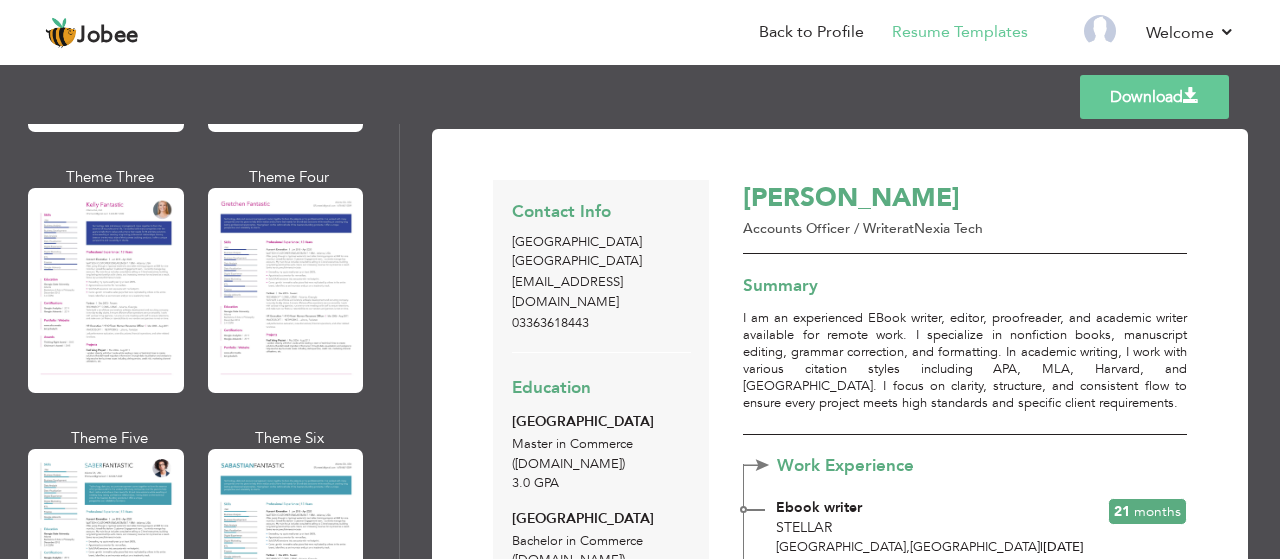 scroll, scrollTop: 2833, scrollLeft: 0, axis: vertical 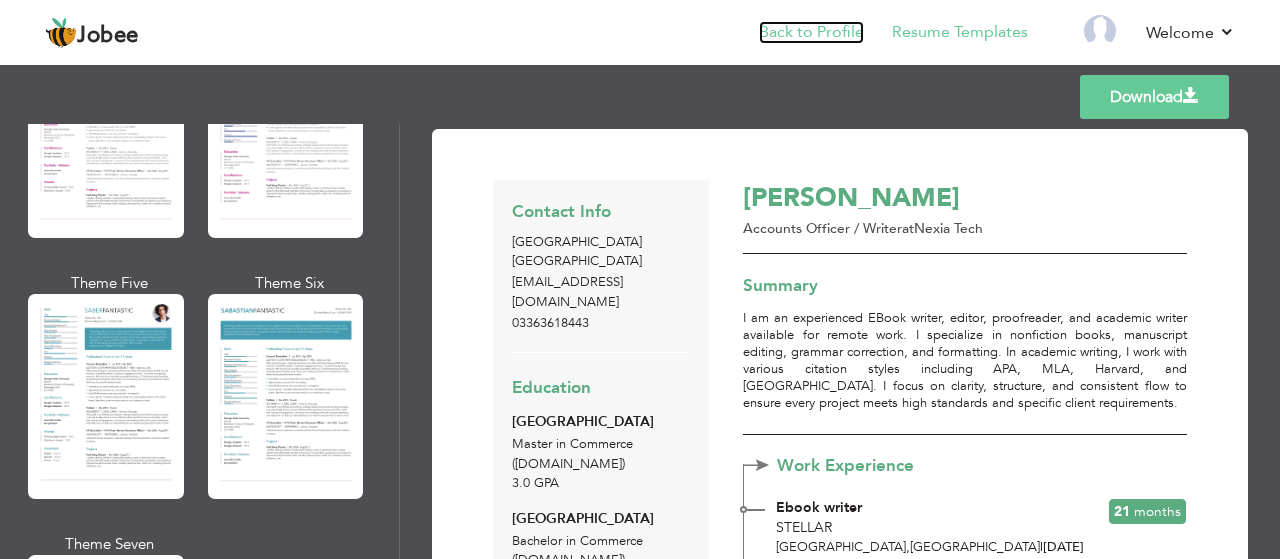 click on "Back to Profile" at bounding box center [811, 32] 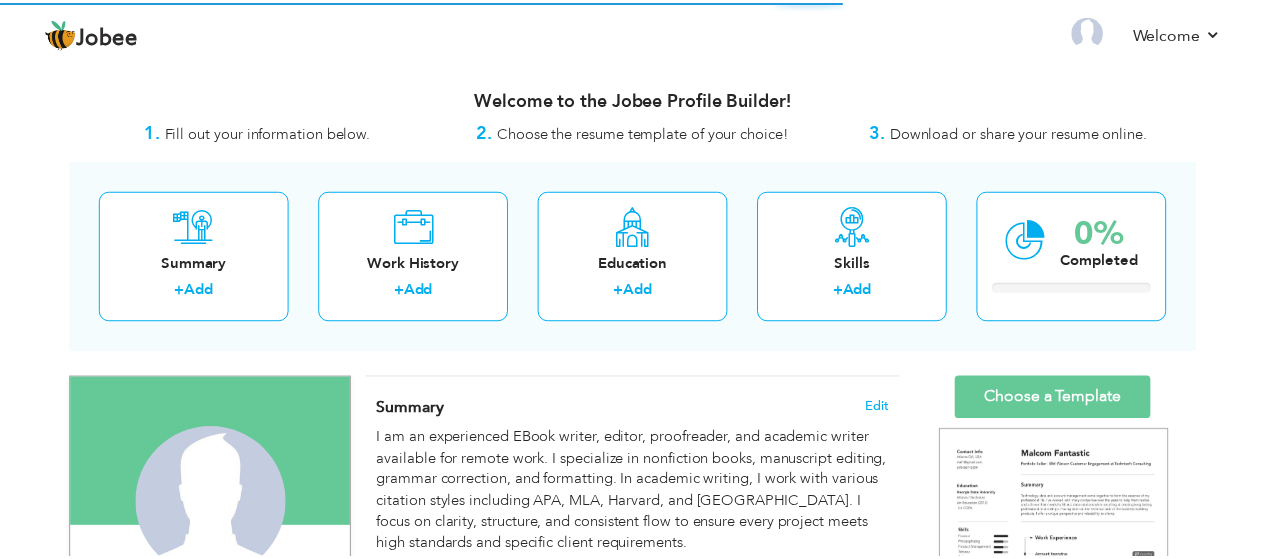 scroll, scrollTop: 0, scrollLeft: 0, axis: both 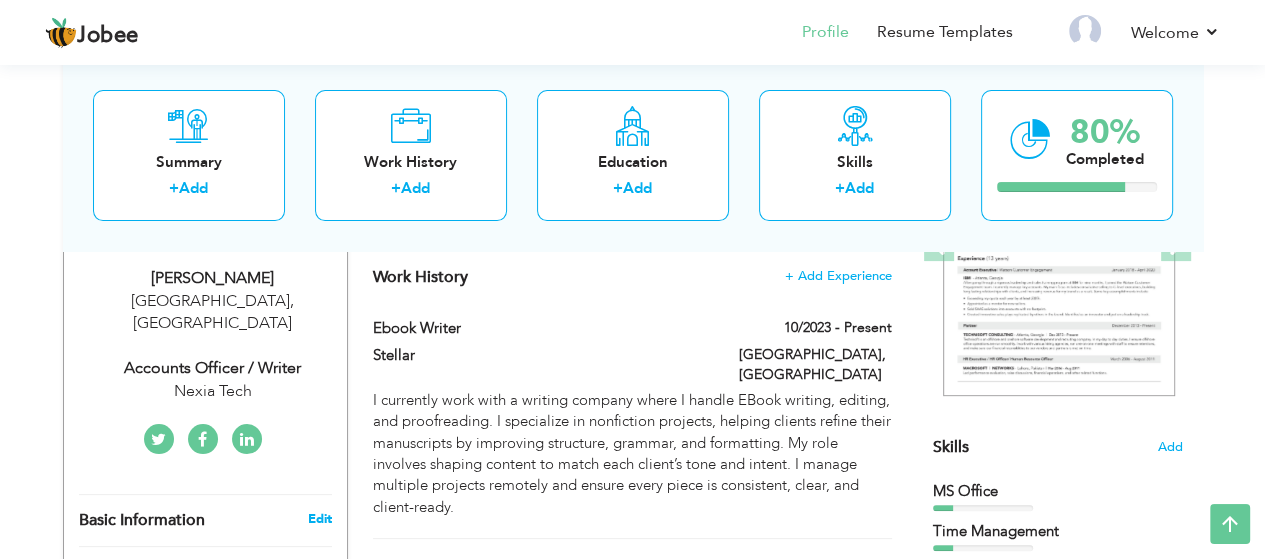 click on "Edit" at bounding box center [319, 519] 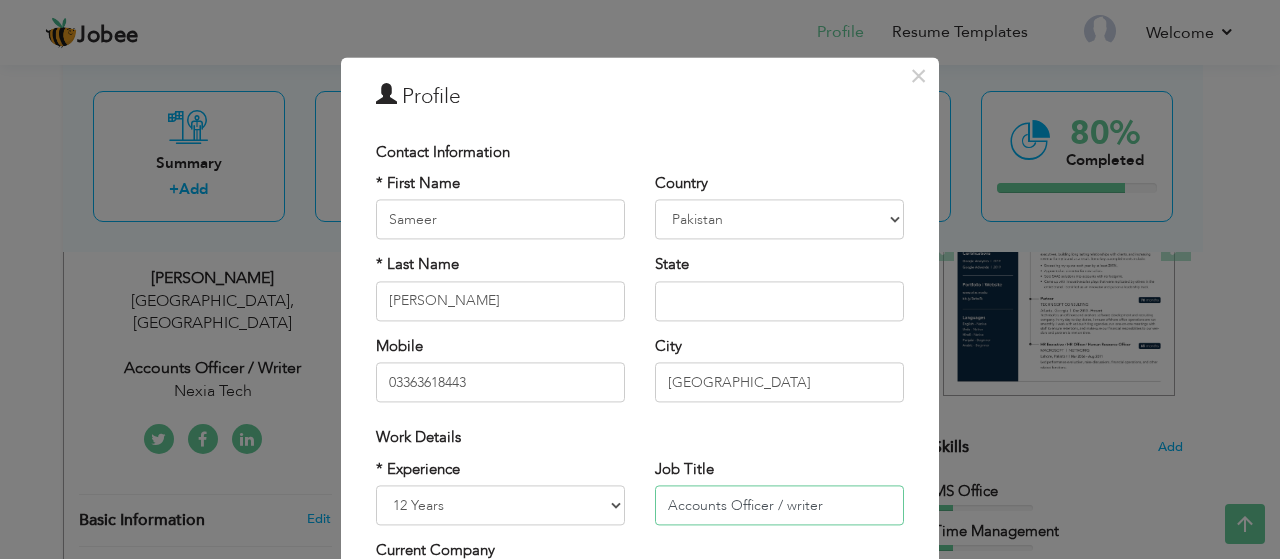 drag, startPoint x: 815, startPoint y: 504, endPoint x: 582, endPoint y: 490, distance: 233.42023 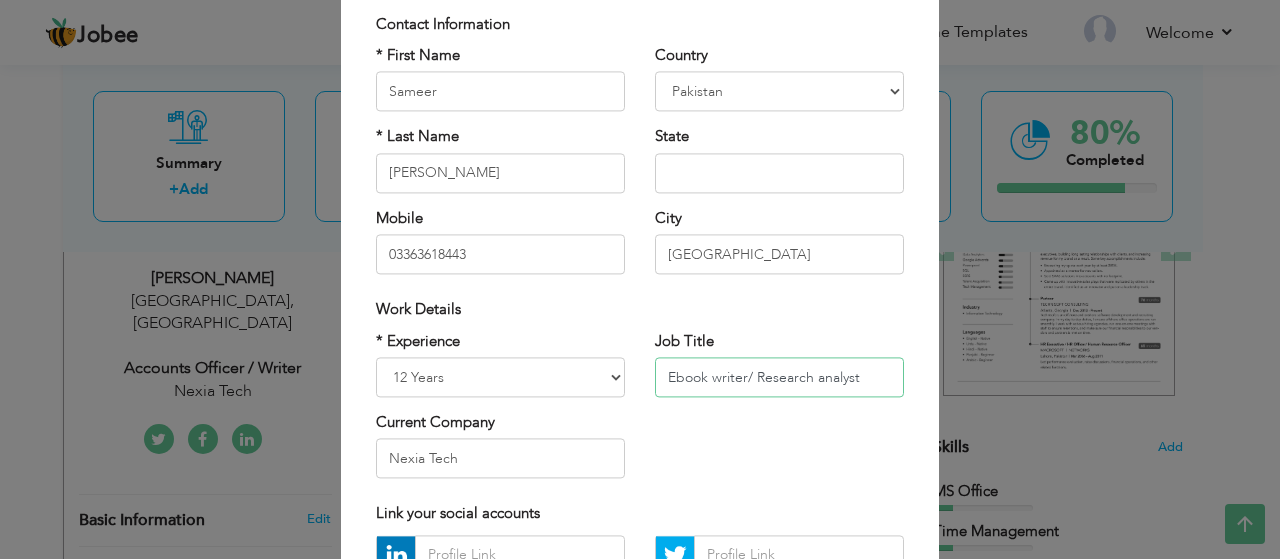 scroll, scrollTop: 166, scrollLeft: 0, axis: vertical 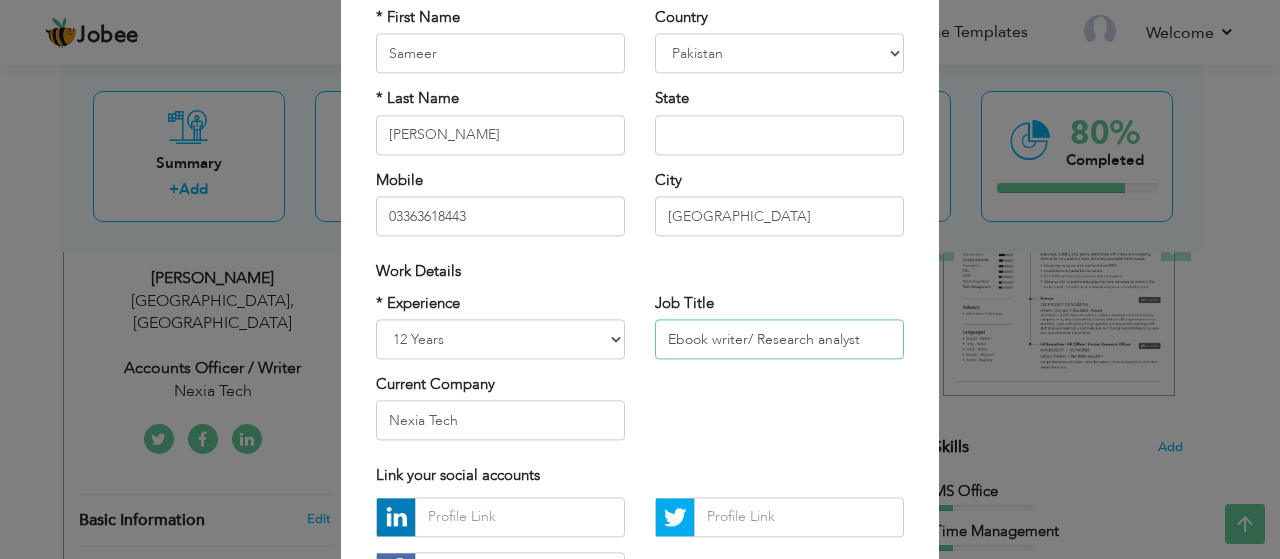 type on "Ebook writer/ Research analyst" 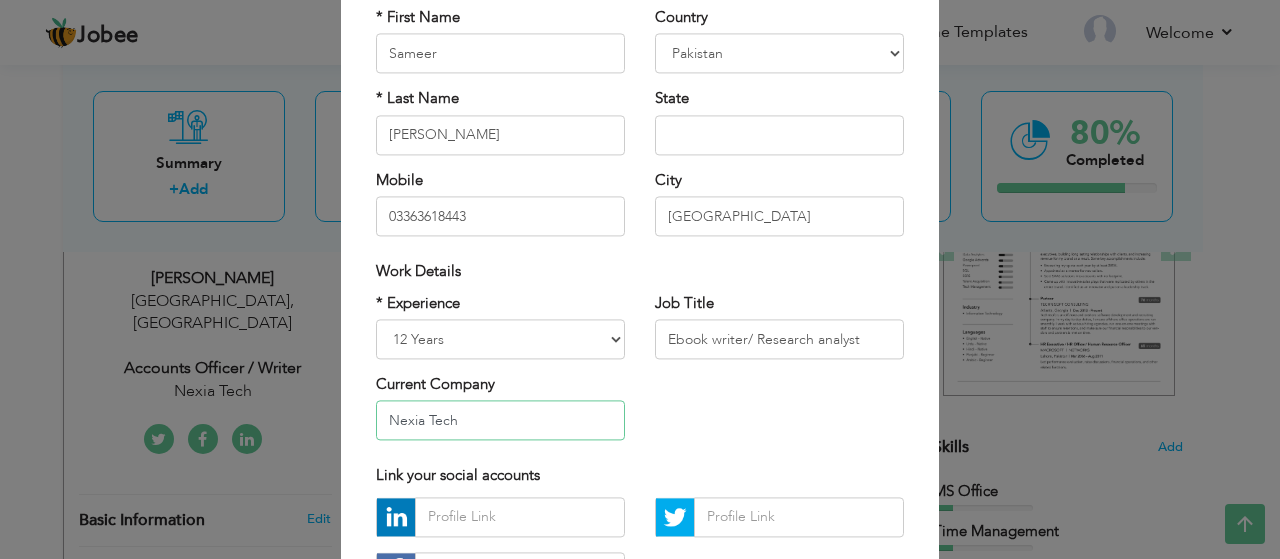 drag, startPoint x: 455, startPoint y: 420, endPoint x: 353, endPoint y: 421, distance: 102.0049 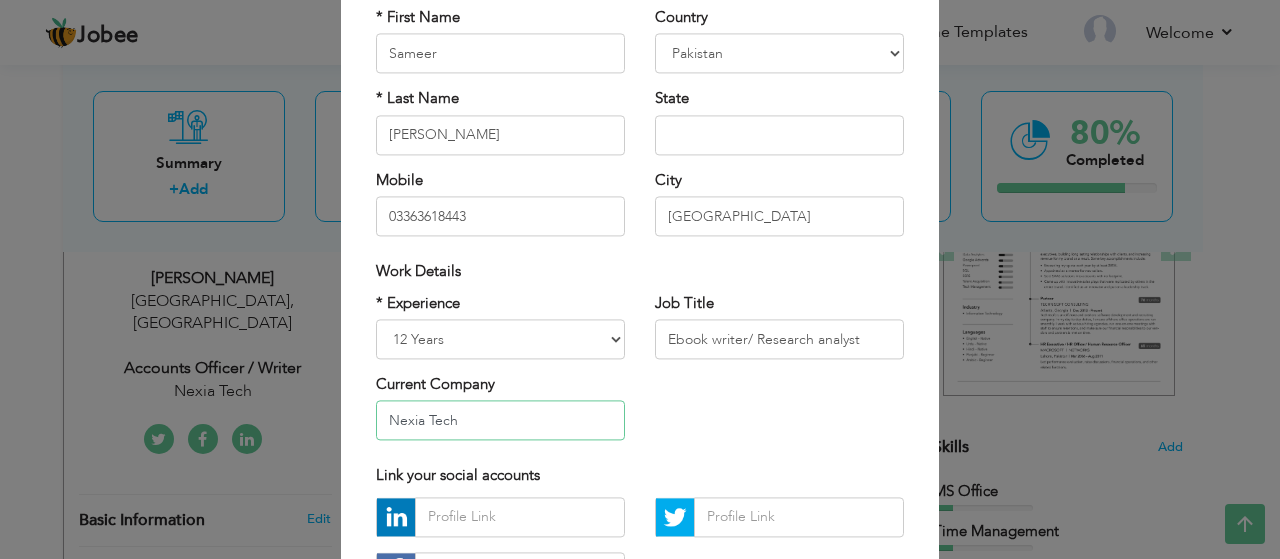 click on "* Experience
Entry Level Less than 1 Year 1 Year 2 Years 3 Years 4 Years 5 Years 6 Years 7 Years 8 Years 9 Years 10 Years 11 Years 12 Years 13 Years 14 Years 15 Years 16 Years 17 Years 18 Years 19 Years 20 Years 21 Years 22 Years 23 Years 24 Years 25 Years 26 Years 27 Years 28 Years 29 Years 30 Years 31 Years 32 Years 33 Years 34 Years 35 Years More than 35 Years
Current Company
Nexia Tech" at bounding box center [500, 374] 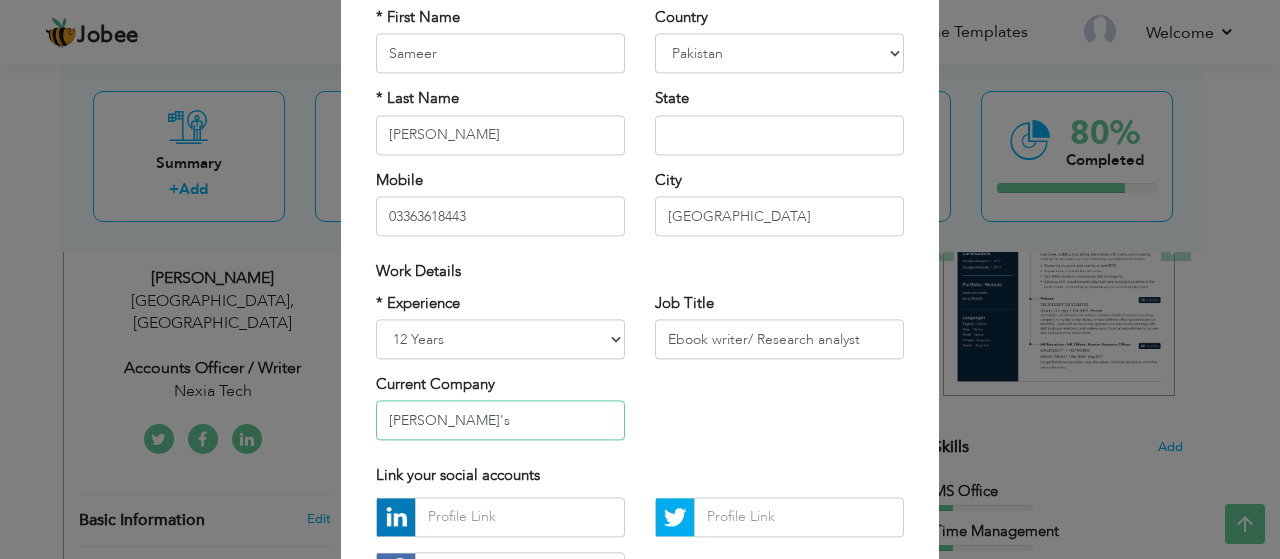 type on "[PERSON_NAME]'s" 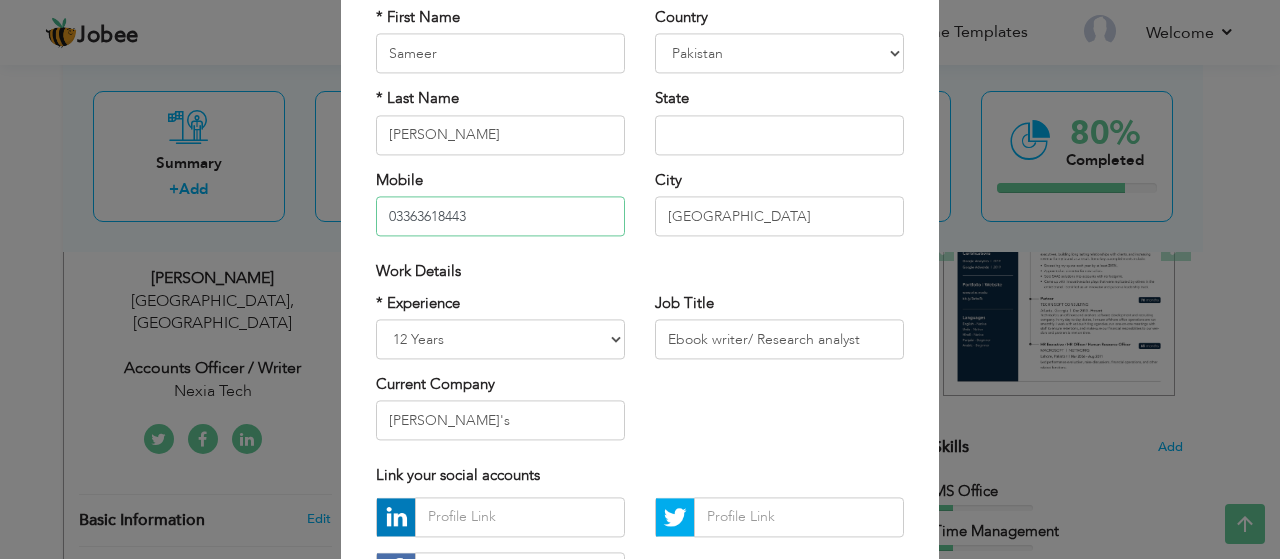 drag, startPoint x: 484, startPoint y: 217, endPoint x: 341, endPoint y: 217, distance: 143 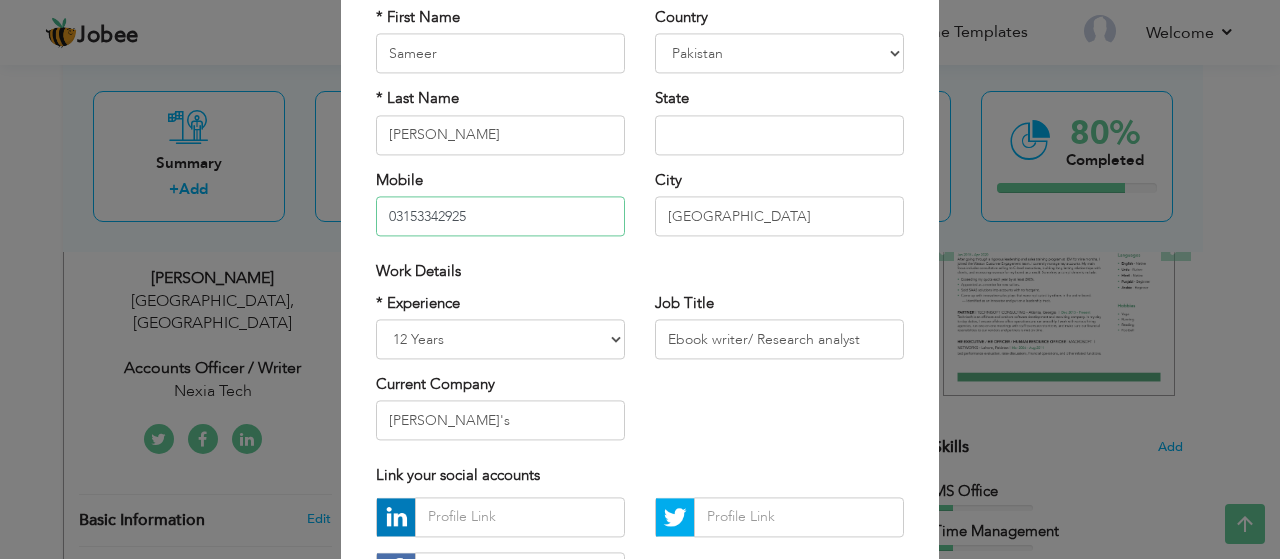 type on "03153342925" 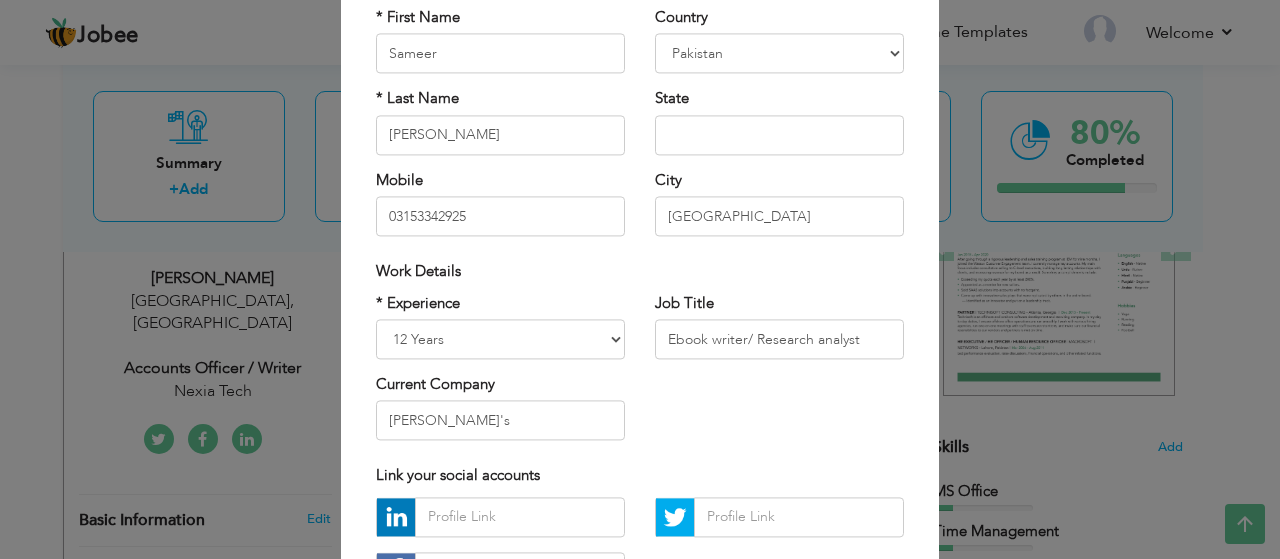 click on "* Experience
Entry Level Less than 1 Year 1 Year 2 Years 3 Years 4 Years 5 Years 6 Years 7 Years 8 Years 9 Years 10 Years 11 Years 12 Years 13 Years 14 Years 15 Years 16 Years 17 Years 18 Years 19 Years 20 Years 21 Years 22 Years 23 Years 24 Years 25 Years 26 Years 27 Years 28 Years 29 Years 30 Years 31 Years 32 Years 33 Years 34 Years 35 Years More than 35 Years
Current Company
Stellar's
Job Title" at bounding box center [640, 374] 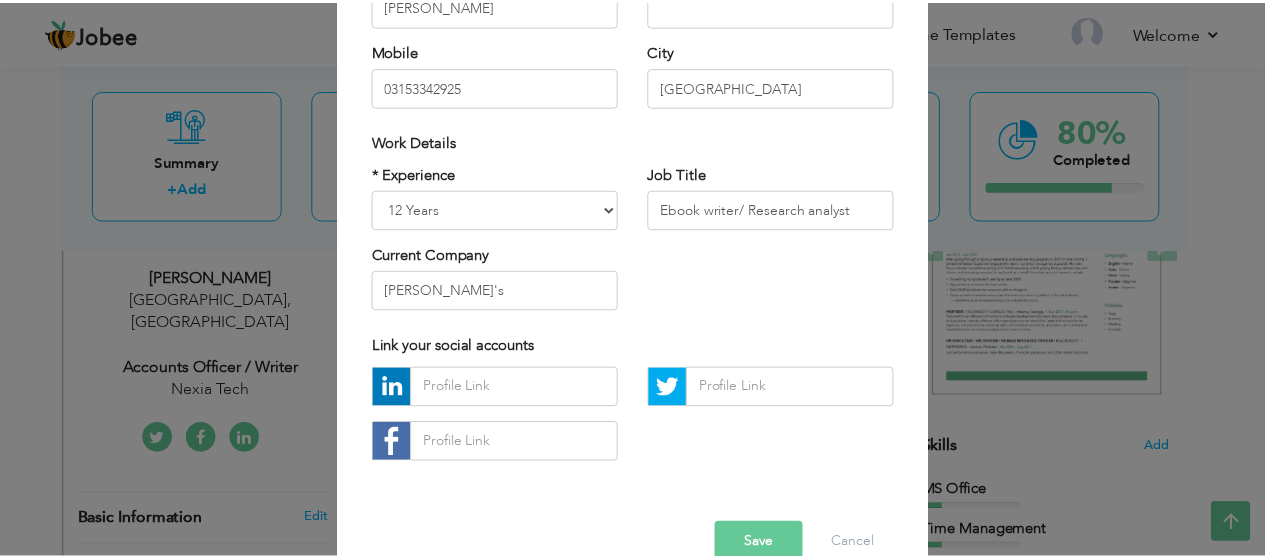 scroll, scrollTop: 335, scrollLeft: 0, axis: vertical 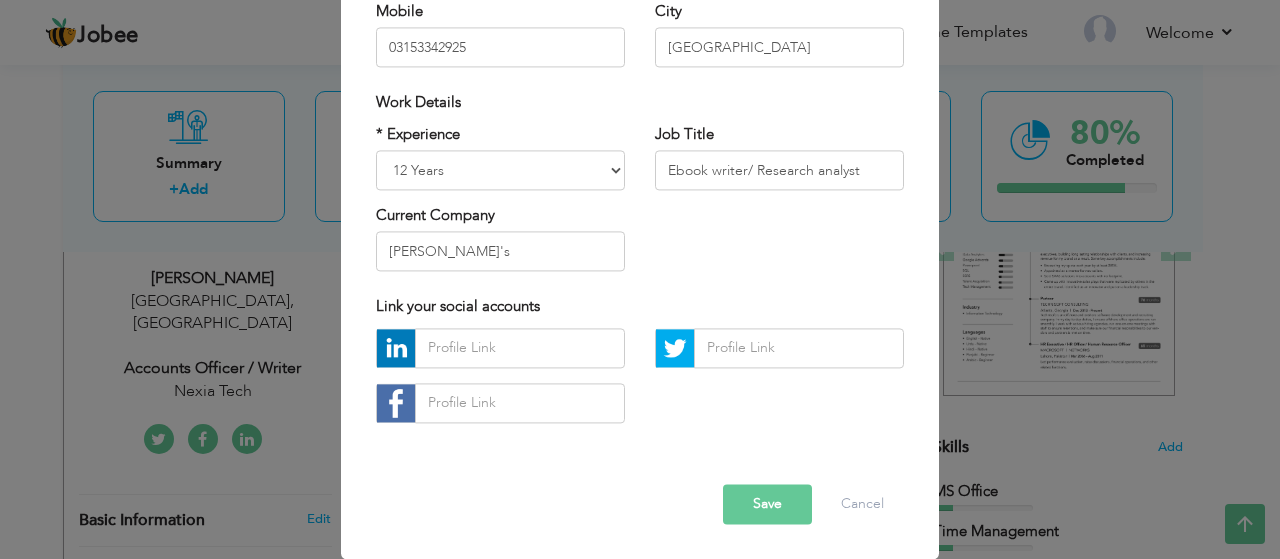click on "Save" at bounding box center [767, 504] 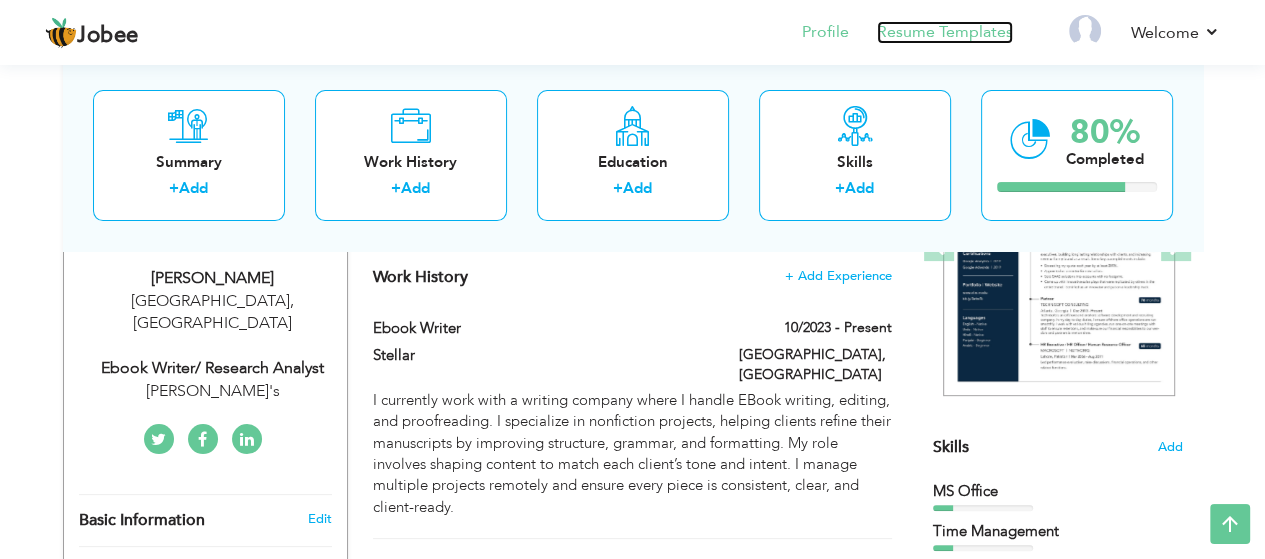 click on "Resume Templates" at bounding box center (945, 32) 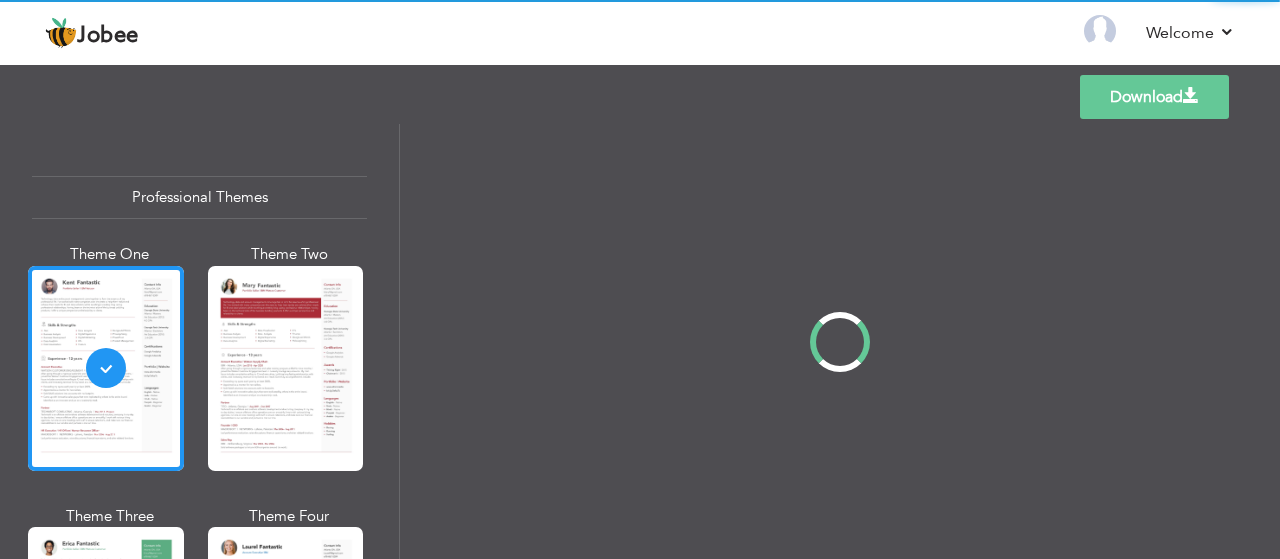 scroll, scrollTop: 0, scrollLeft: 0, axis: both 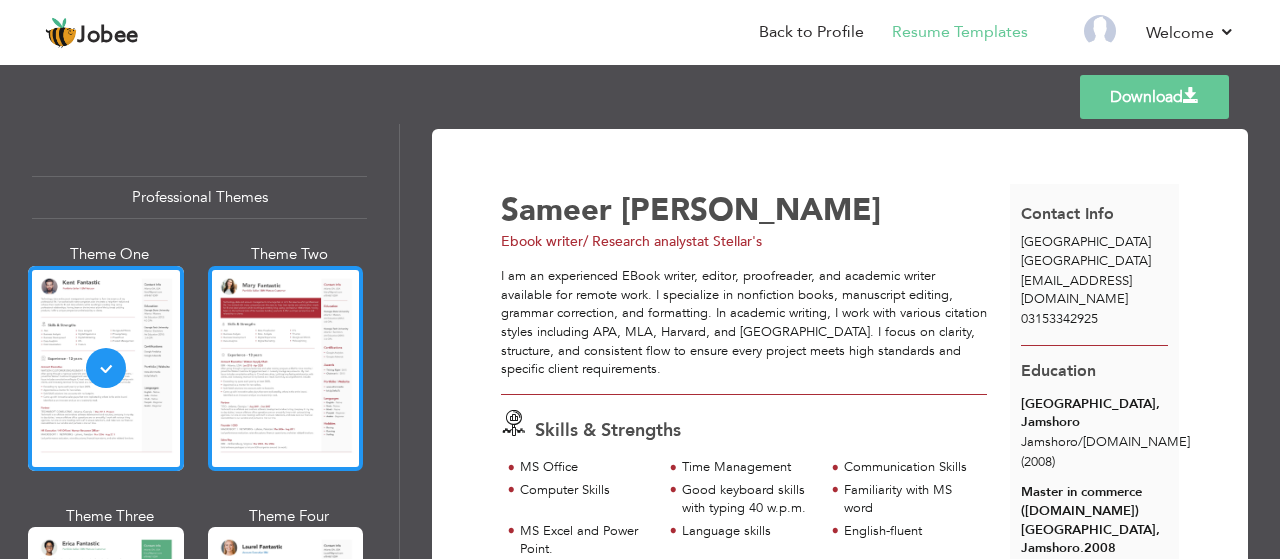 click at bounding box center [286, 368] 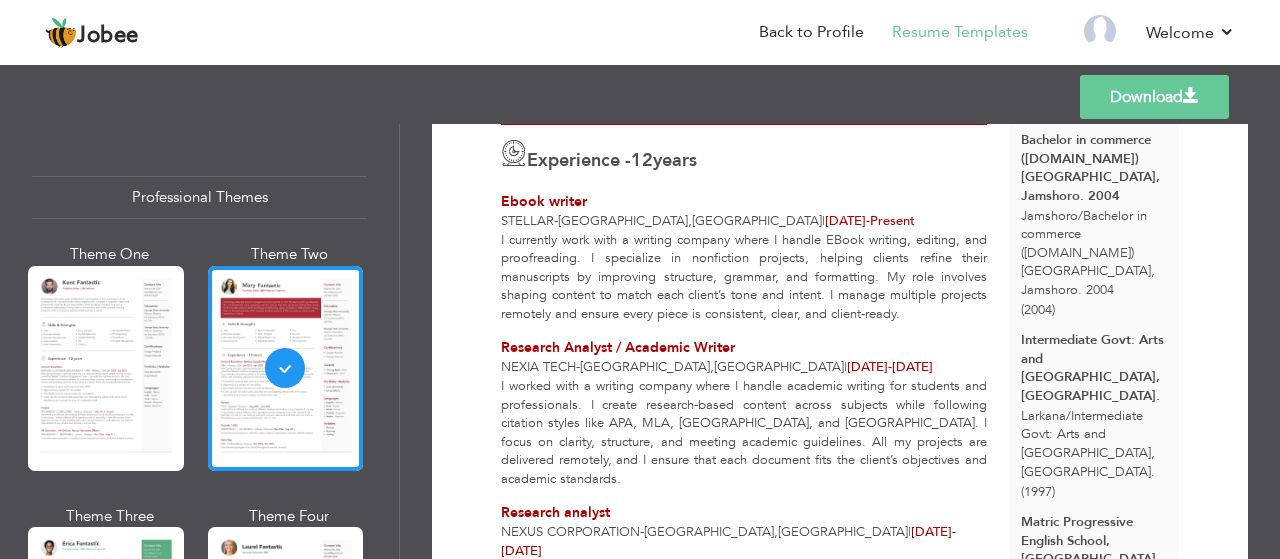 scroll, scrollTop: 500, scrollLeft: 0, axis: vertical 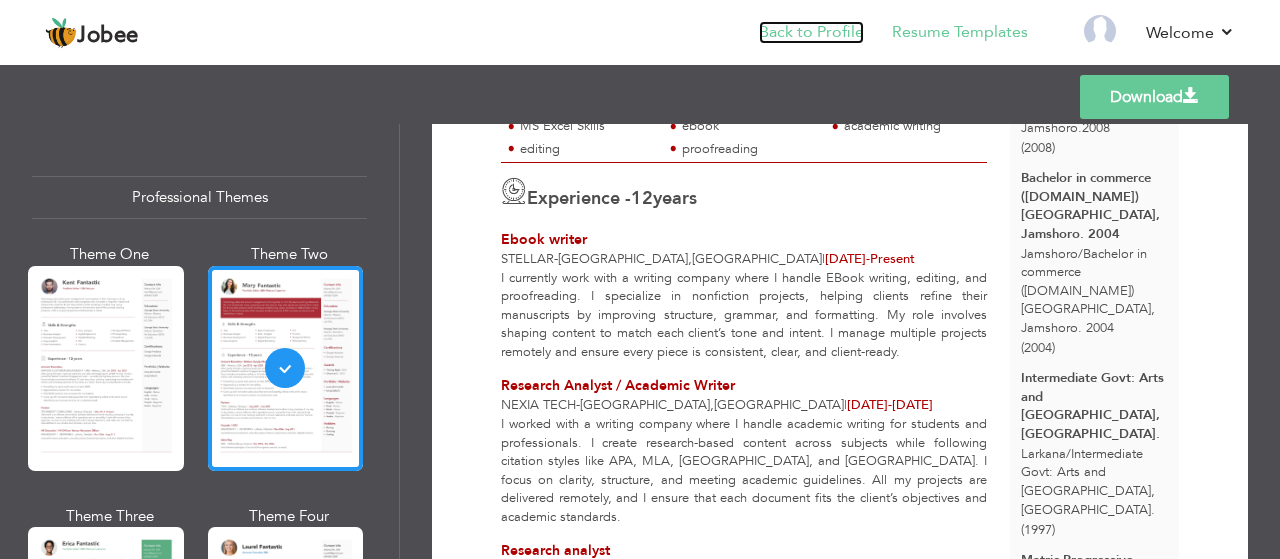 click on "Back to Profile" at bounding box center [811, 32] 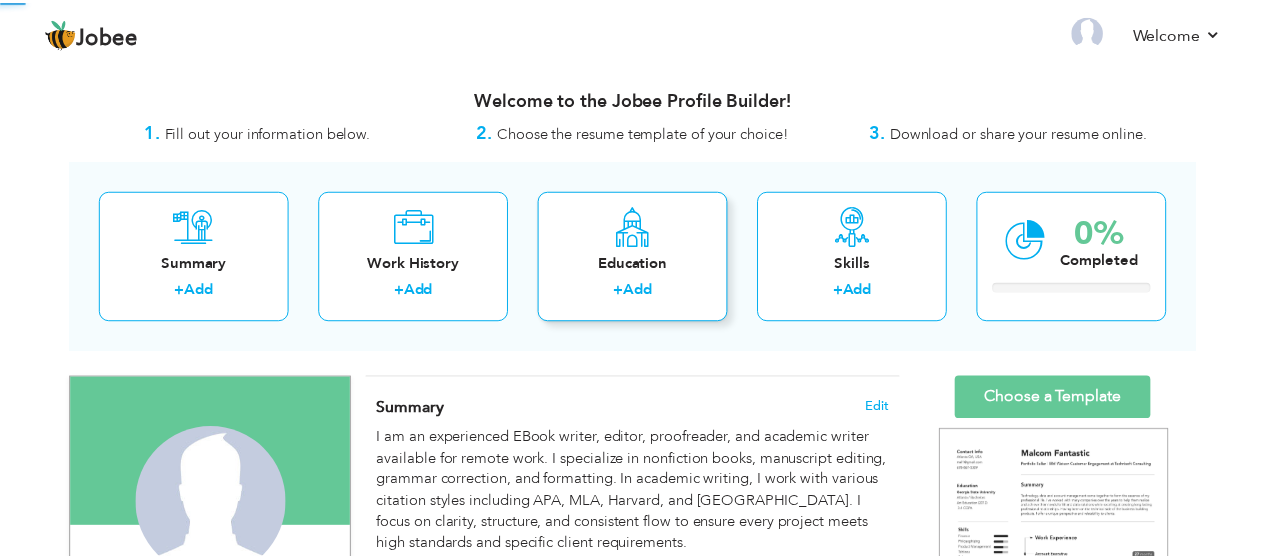 scroll, scrollTop: 0, scrollLeft: 0, axis: both 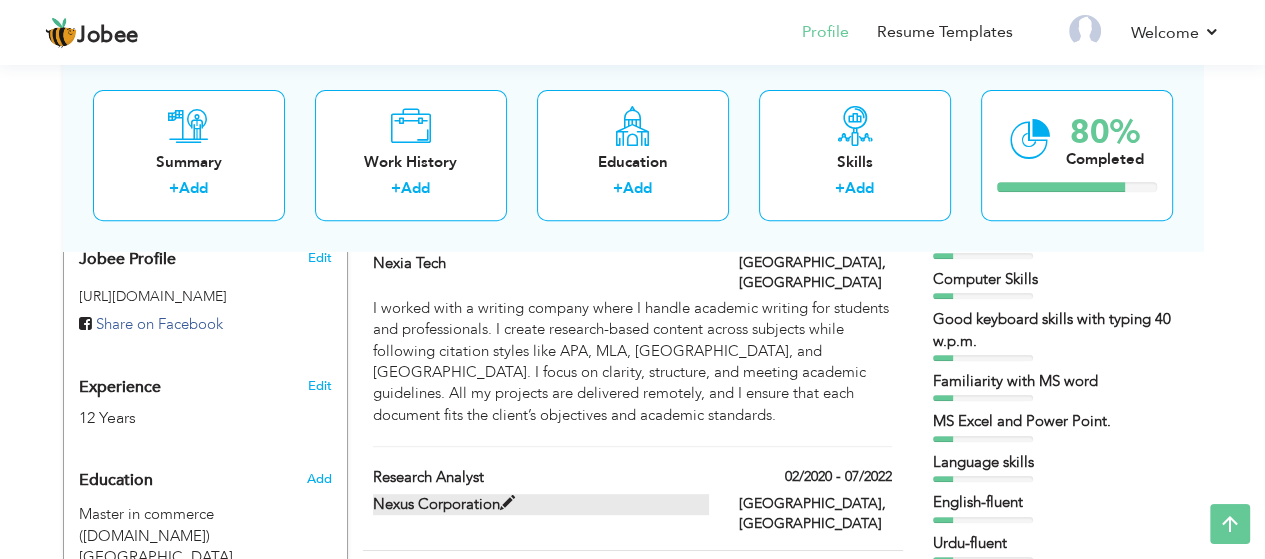 click at bounding box center (507, 503) 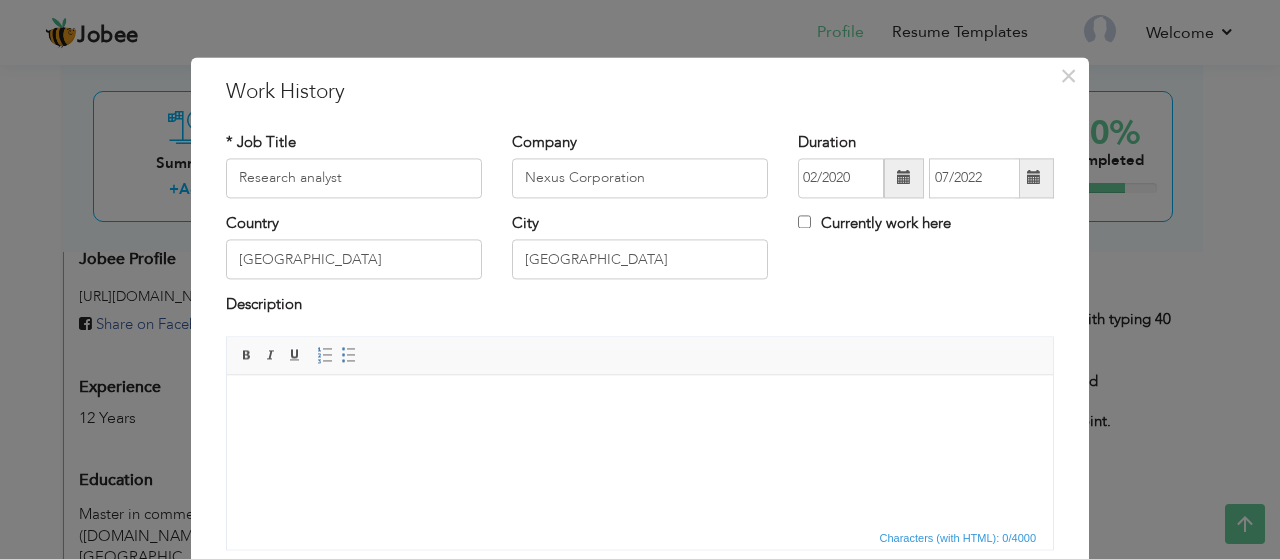 click at bounding box center [640, 405] 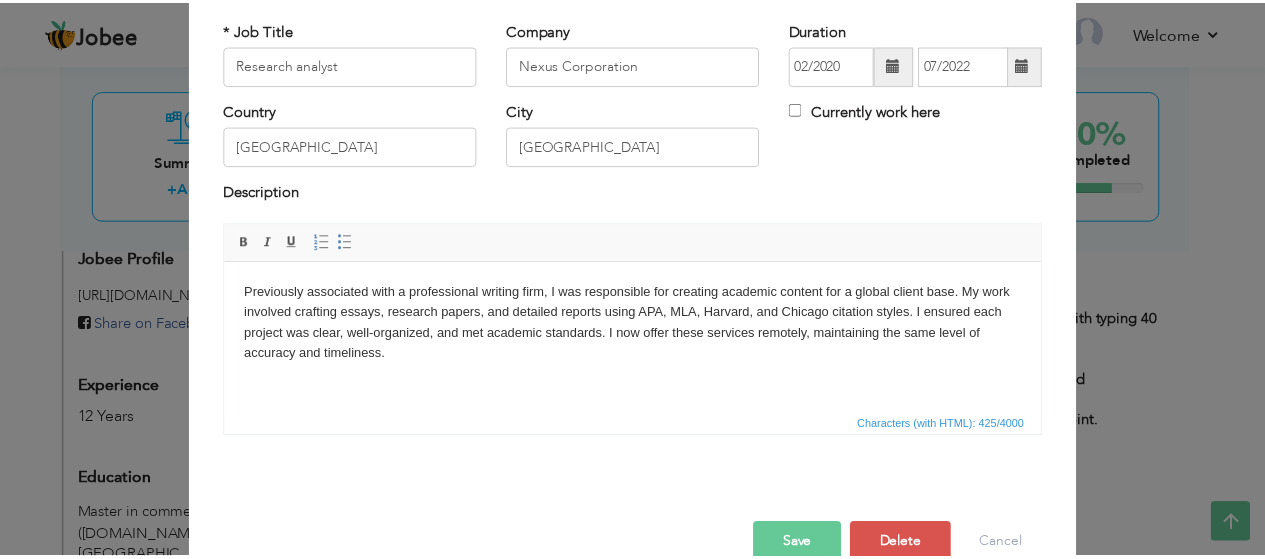 scroll, scrollTop: 152, scrollLeft: 0, axis: vertical 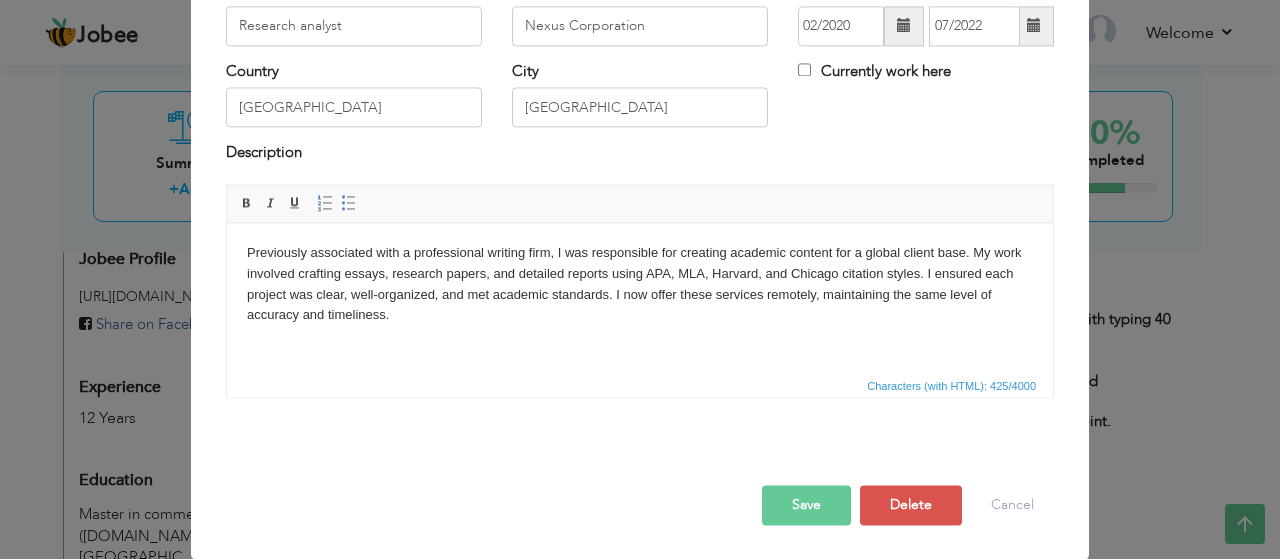 click on "Save" at bounding box center [806, 505] 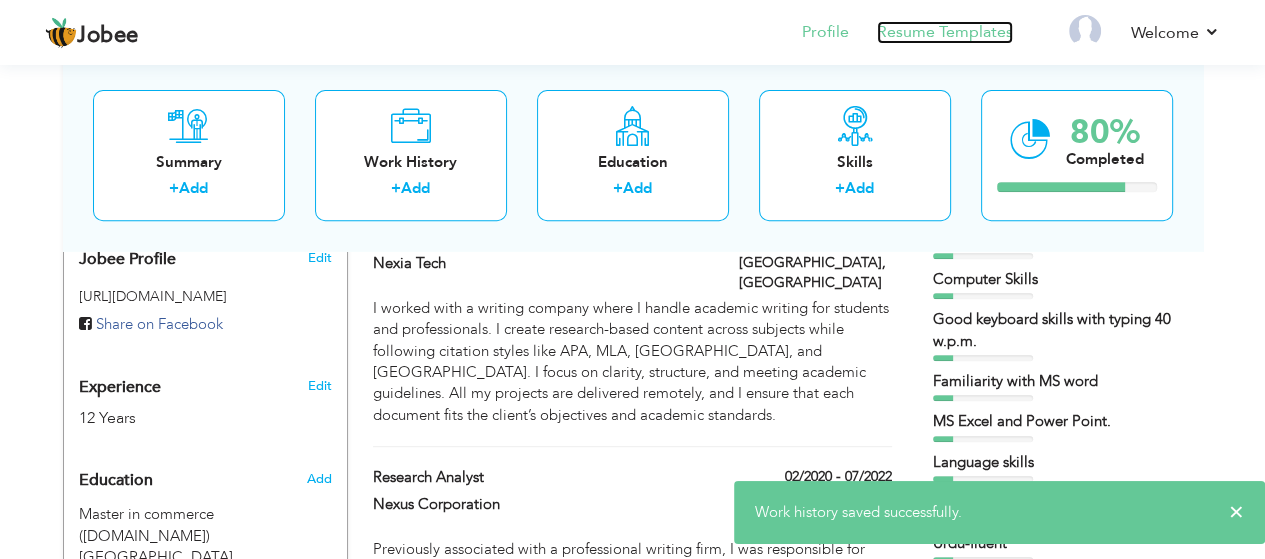 click on "Resume Templates" at bounding box center [945, 32] 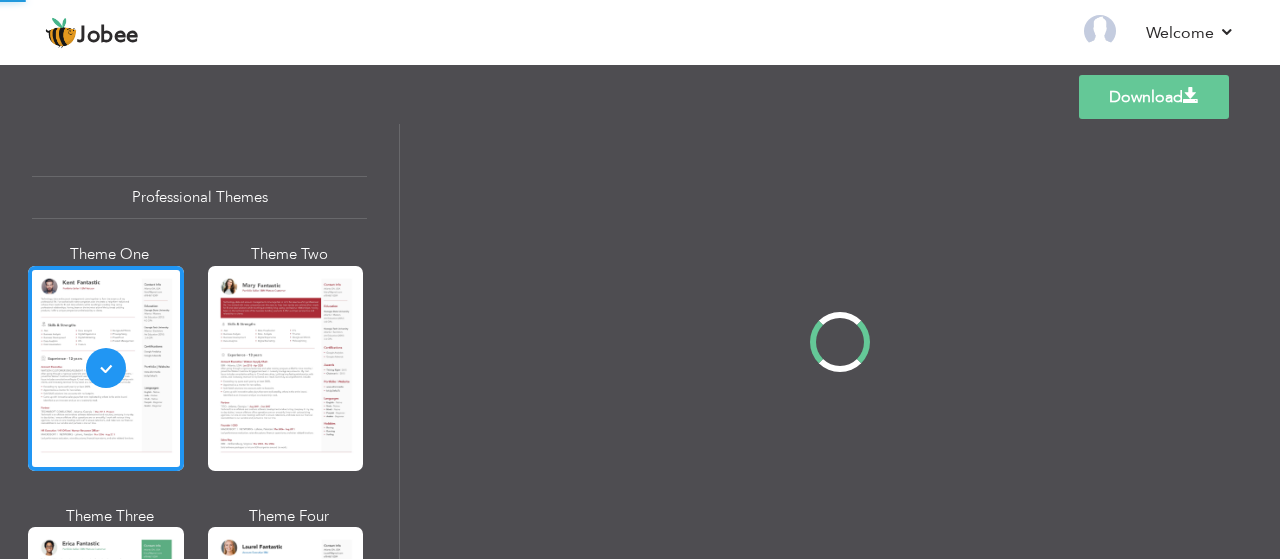 scroll, scrollTop: 0, scrollLeft: 0, axis: both 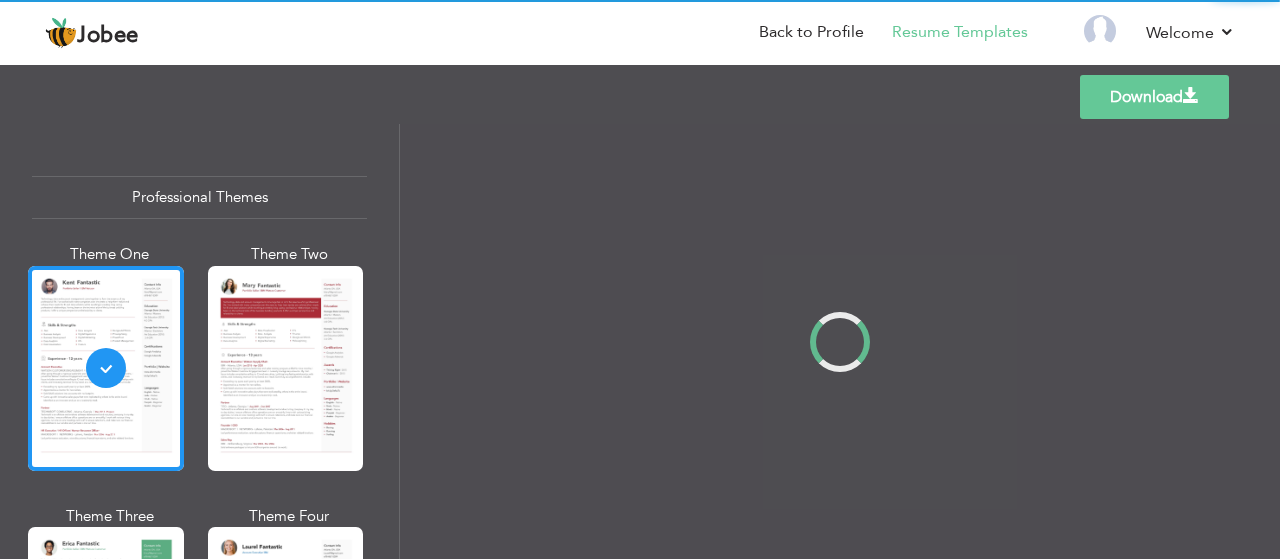 click on "Professional Themes
Theme One
Theme Two
Theme Three
Theme Four" at bounding box center [640, 341] 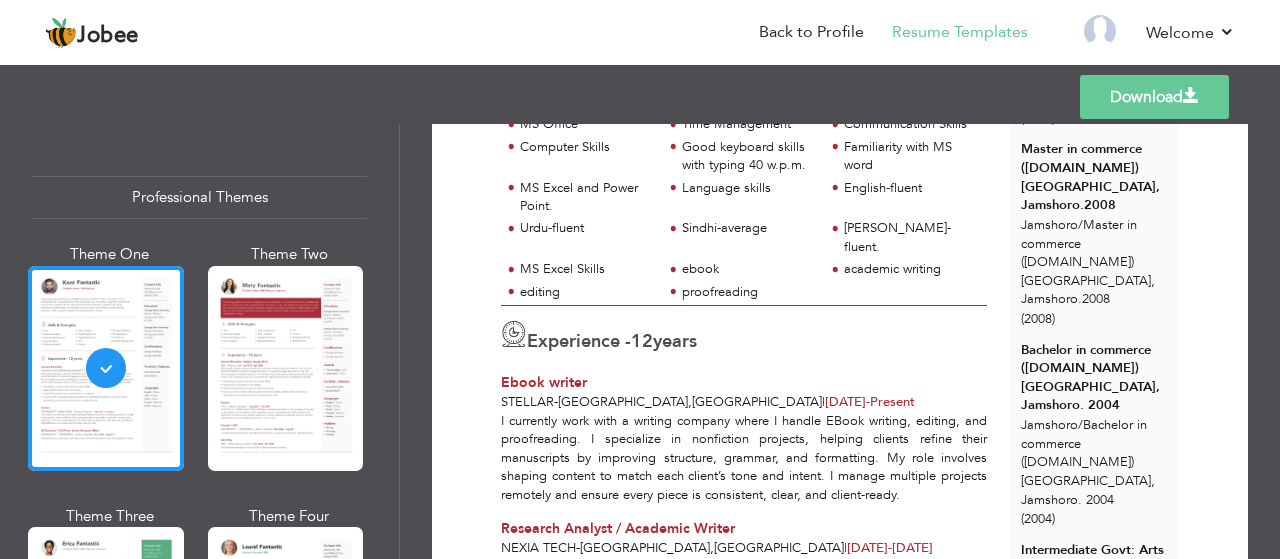 scroll, scrollTop: 0, scrollLeft: 0, axis: both 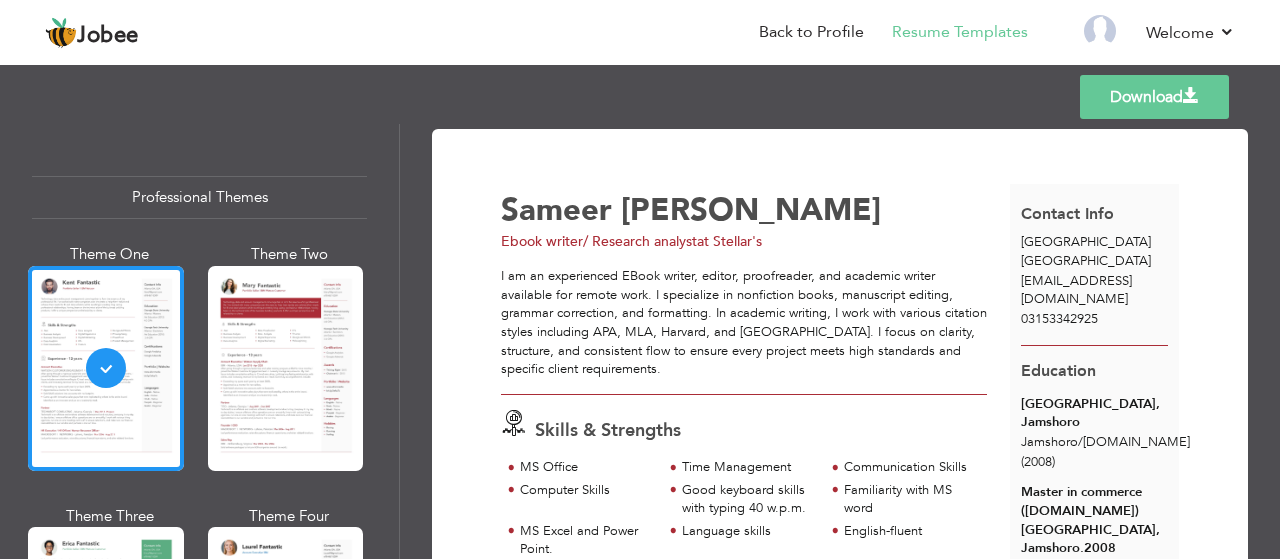 click on "Download" at bounding box center [1154, 97] 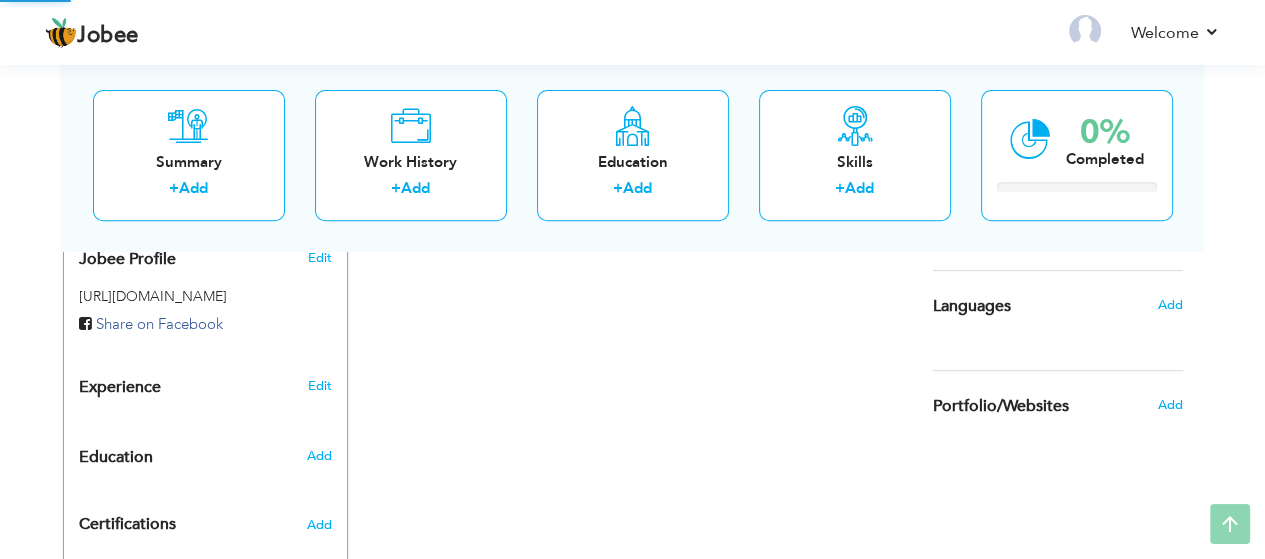 scroll, scrollTop: 666, scrollLeft: 0, axis: vertical 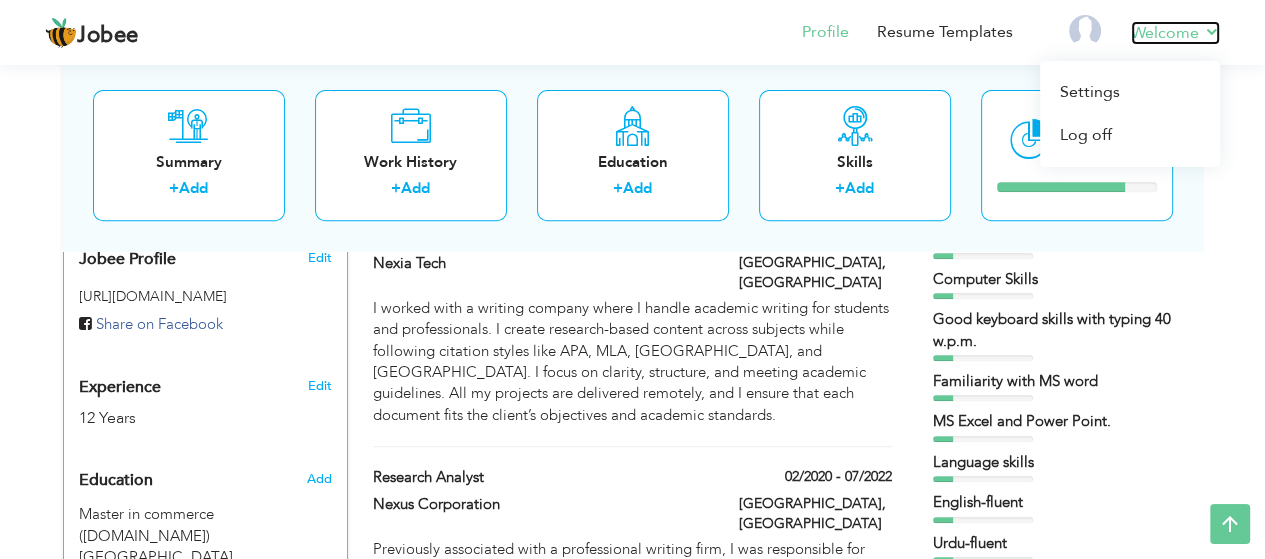 click on "Welcome" at bounding box center (1175, 33) 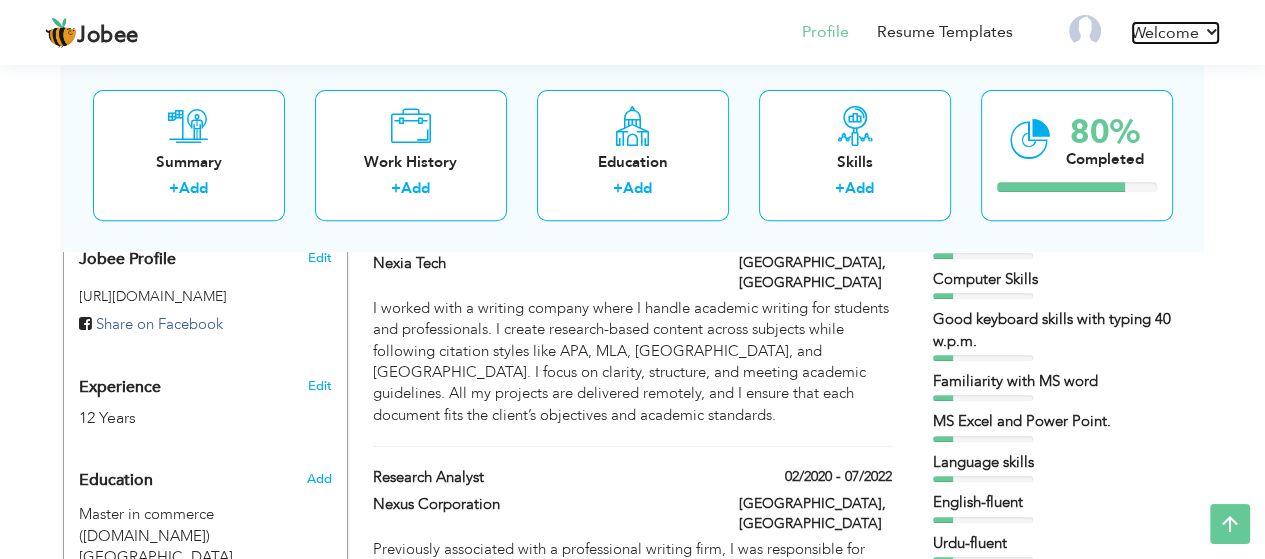 scroll, scrollTop: 0, scrollLeft: 0, axis: both 